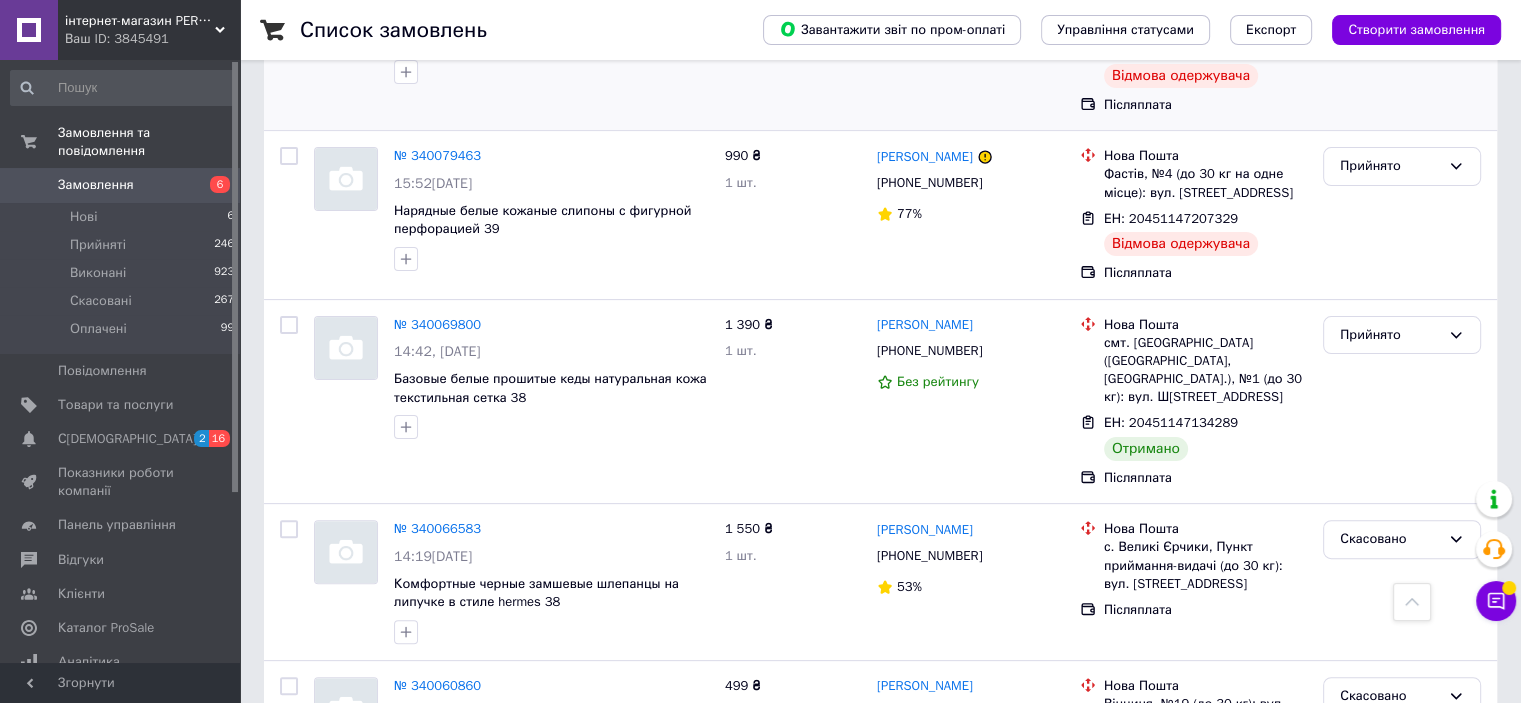 scroll, scrollTop: 700, scrollLeft: 0, axis: vertical 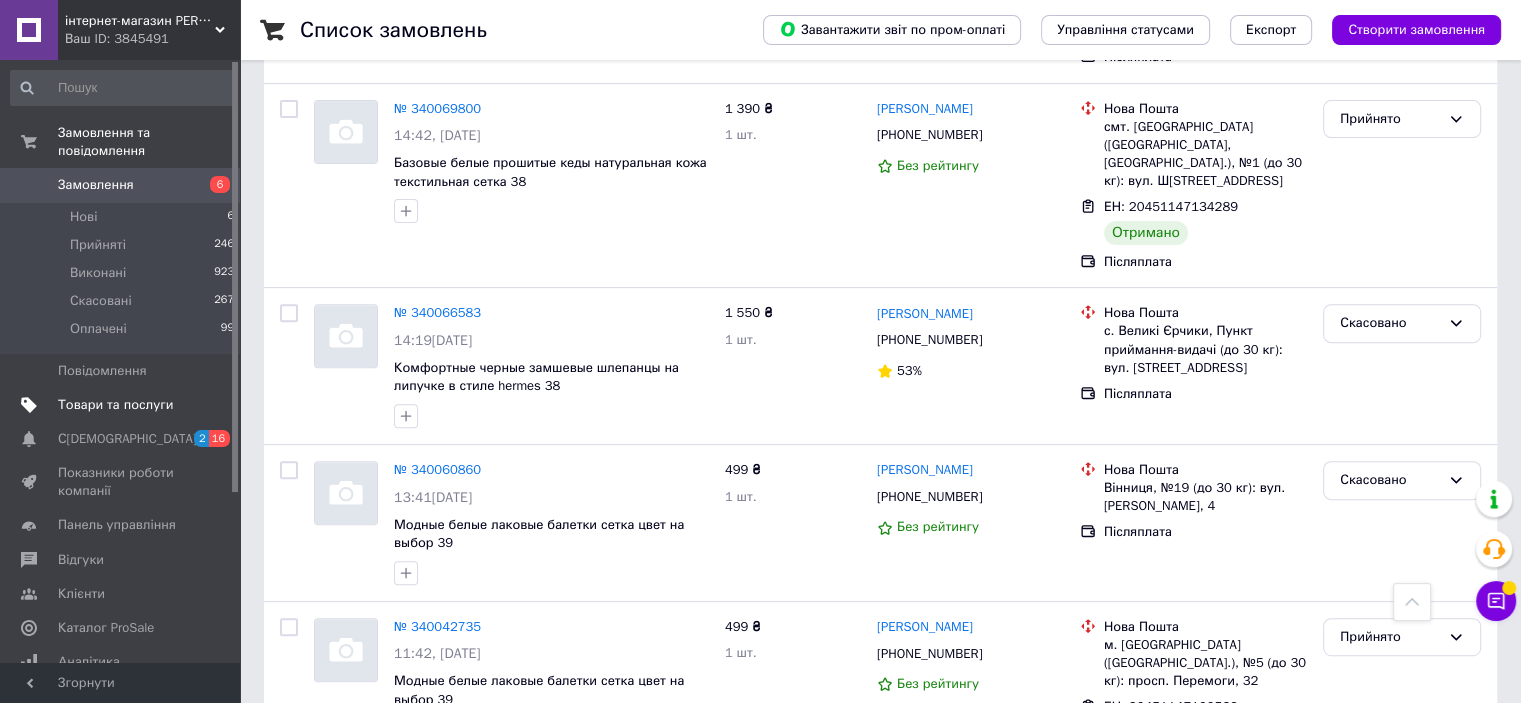 click on "Товари та послуги" at bounding box center (115, 405) 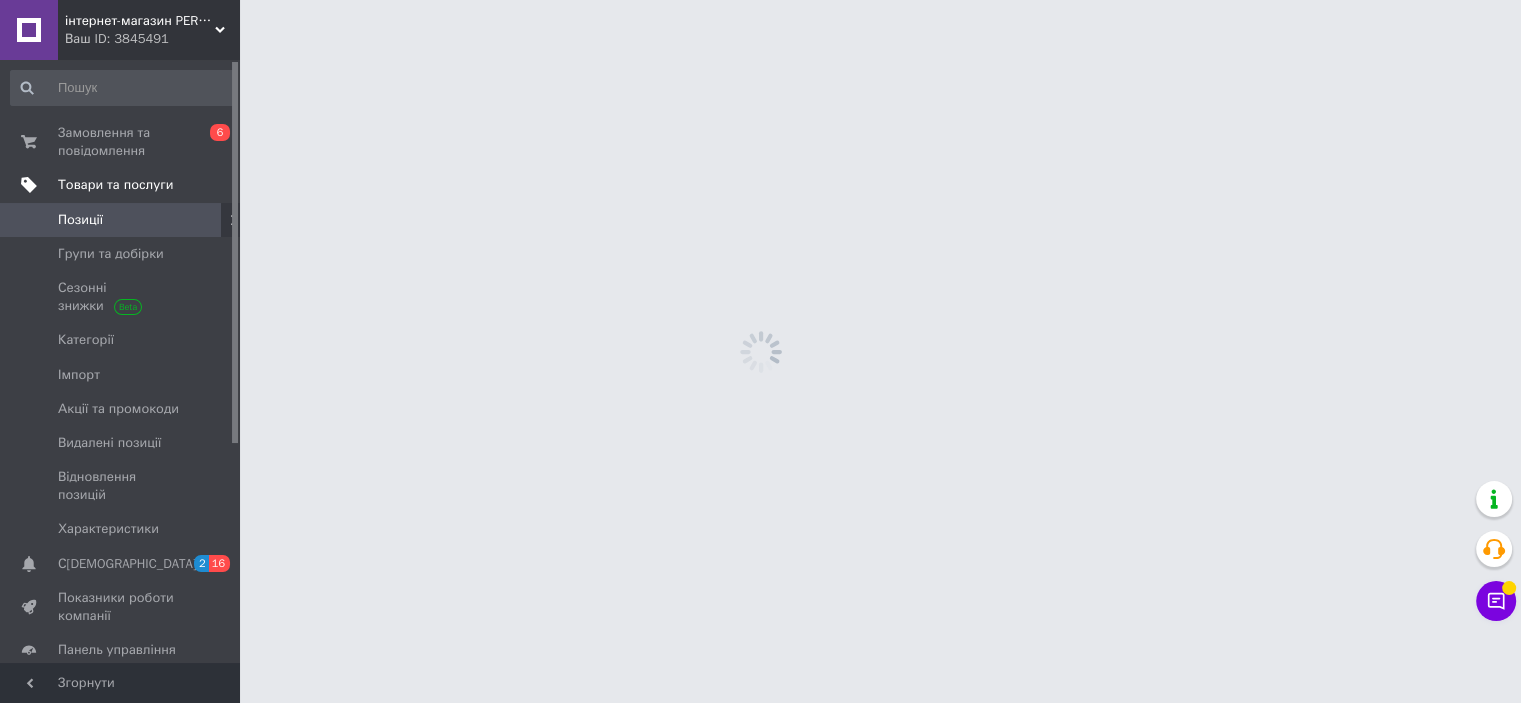 scroll, scrollTop: 0, scrollLeft: 0, axis: both 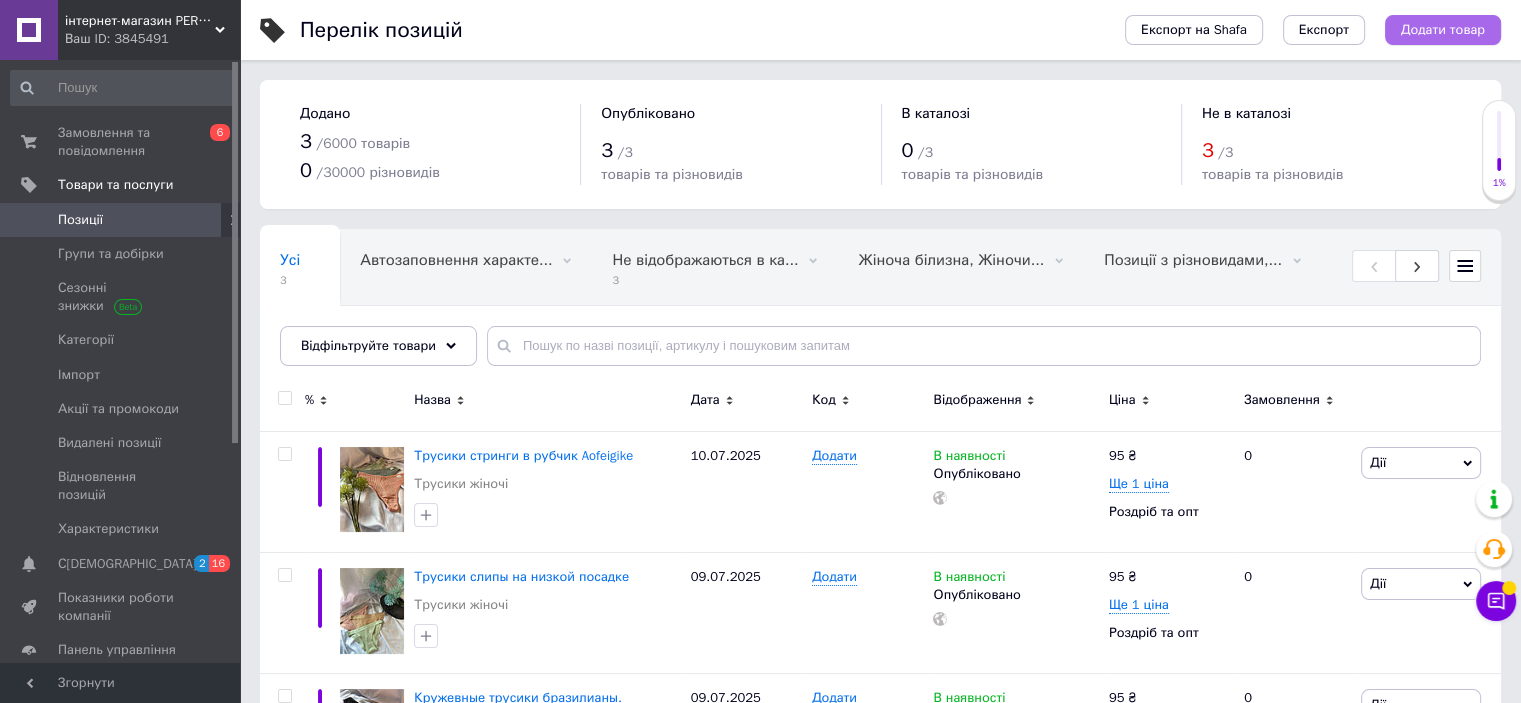 click on "Додати товар" at bounding box center (1443, 30) 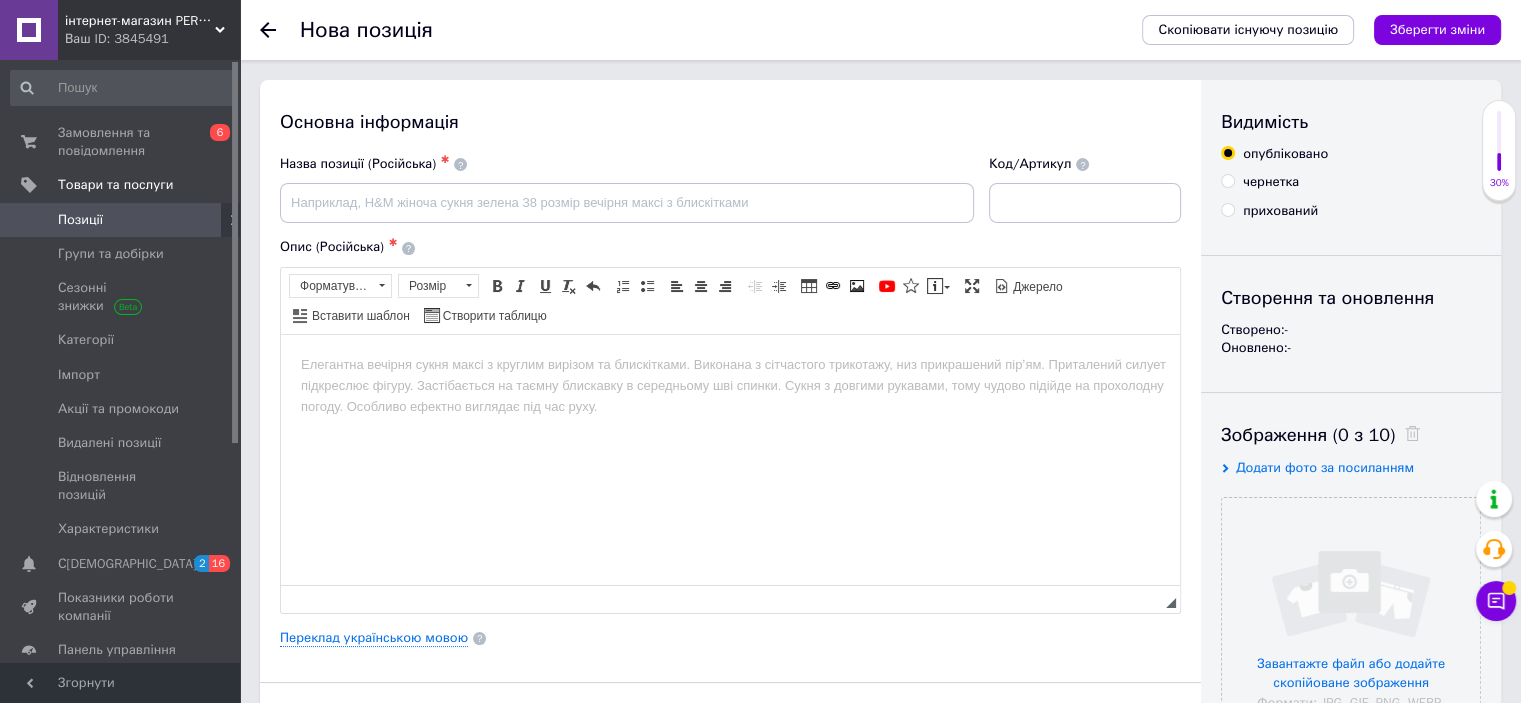 scroll, scrollTop: 0, scrollLeft: 0, axis: both 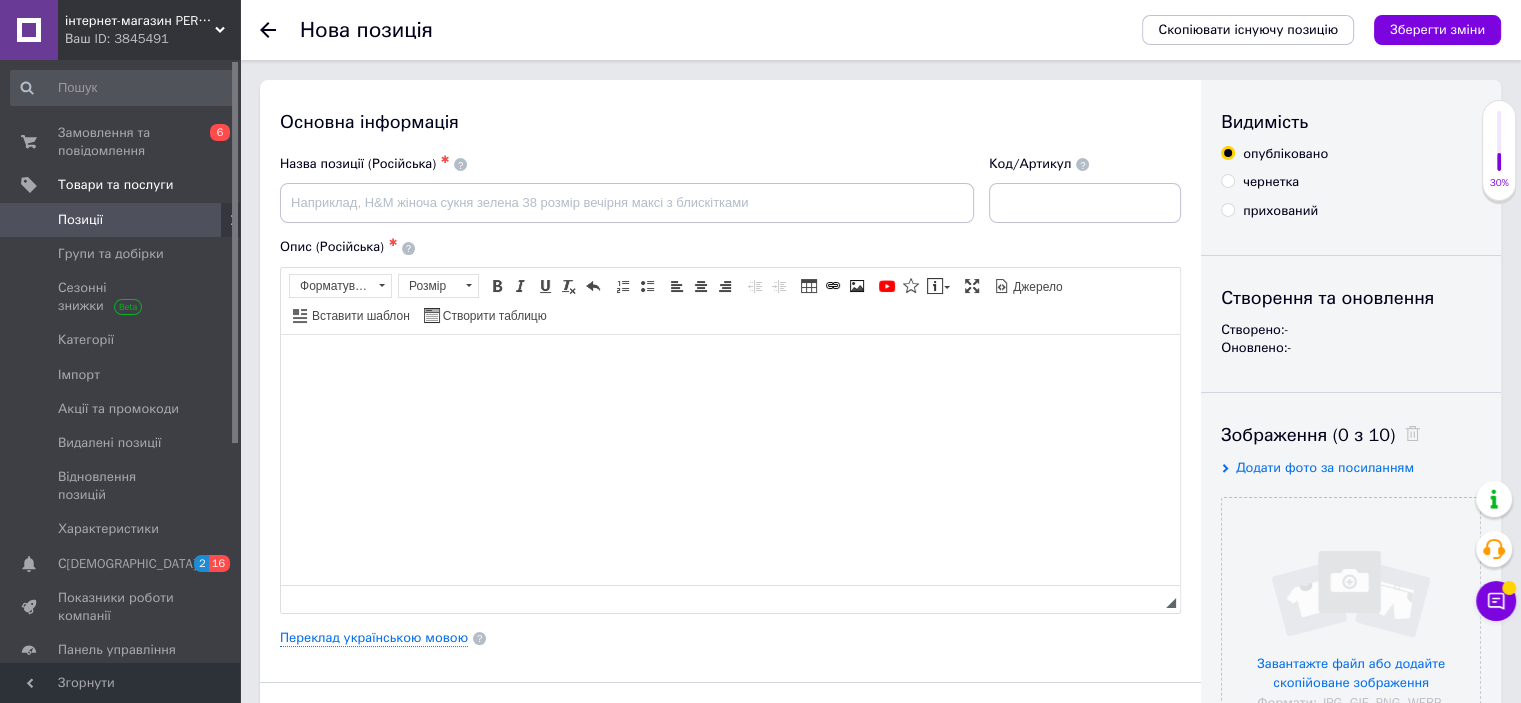 click at bounding box center (730, 364) 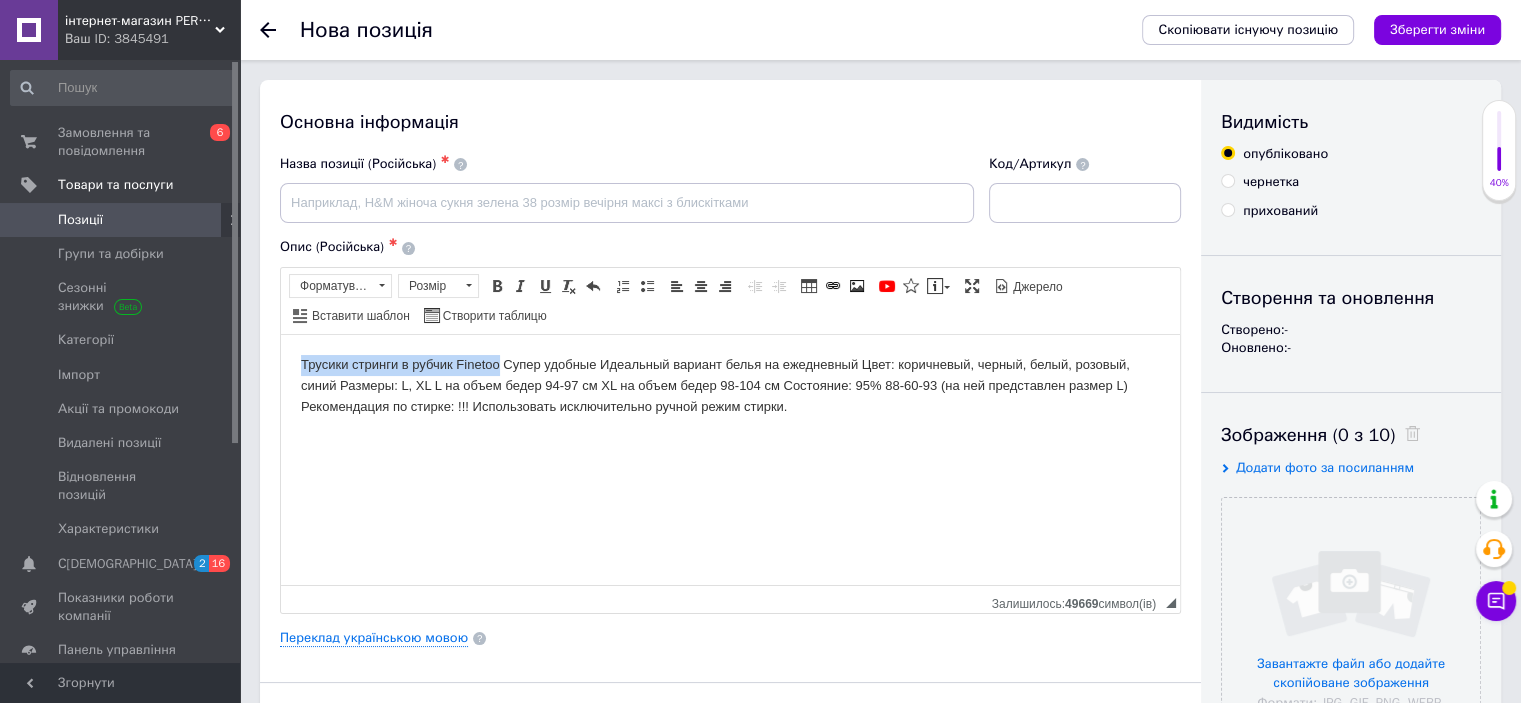 drag, startPoint x: 309, startPoint y: 363, endPoint x: 500, endPoint y: 358, distance: 191.06543 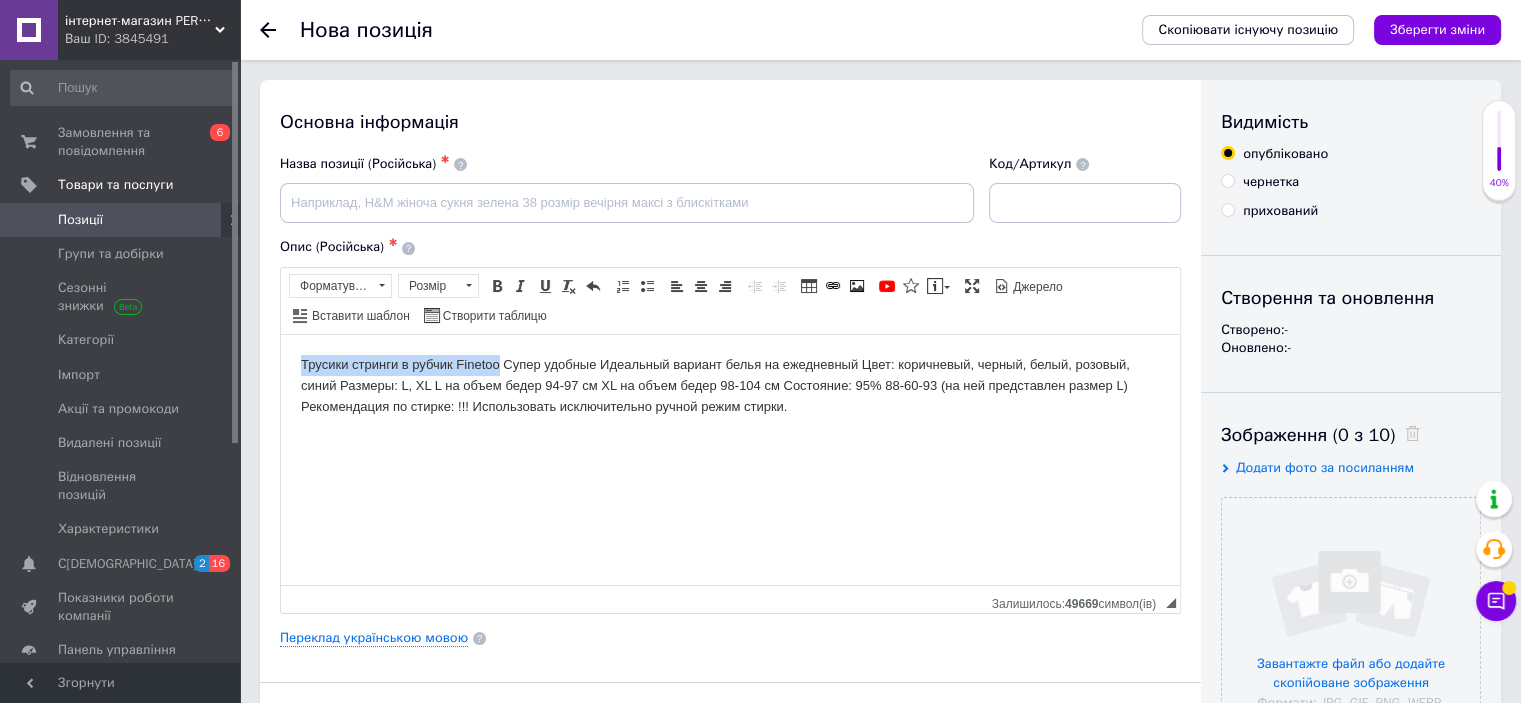 click on "Трусики стринги в рубчик Finetoo Супер удобные Идеальный вариант белья на ежедневный Цвет: коричневый, черный, белый, розовый, синий Размеры: L, XL L на объем бедер 94-97 см XL на объем бедер 98-104 см Состояние: 95% 88-60-93 (на ней представлен размер L) Рекомендация по стирке: !!! Использовать исключительно ручной режим стирки." at bounding box center (730, 385) 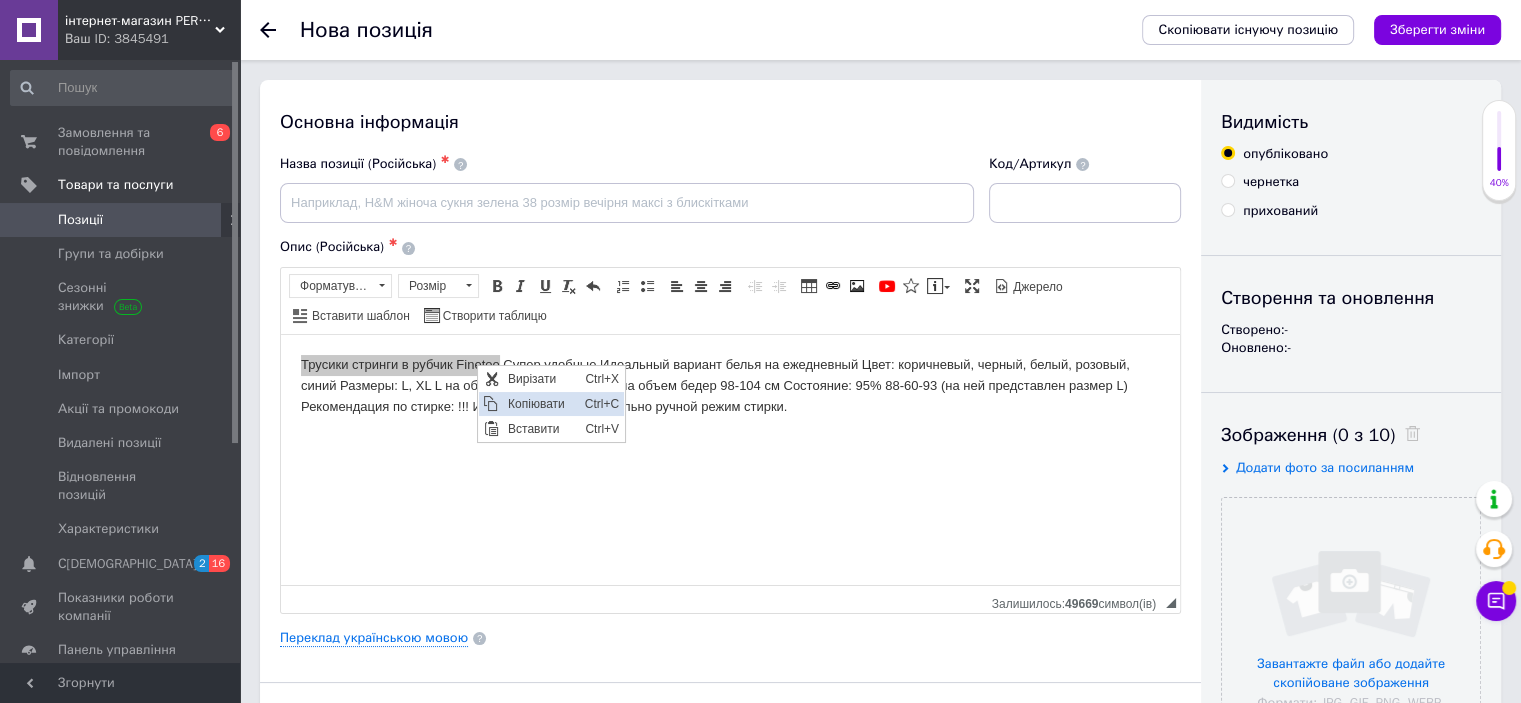 click on "Копіювати" at bounding box center [540, 404] 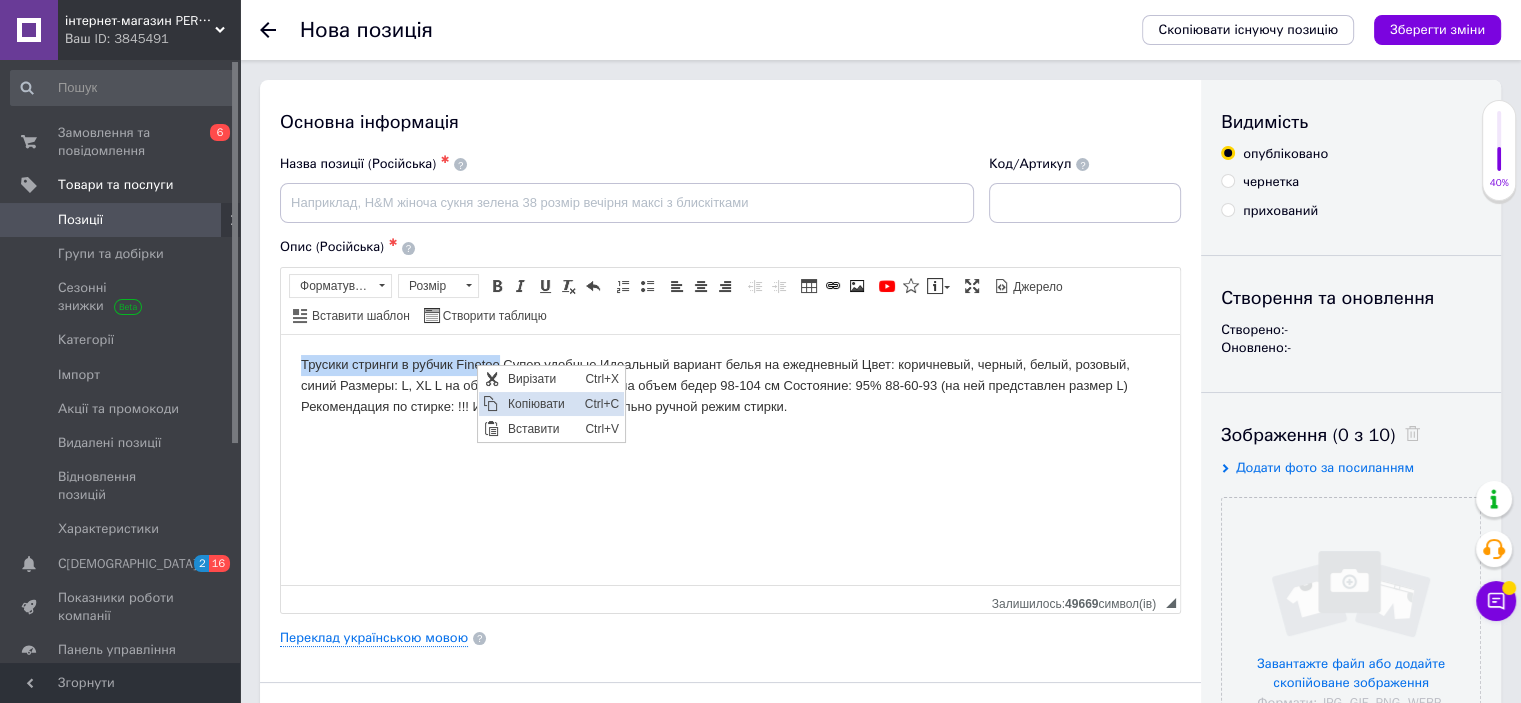 copy on "Трусики стринги в рубчик Finetoo" 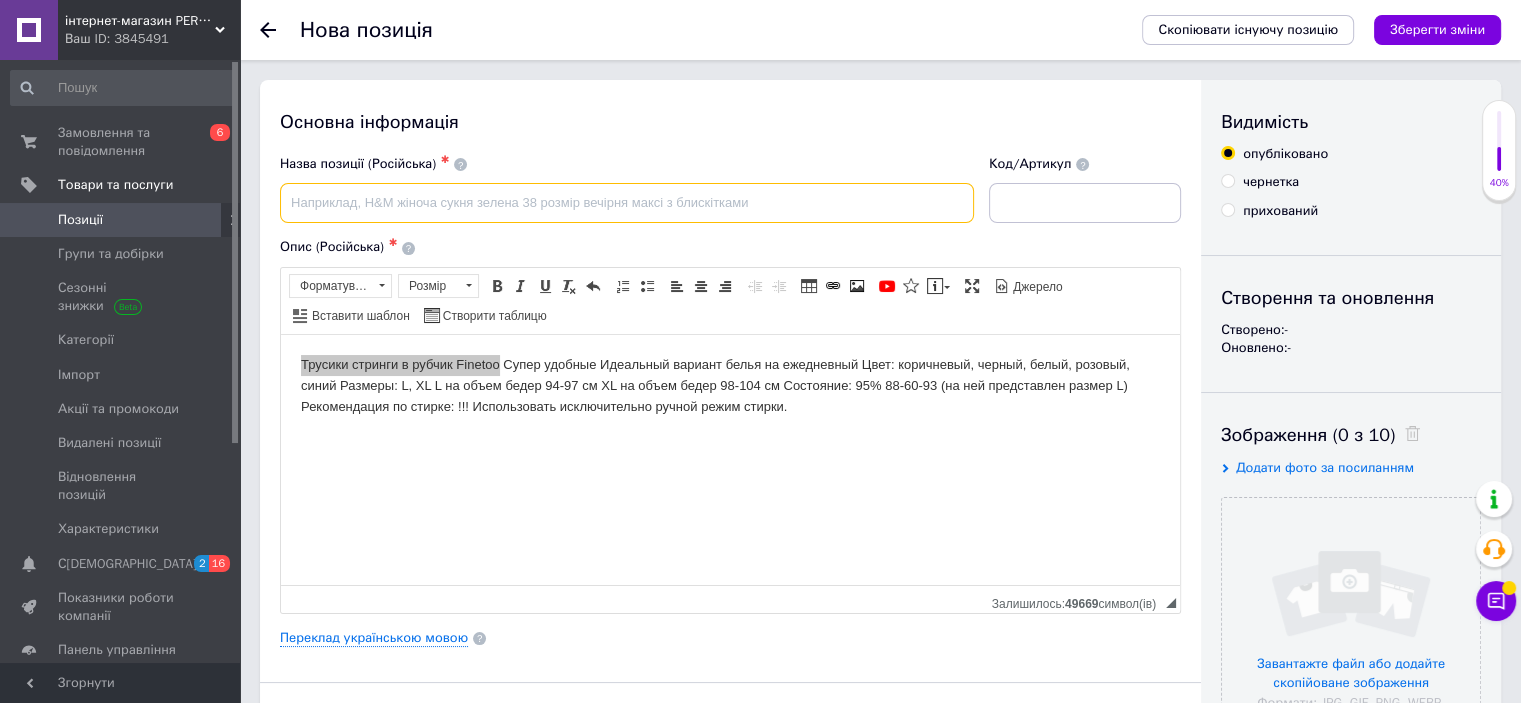click at bounding box center [627, 203] 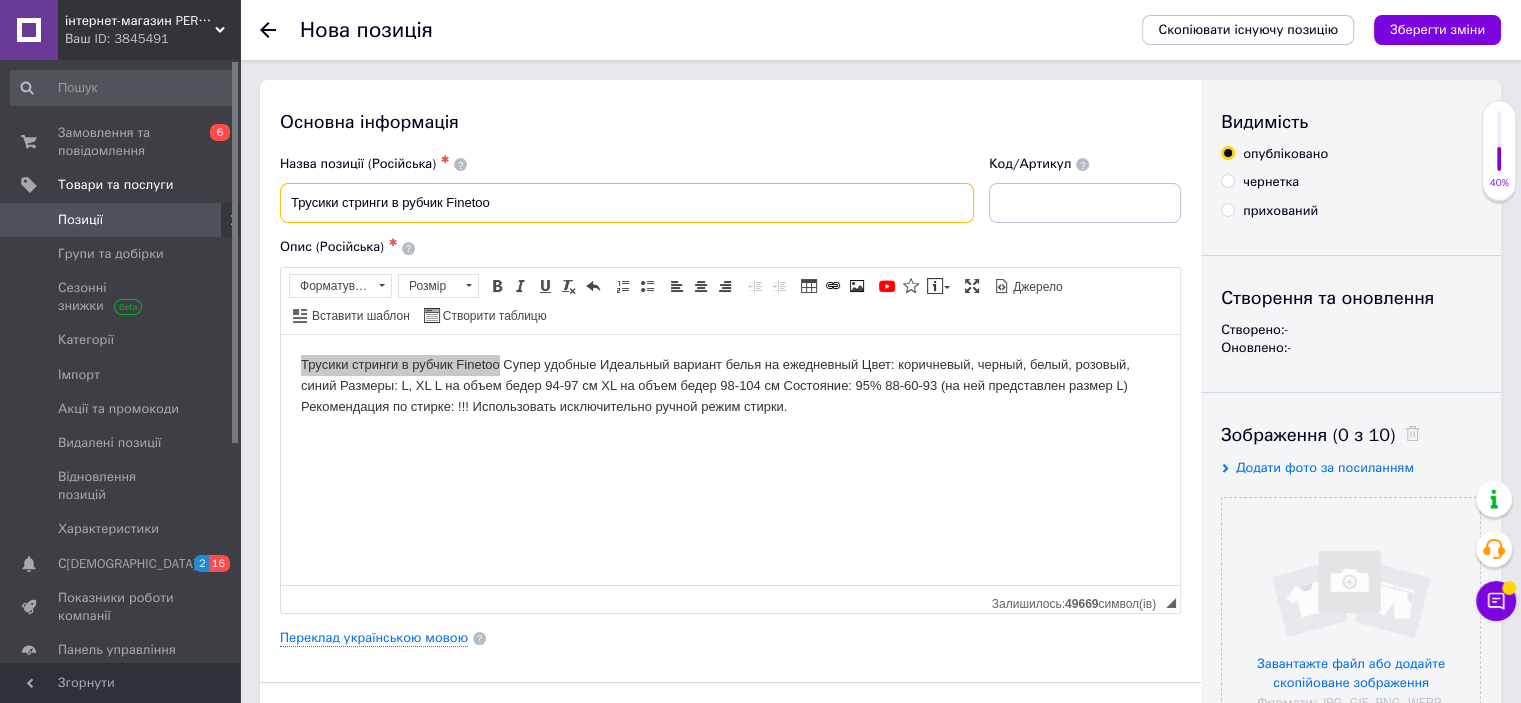 type on "Трусики стринги в рубчик Finetoo" 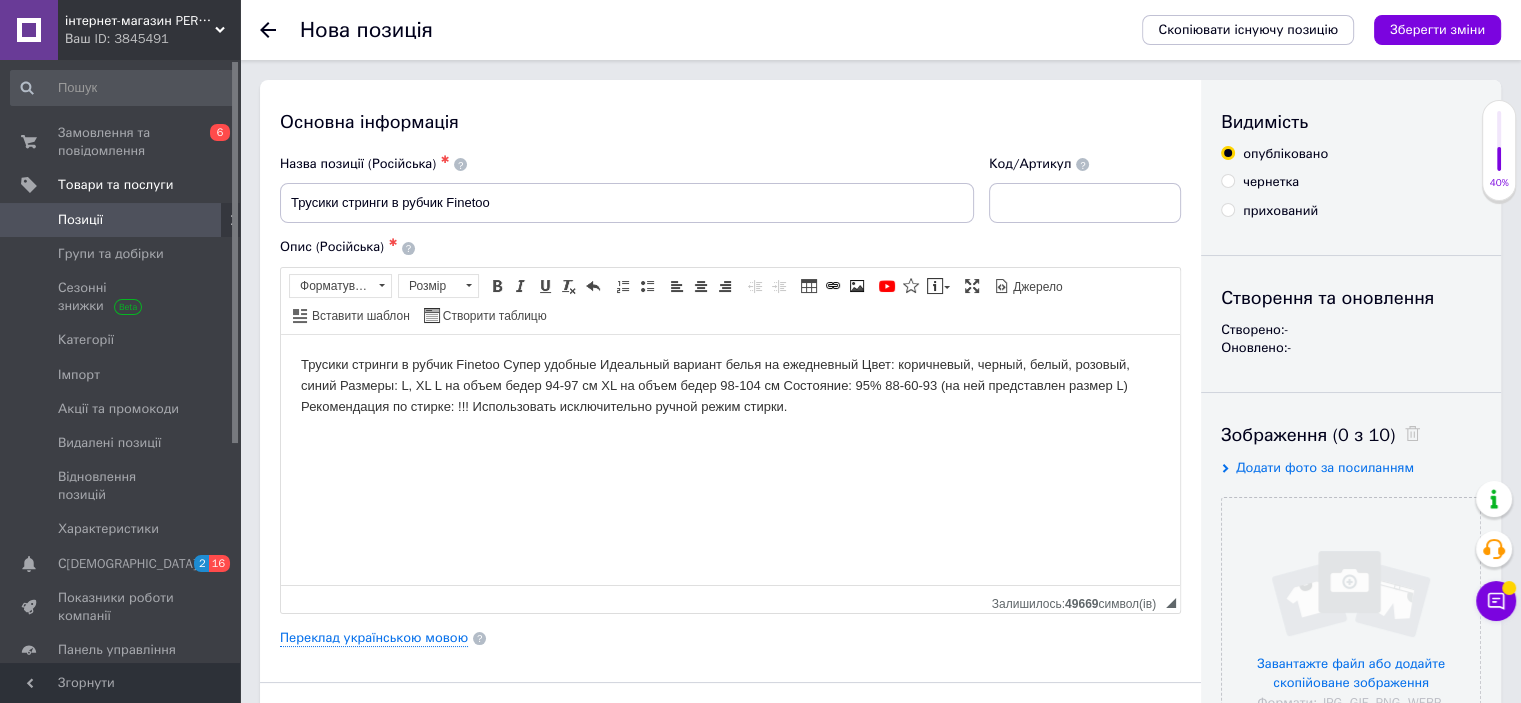 click on "Трусики стринги в рубчик Finetoo Супер удобные Идеальный вариант белья на ежедневный Цвет: коричневый, черный, белый, розовый, синий Размеры: L, XL L на объем бедер 94-97 см XL на объем бедер 98-104 см Состояние: 95% 88-60-93 (на ней представлен размер L) Рекомендация по стирке: !!! Использовать исключительно ручной режим стирки." at bounding box center (730, 385) 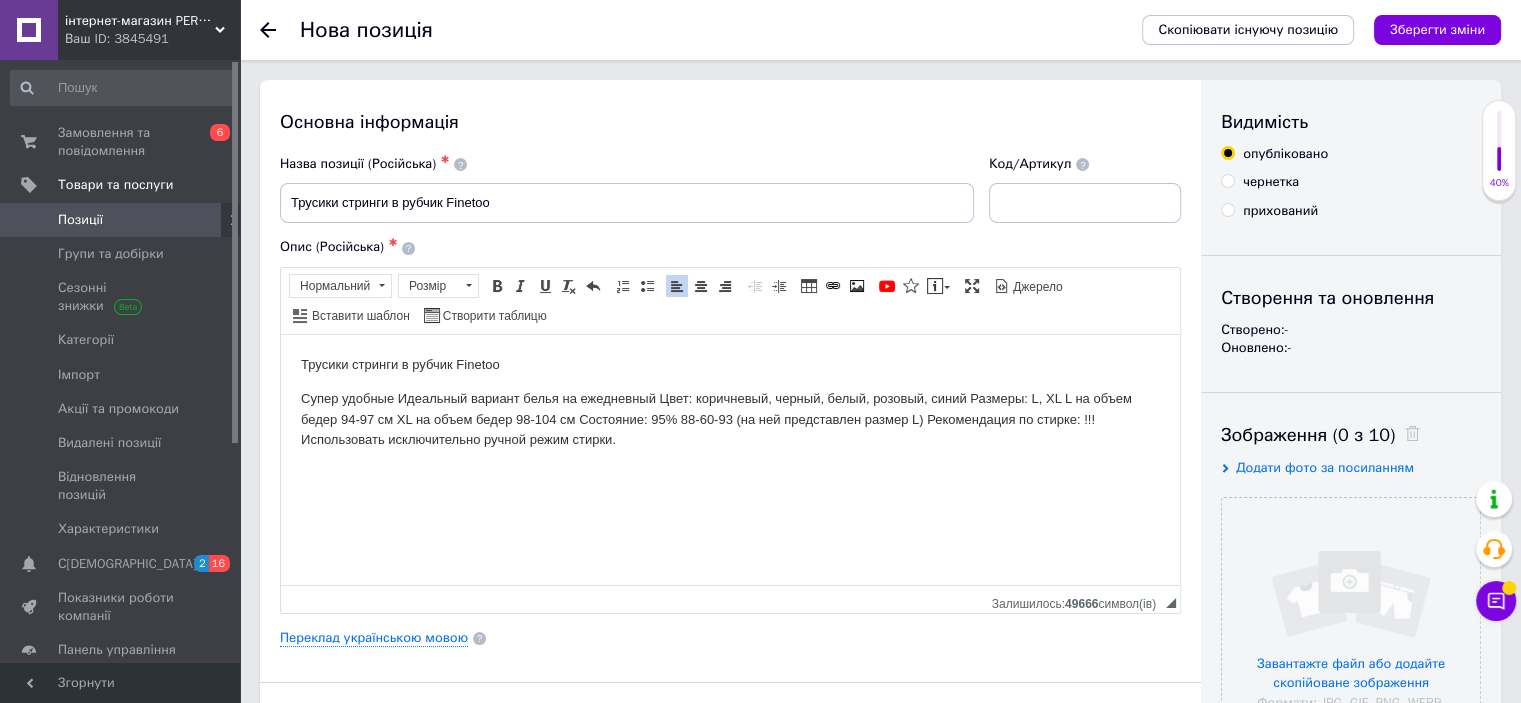 click on "Супер удобные Идеальный вариант белья на ежедневный Цвет: коричневый, черный, белый, розовый, синий Размеры: L, XL L на объем бедер 94-97 см XL на объем бедер 98-104 см Состояние: 95% 88-60-93 (на ней представлен размер L) Рекомендация по стирке: !!! Использовать исключительно ручной режим стирки." at bounding box center [730, 419] 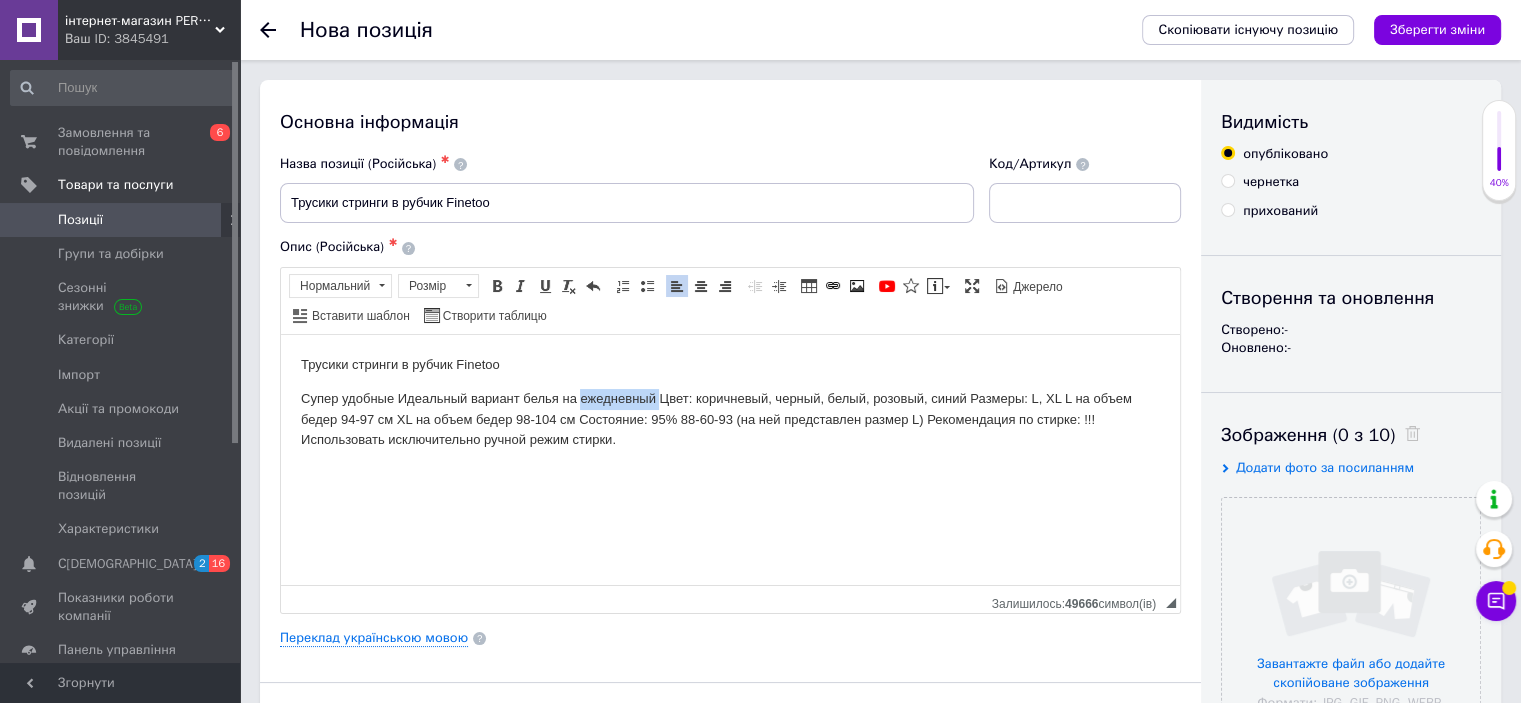 click on "Супер удобные Идеальный вариант белья на ежедневный Цвет: коричневый, черный, белый, розовый, синий Размеры: L, XL L на объем бедер 94-97 см XL на объем бедер 98-104 см Состояние: 95% 88-60-93 (на ней представлен размер L) Рекомендация по стирке: !!! Использовать исключительно ручной режим стирки." at bounding box center (730, 419) 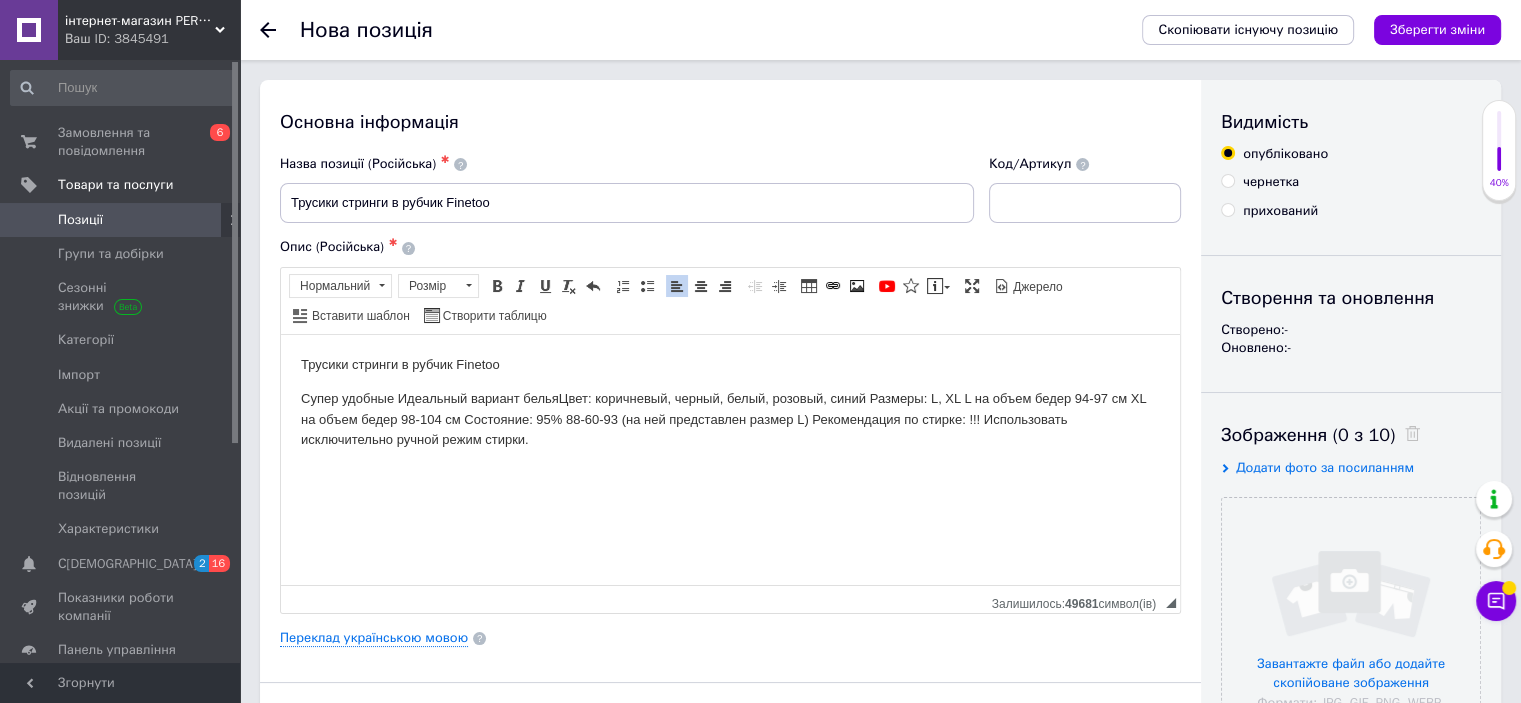 click on "Супер удобные Идеальный вариант бельяЦвет: коричневый, черный, белый, розовый, синий Размеры: L, XL L на объем бедер 94-97 см XL на объем бедер 98-104 см Состояние: 95% 88-60-93 (на ней представлен размер L) Рекомендация по стирке: !!! Использовать исключительно ручной режим стирки." at bounding box center (730, 419) 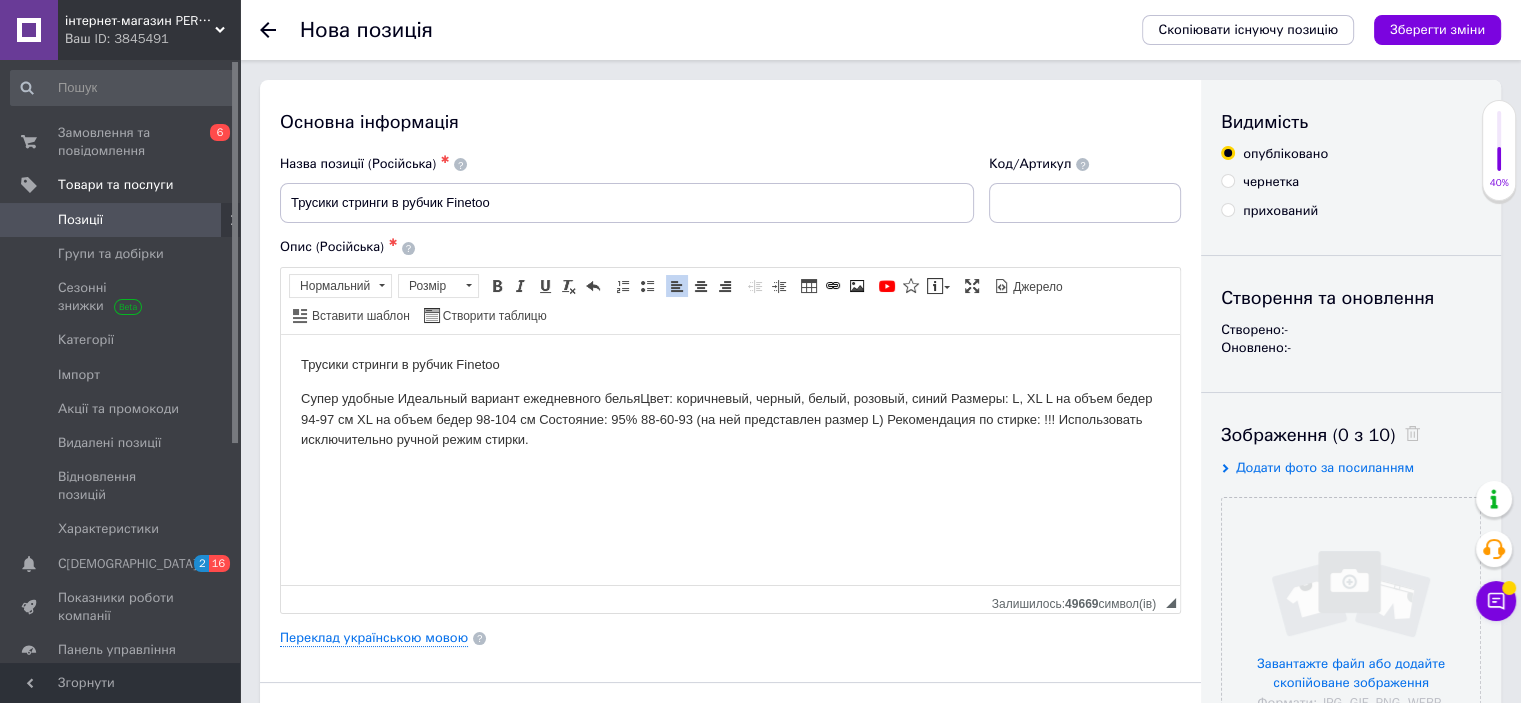 click on "Супер удобные Идеальный вариант ежедневного бельяЦвет: коричневый, черный, белый, розовый, синий Размеры: L, XL L на объем бедер 94-97 см XL на объем бедер 98-104 см Состояние: 95% 88-60-93 (на ней представлен размер L) Рекомендация по стирке: !!! Использовать исключительно ручной режим стирки." at bounding box center [730, 419] 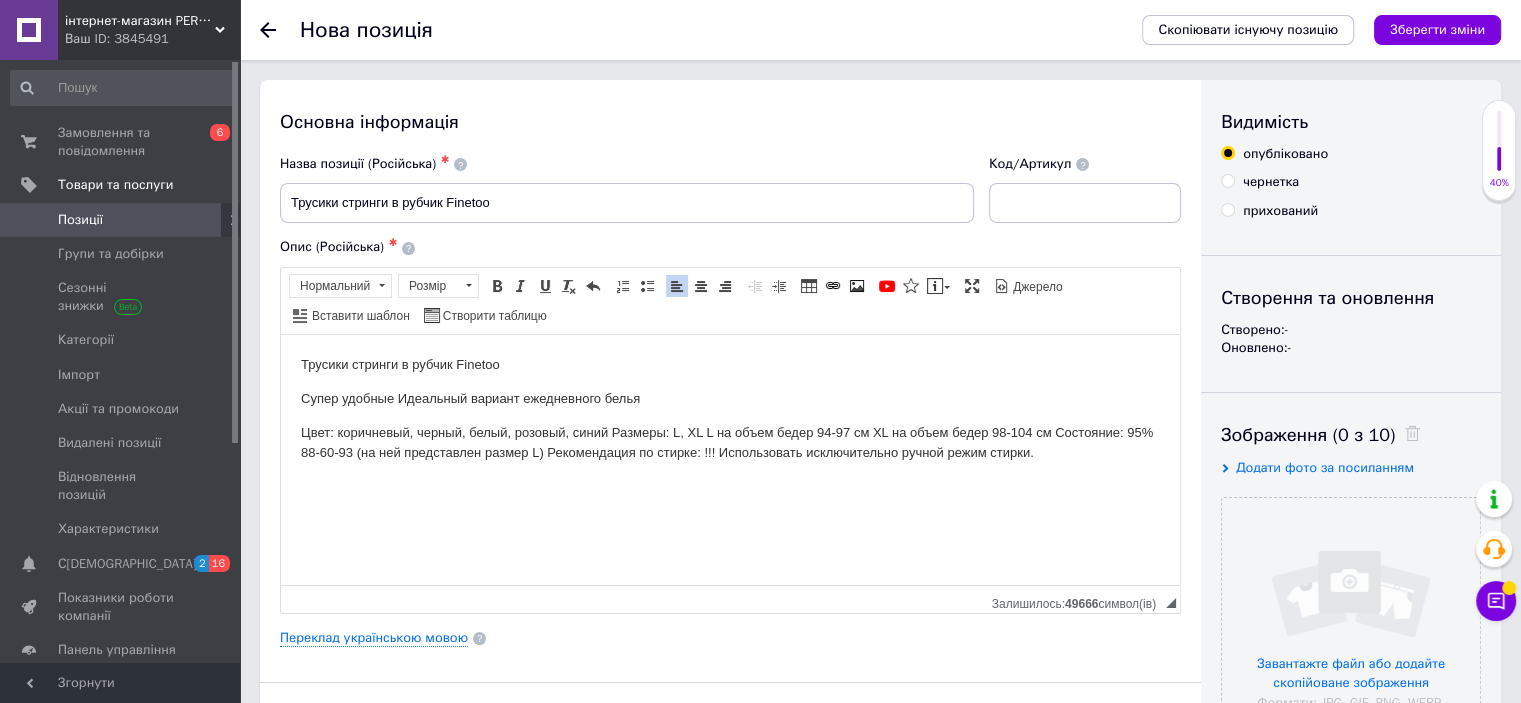 click on "Цвет: коричневый, черный, белый, розовый, синий Размеры: L, XL L на объем бедер 94-97 см XL на объем бедер 98-104 см Состояние: 95% 88-60-93 (на ней представлен размер L) Рекомендация по стирке: !!! Использовать исключительно ручной режим стирки." at bounding box center [730, 443] 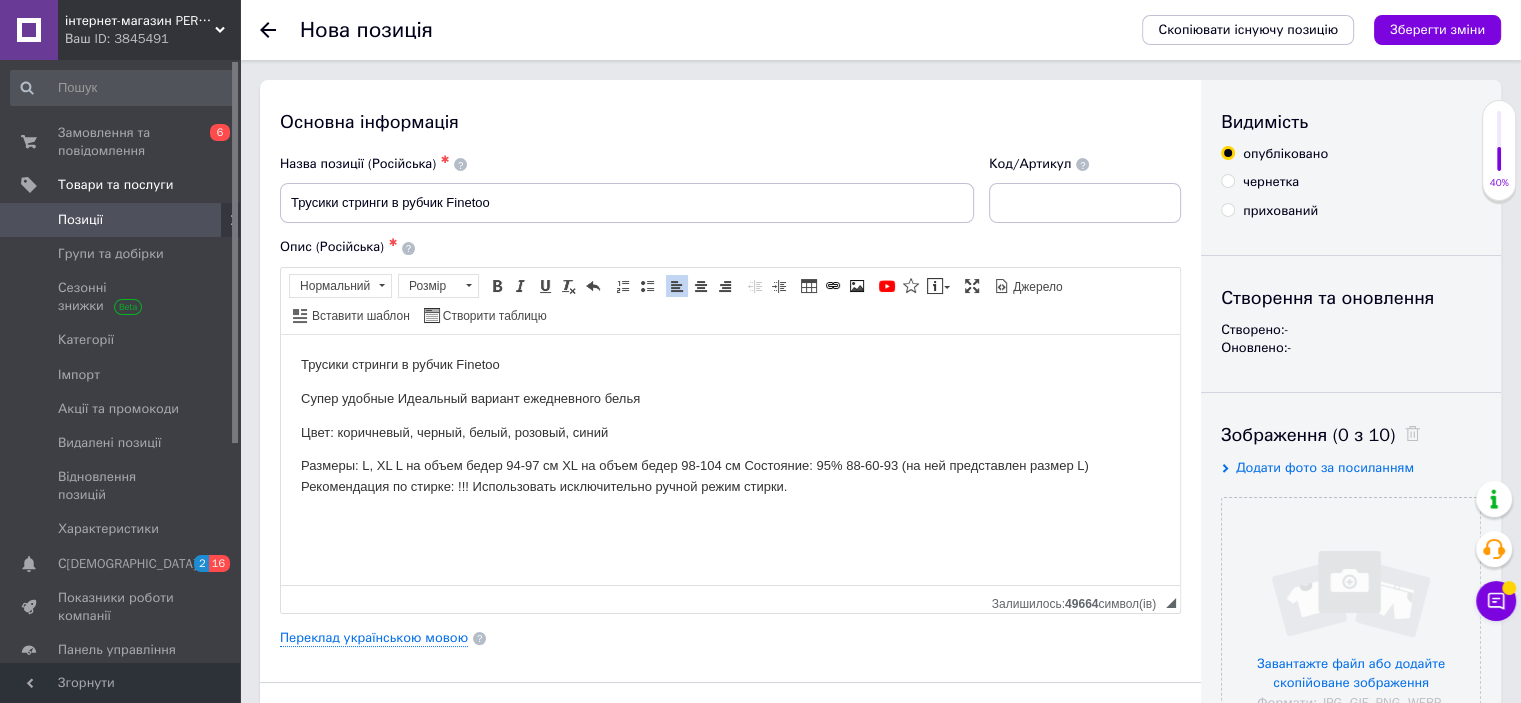 click on "Размеры: L, XL L на объем бедер 94-97 см XL на объем бедер 98-104 см Состояние: 95% 88-60-93 (на ней представлен размер L) Рекомендация по стирке: !!! Использовать исключительно ручной режим стирки." at bounding box center (730, 476) 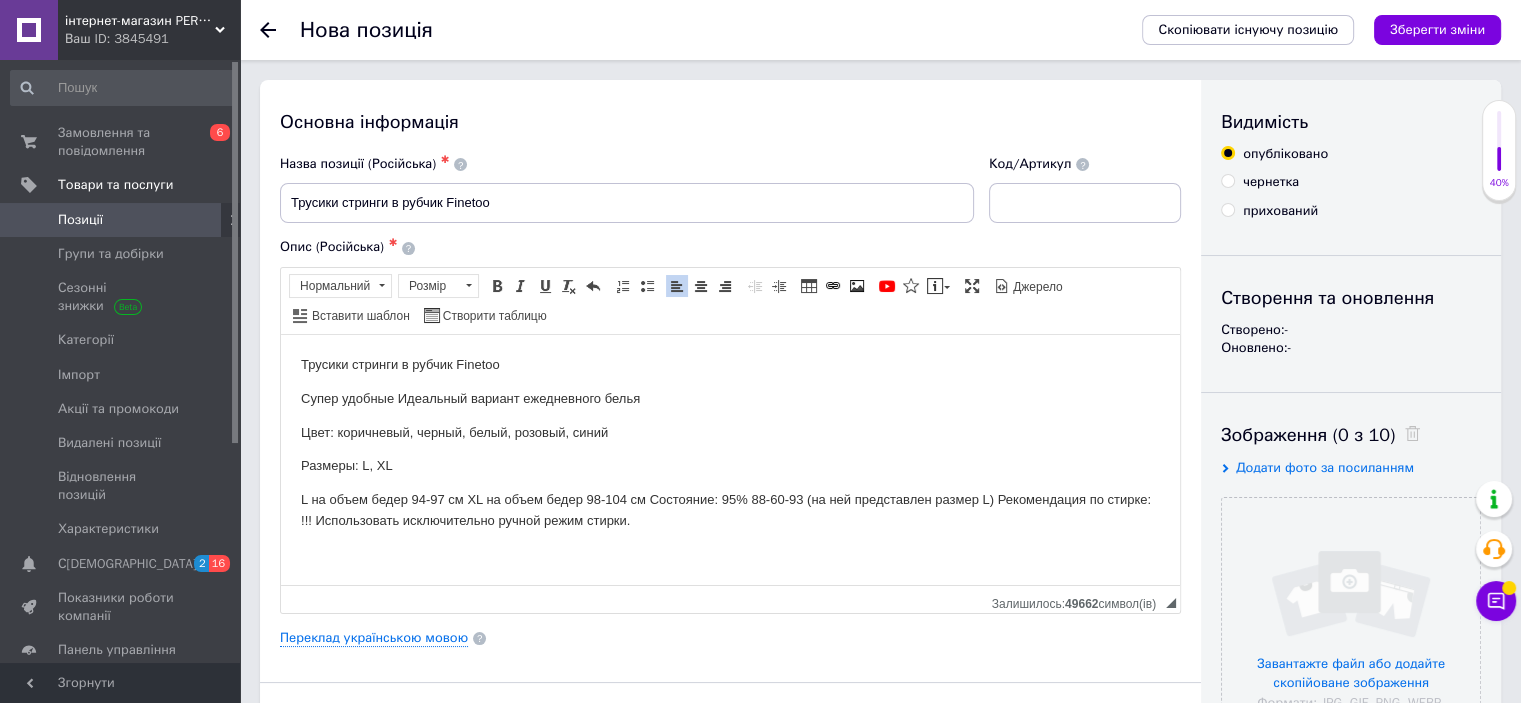 click on "L на объем бедер 94-97 см XL на объем бедер 98-104 см Состояние: 95% 88-60-93 (на ней представлен размер L) Рекомендация по стирке: !!! Использовать исключительно ручной режим стирки." at bounding box center [730, 510] 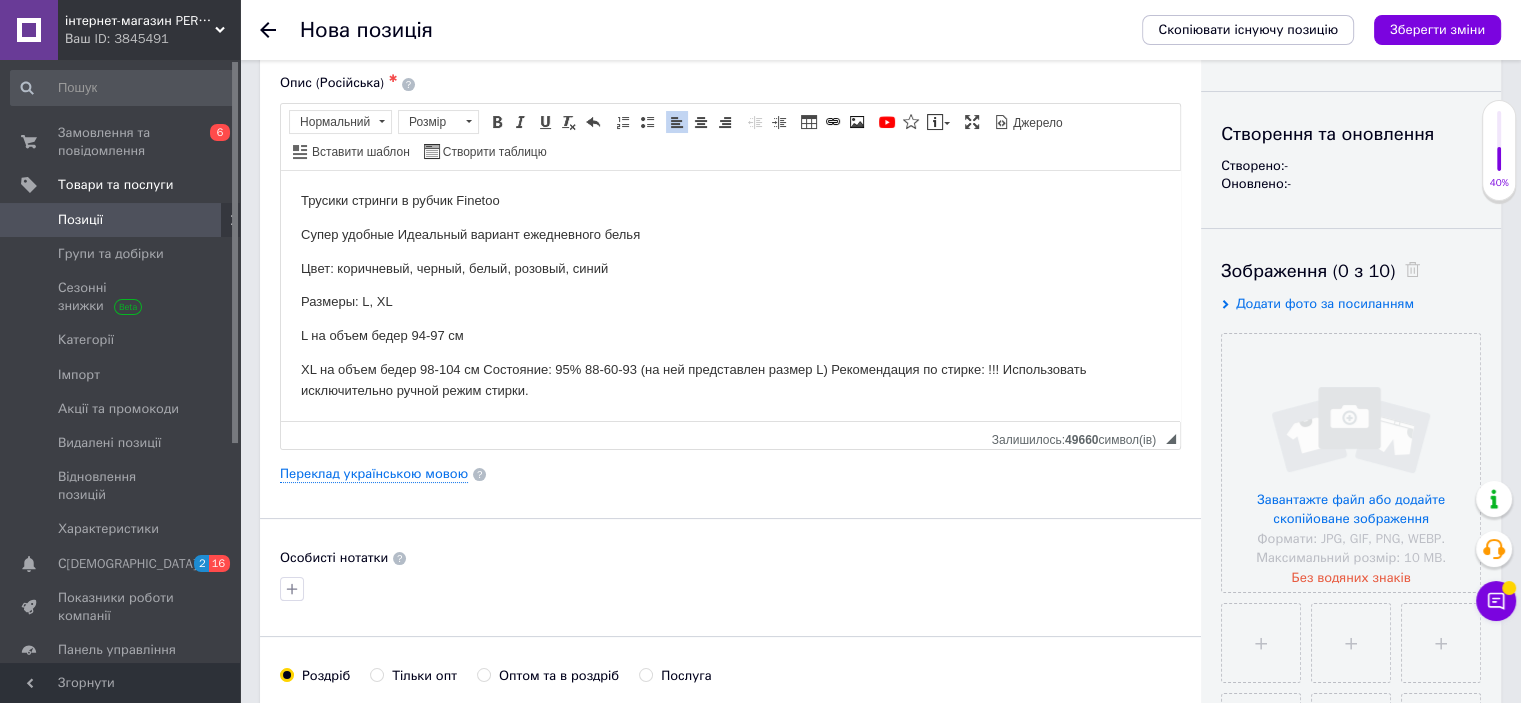 scroll, scrollTop: 200, scrollLeft: 0, axis: vertical 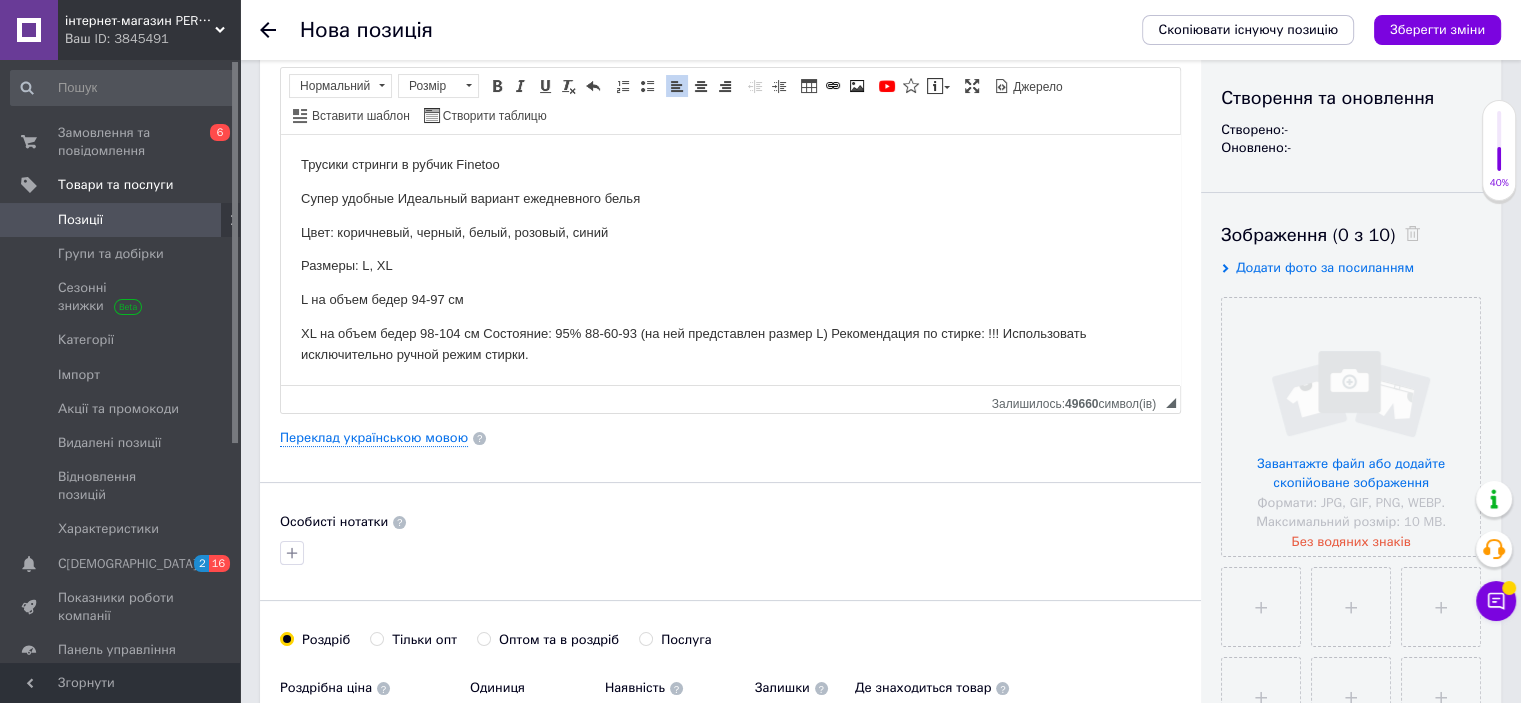 click on "XL на объем бедер 98-104 см Состояние: 95% 88-60-93 (на ней представлен размер L) Рекомендация по стирке: !!! Использовать исключительно ручной режим стирки." at bounding box center (730, 344) 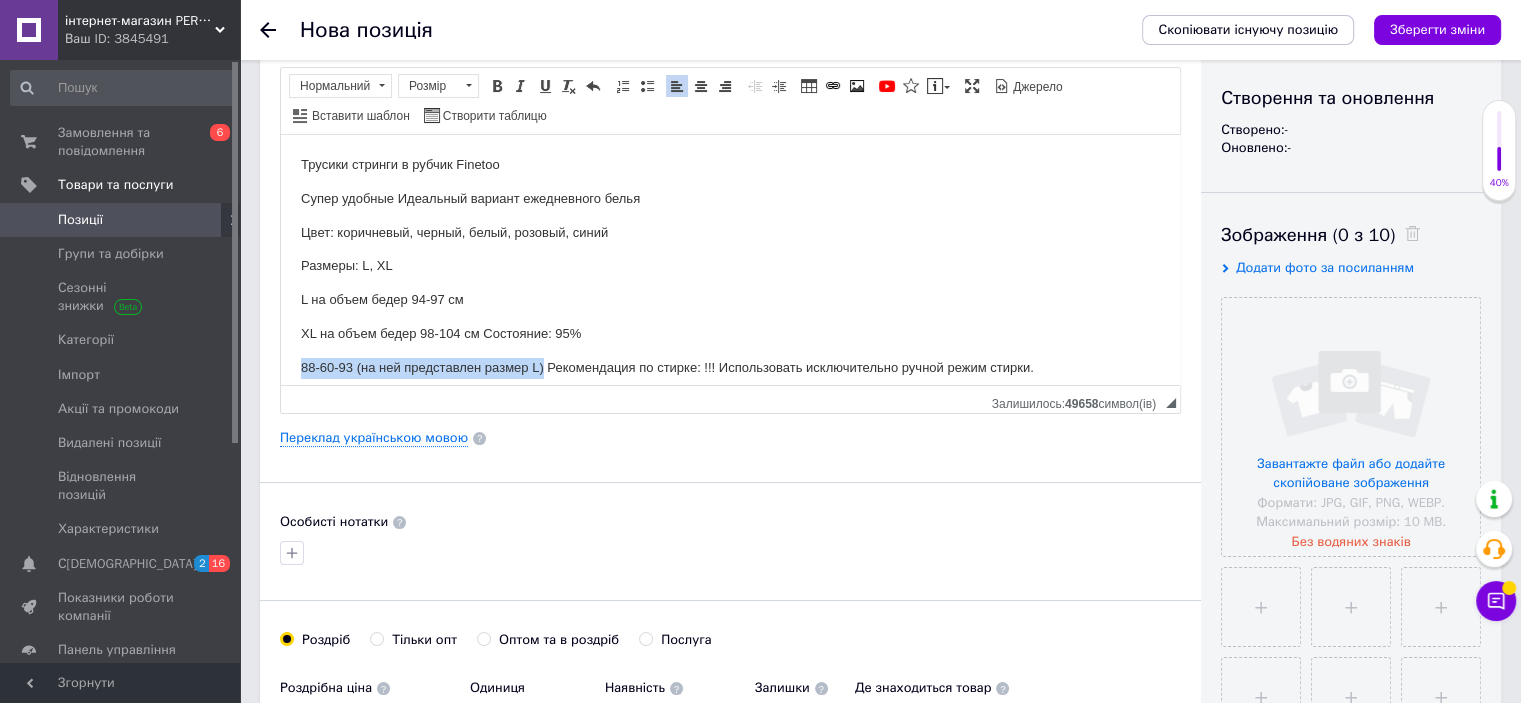 drag, startPoint x: 545, startPoint y: 363, endPoint x: 285, endPoint y: 366, distance: 260.0173 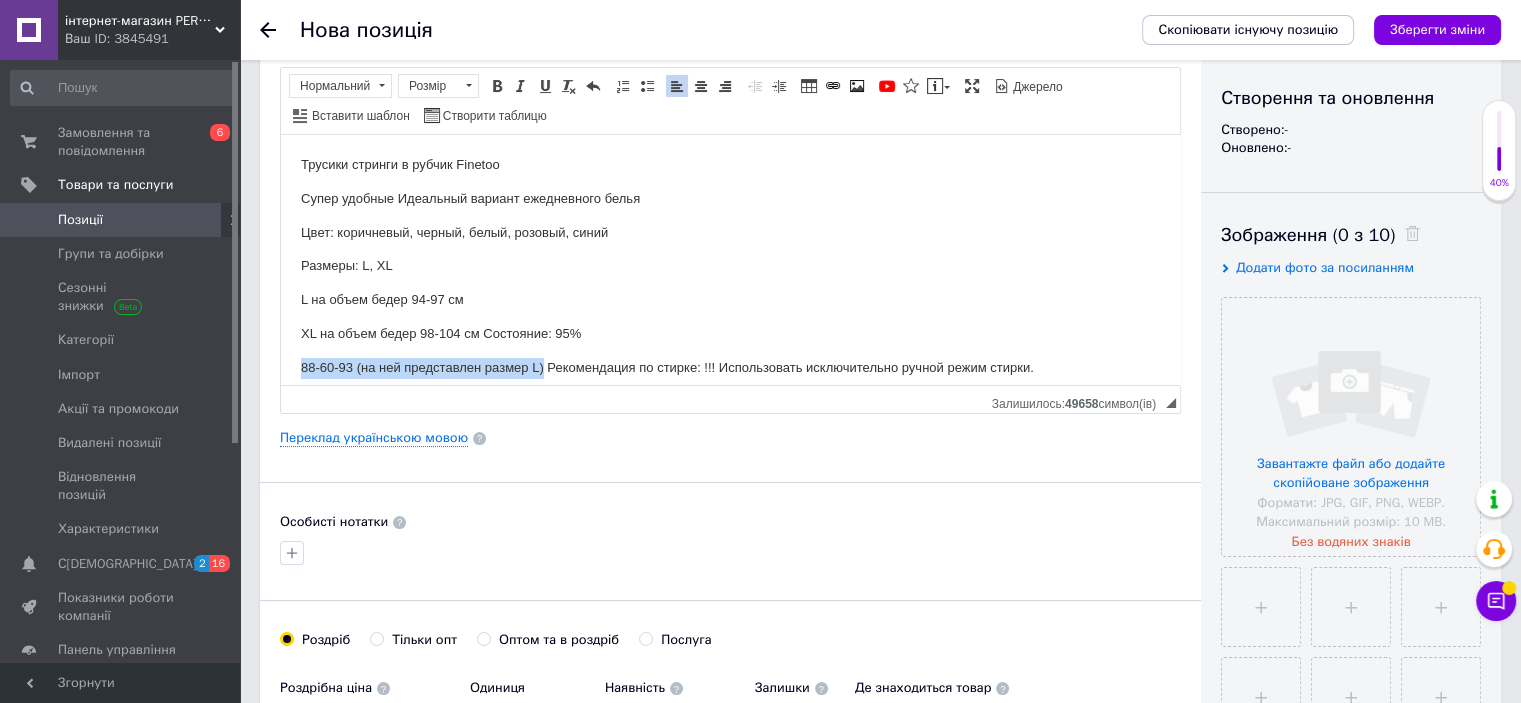 click on "Трусики стринги в рубчик Finetoo  Супер удобные Идеальный вариант ежедневного белья  Цвет: коричневый, черный, белый, розовый, синий  Размеры: L, XL  L на объем бедер 94-97 см  XL на объем бедер 98-104 см Состояние: 95%  88-60-93 (на ней представлен размер L) Рекомендация по стирке: !!! Использовать исключительно ручной режим стирки." at bounding box center (730, 266) 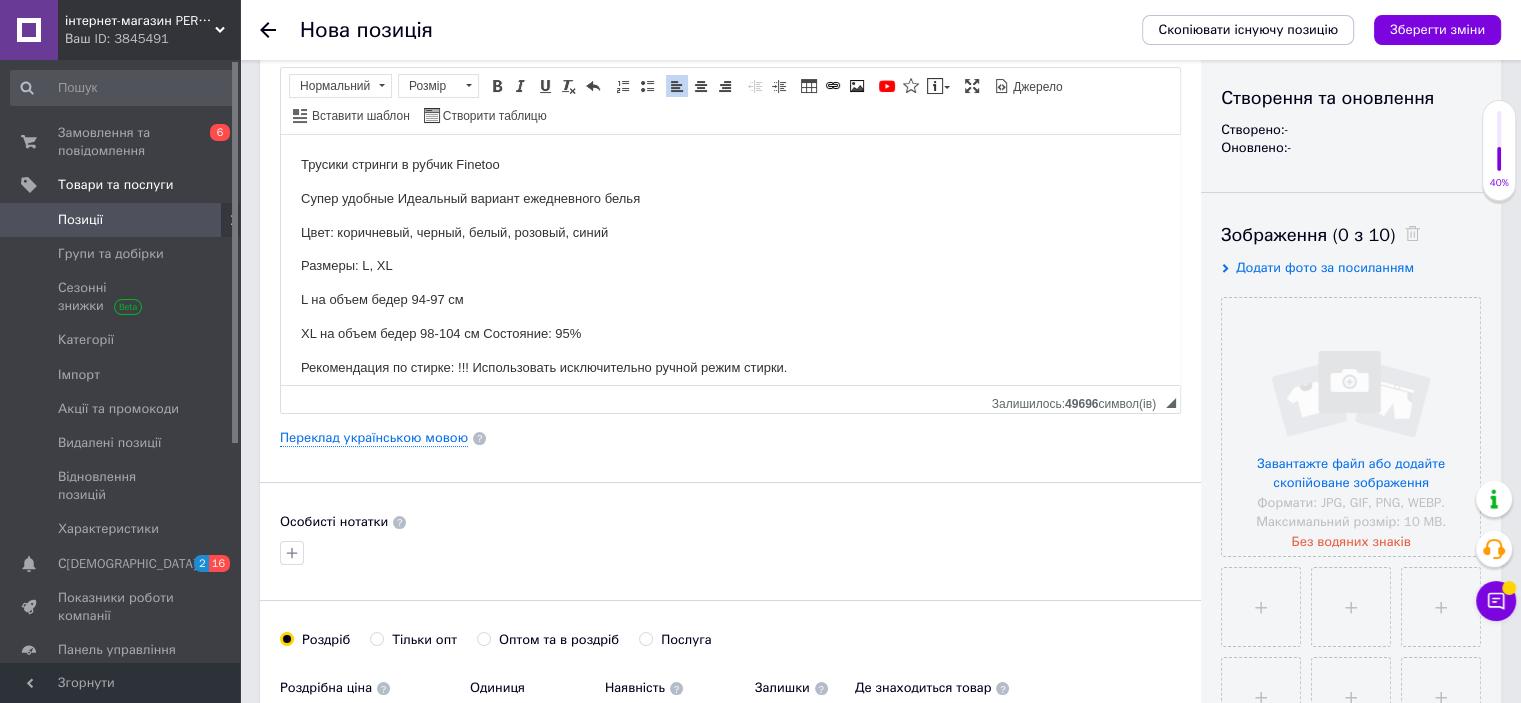 click on "XL на объем бедер 98-104 см Состояние: 95%" at bounding box center (730, 333) 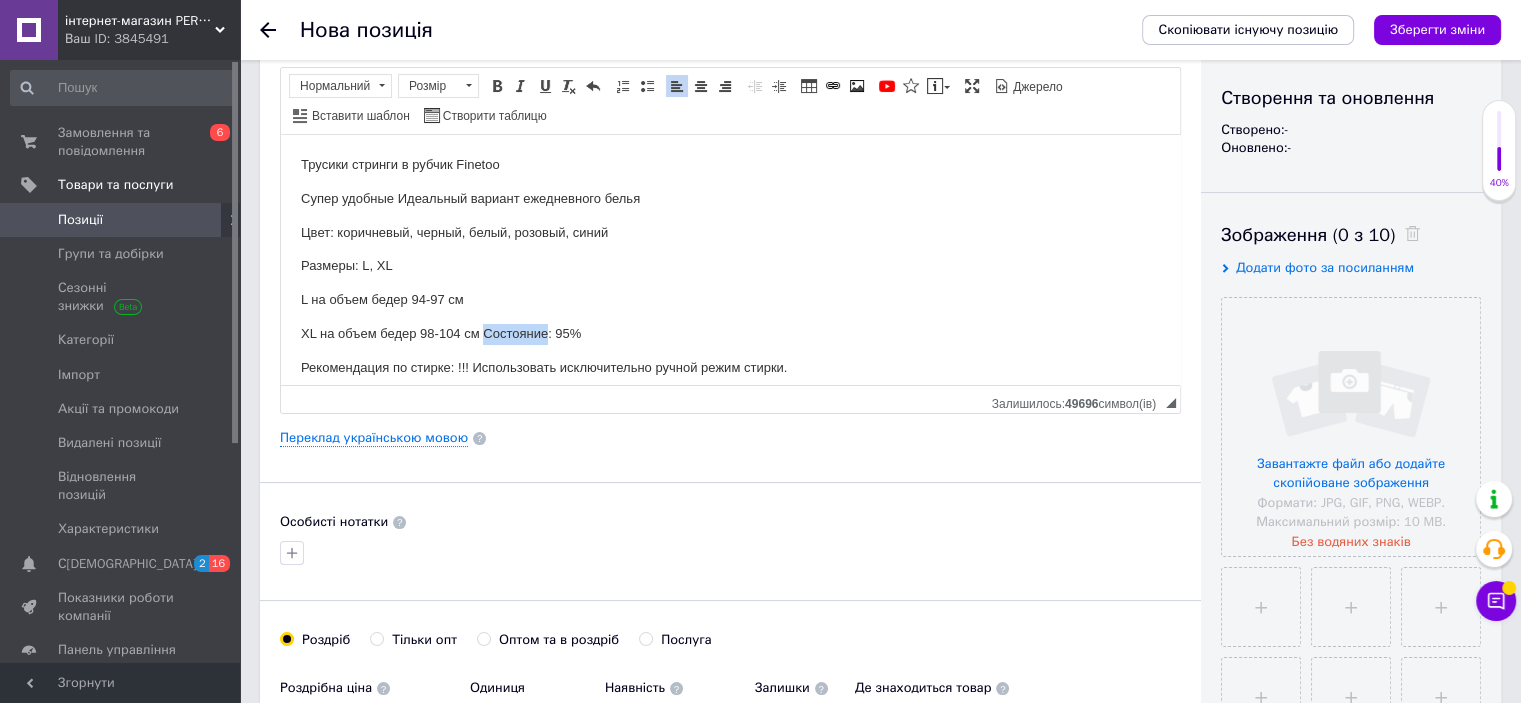 click on "XL на объем бедер 98-104 см Состояние: 95%" at bounding box center (730, 333) 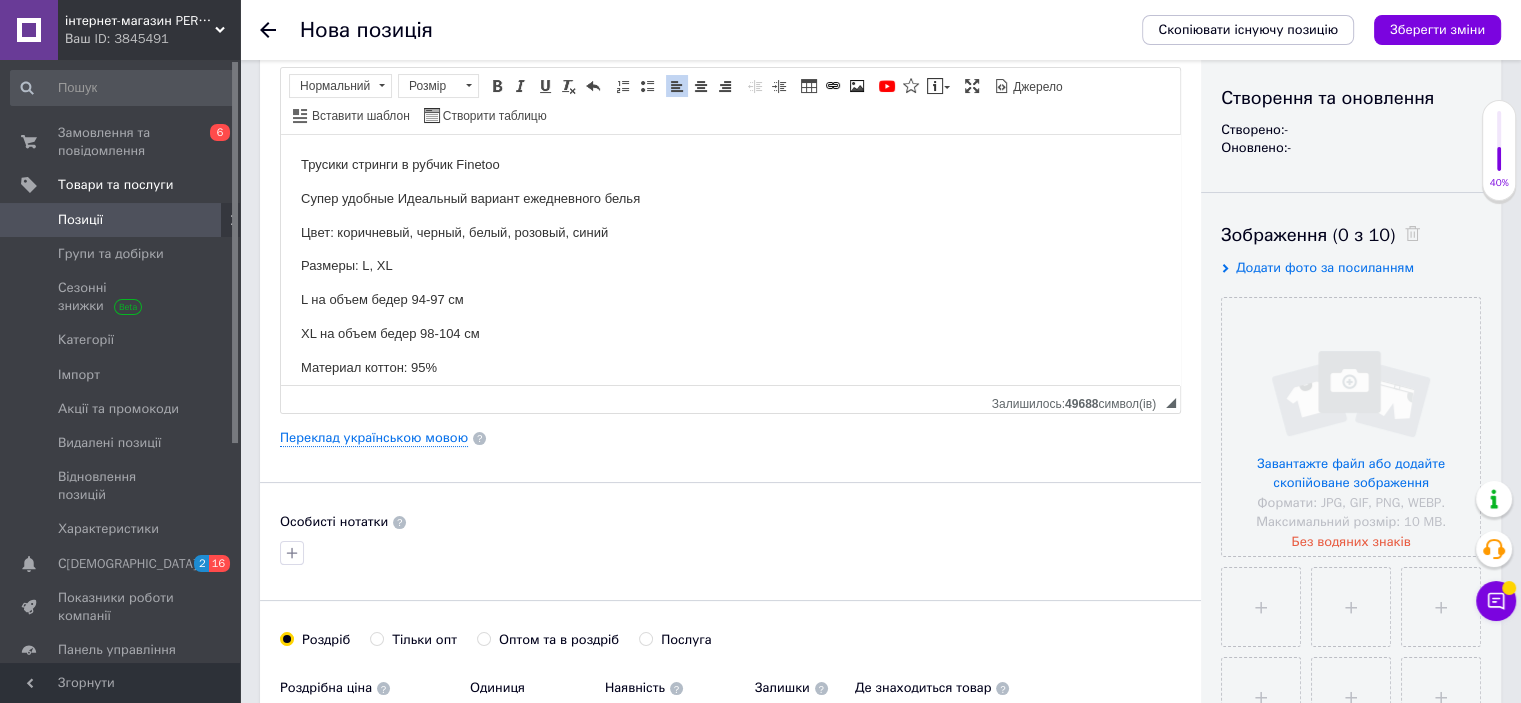 click on "Материал коттон: 95%" at bounding box center [730, 367] 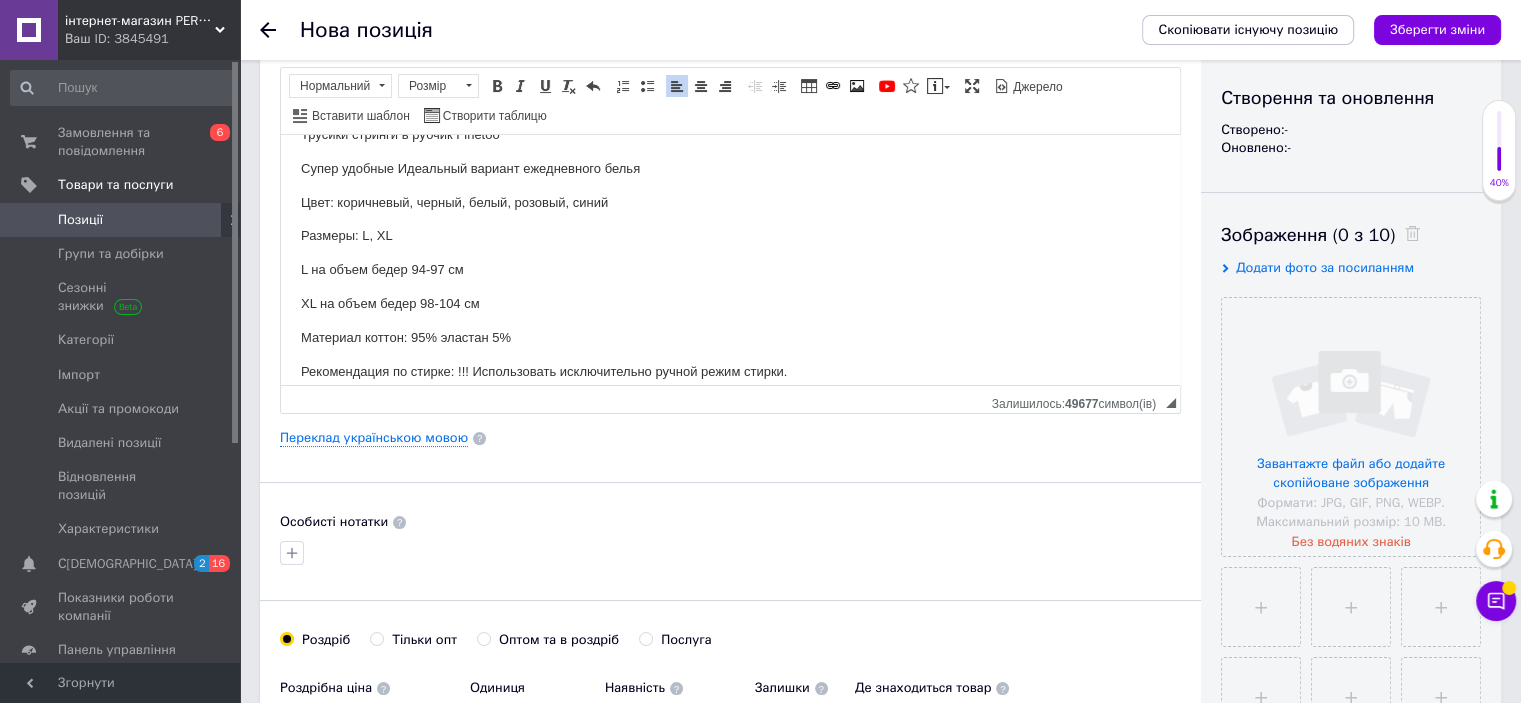 scroll, scrollTop: 47, scrollLeft: 0, axis: vertical 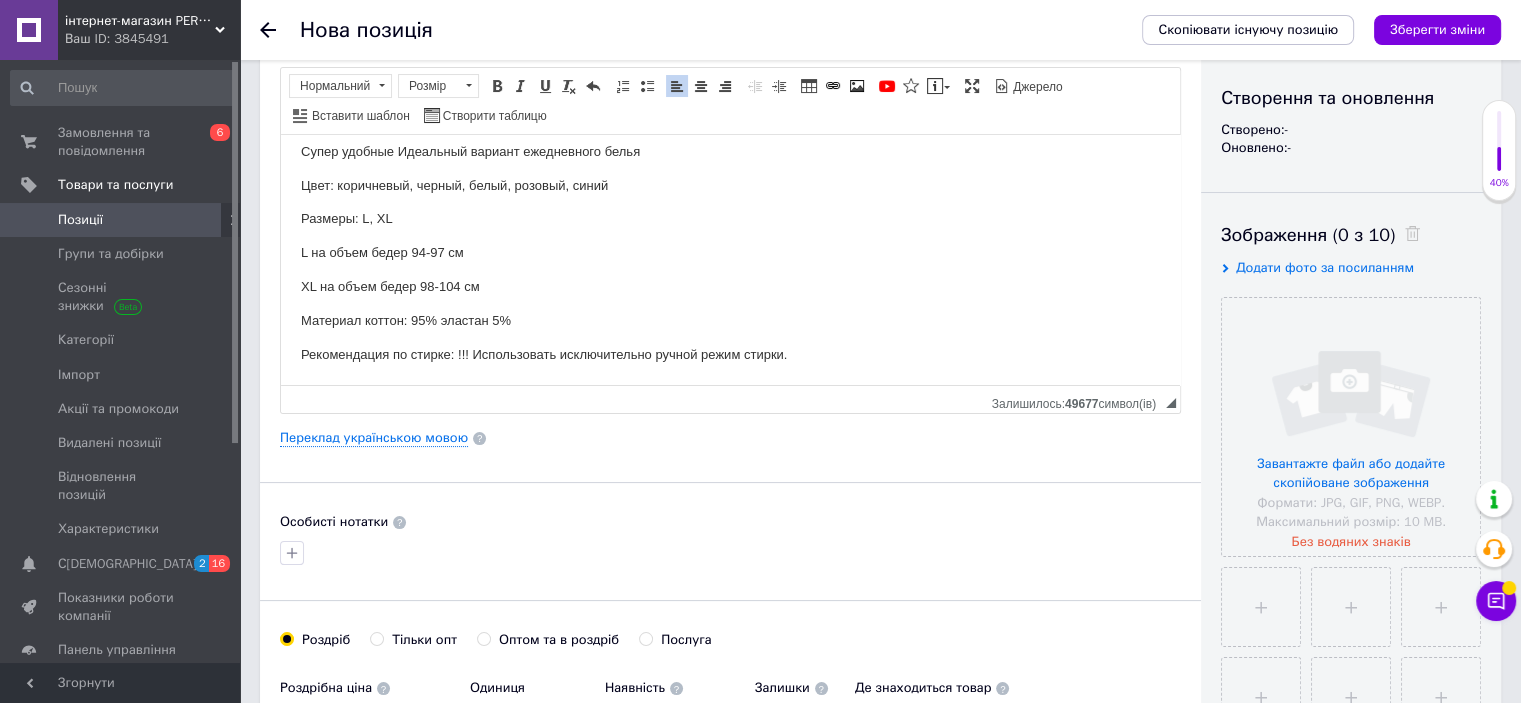 click on "Рекомендация по стирке: !!! Использовать исключительно ручной режим стирки." at bounding box center (730, 354) 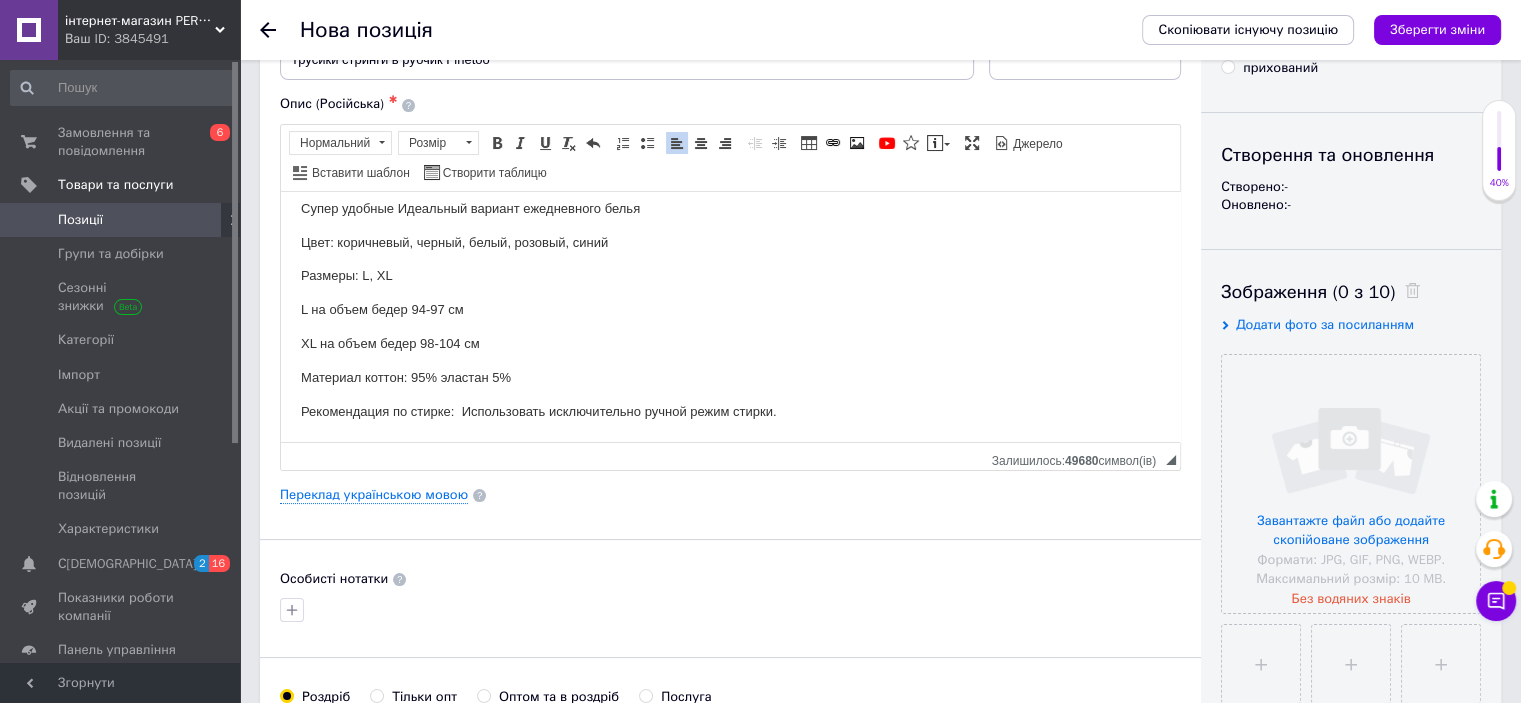 scroll, scrollTop: 0, scrollLeft: 0, axis: both 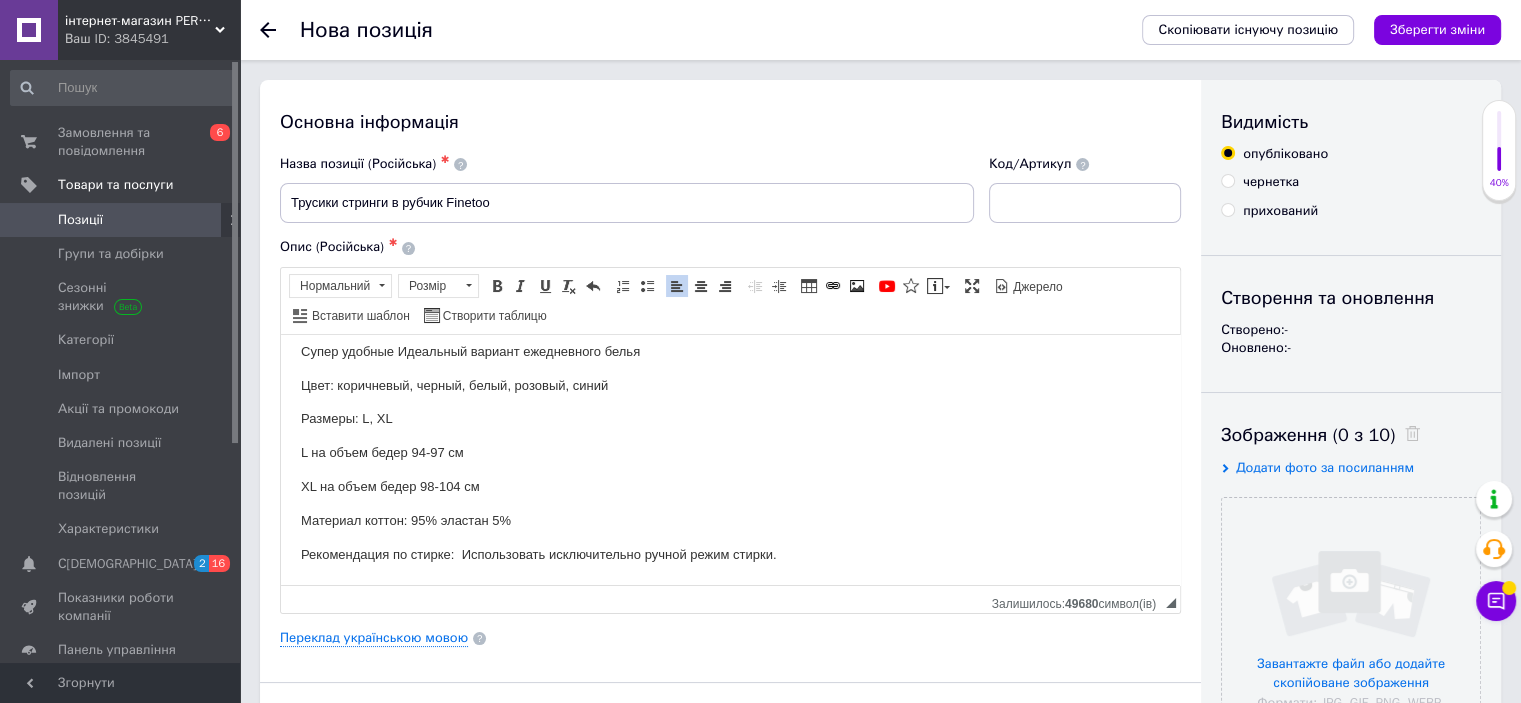 drag, startPoint x: 301, startPoint y: 348, endPoint x: 882, endPoint y: 538, distance: 611.2782 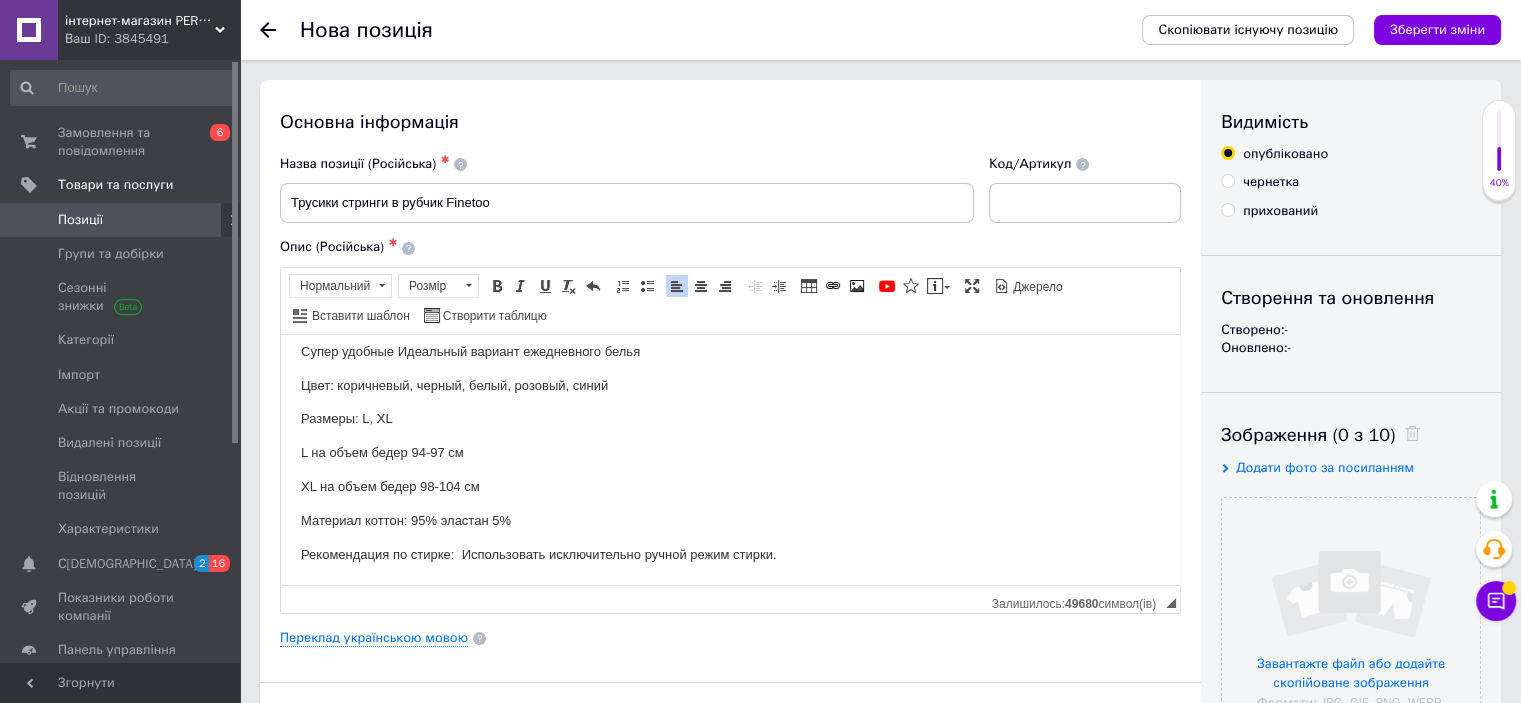 click on "Трусики стринги в рубчик Finetoo  Супер удобные Идеальный вариант ежедневного белья  Цвет: коричневый, черный, белый, розовый, синий  Размеры: L, XL  L на объем бедер 94-97 см  XL на объем бедер 98-104 см  Материал коттон: 95% эластан 5%  Рекомендация по стирке:  Использовать исключительно ручной режим стирки." at bounding box center (730, 435) 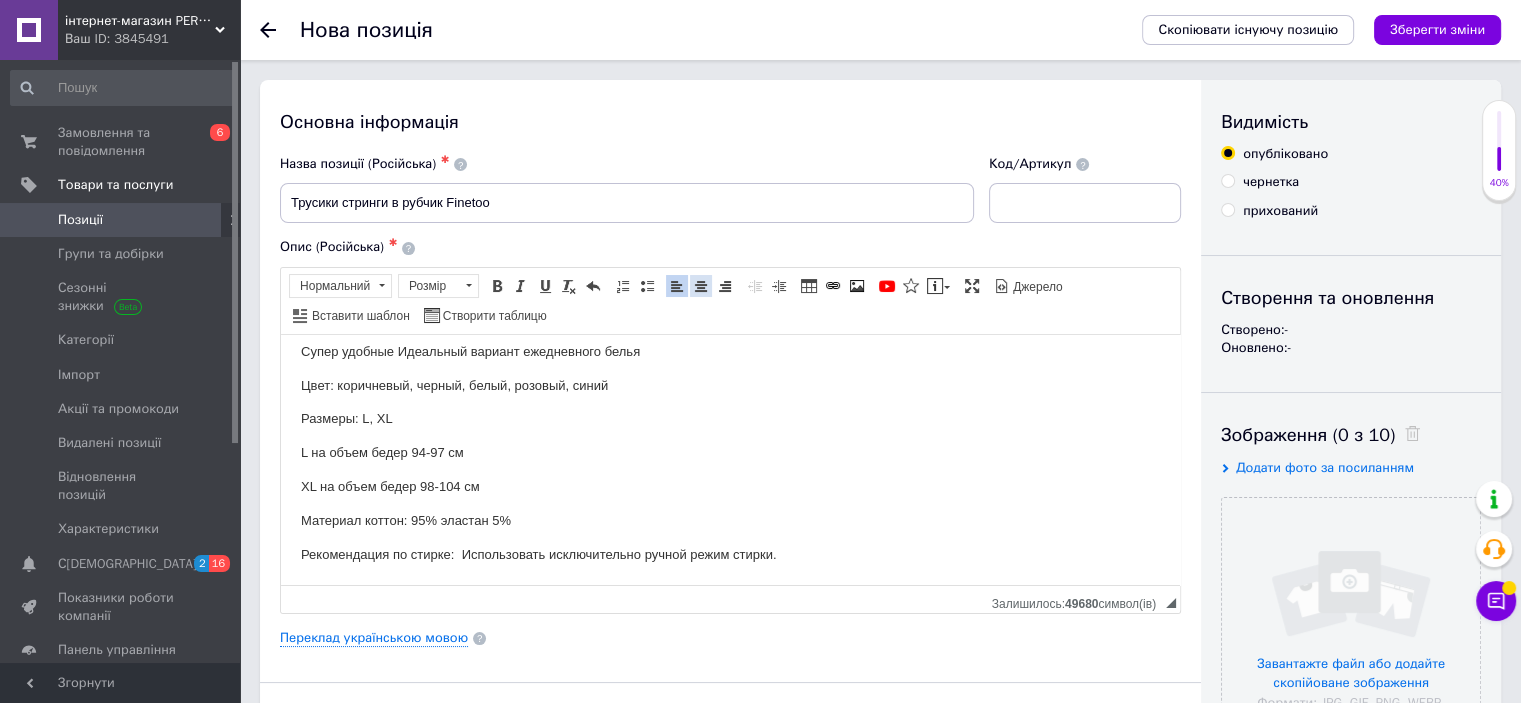 click at bounding box center (701, 286) 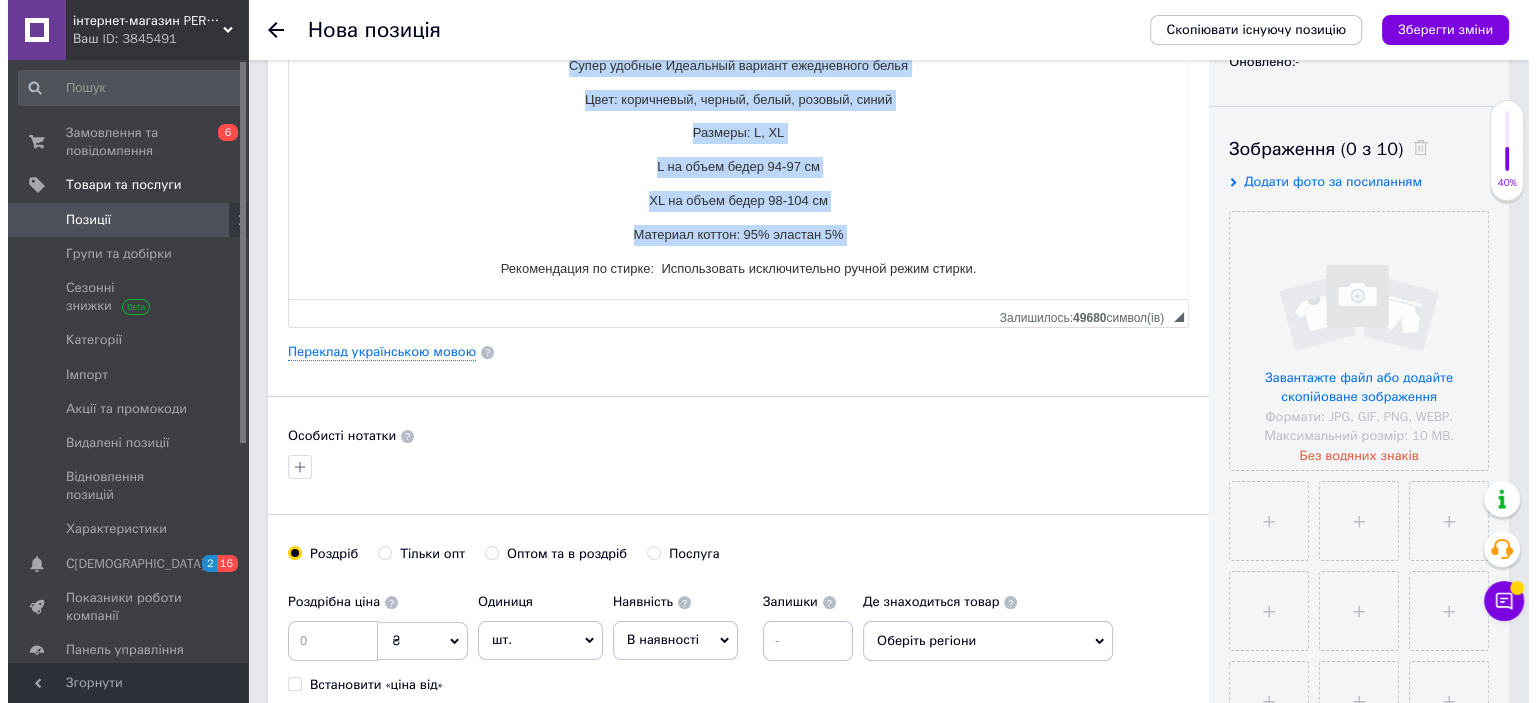 scroll, scrollTop: 300, scrollLeft: 0, axis: vertical 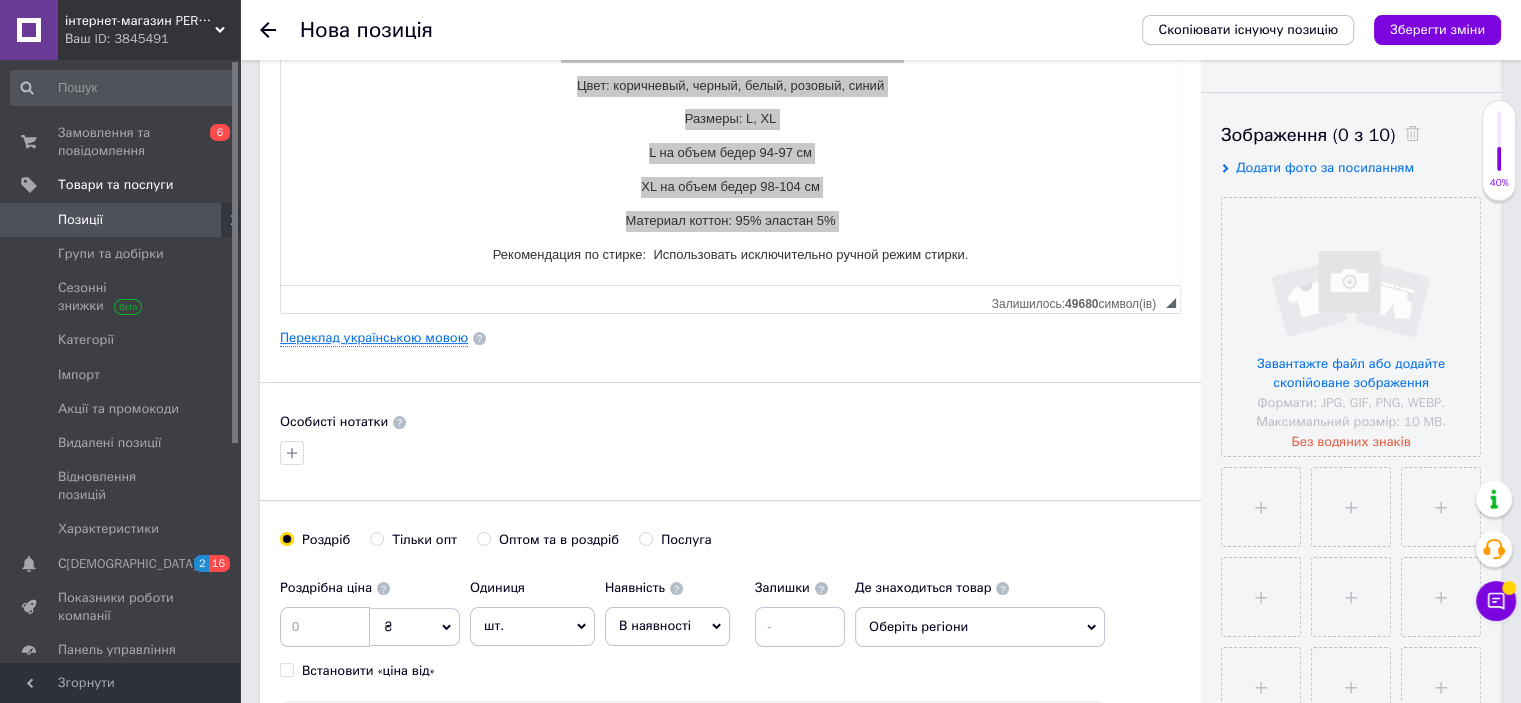 click on "Переклад українською мовою" at bounding box center [374, 338] 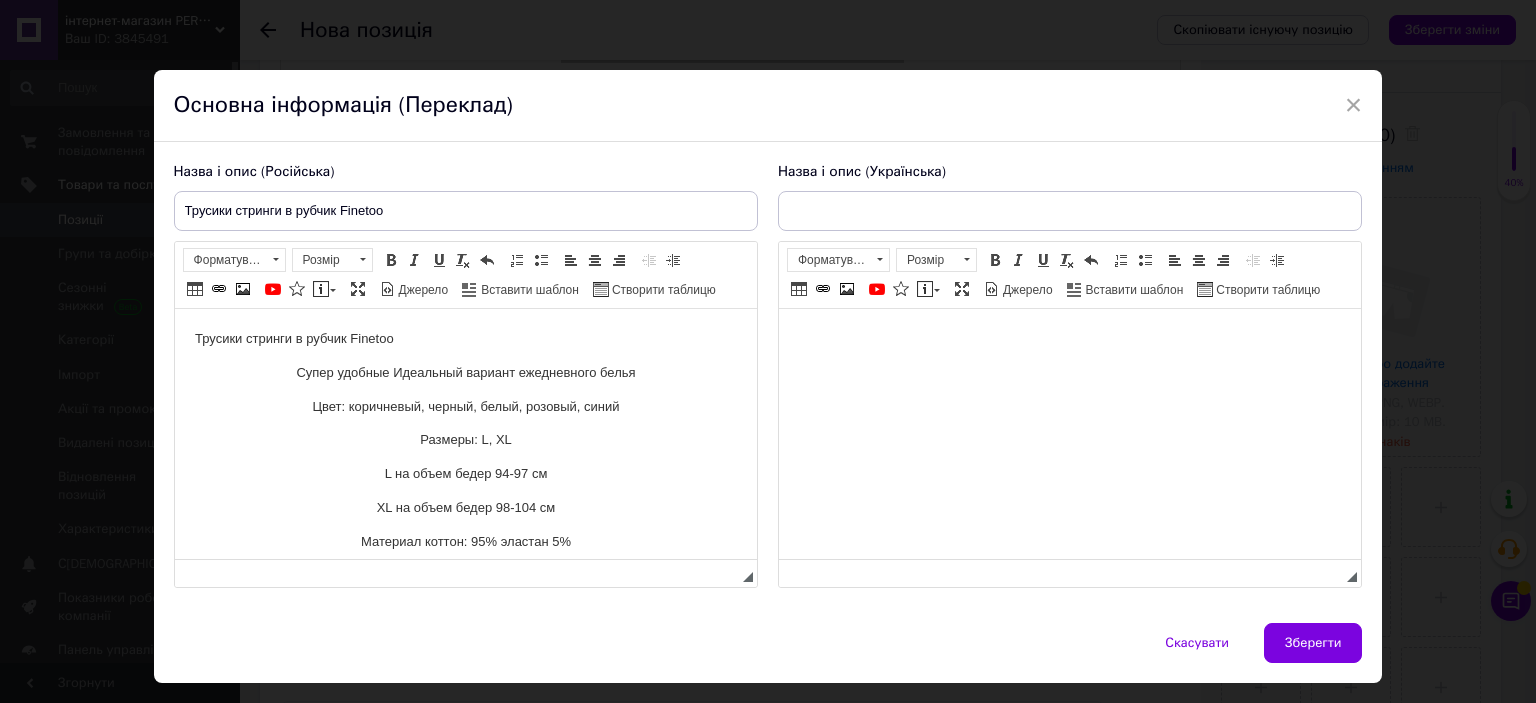 scroll, scrollTop: 0, scrollLeft: 0, axis: both 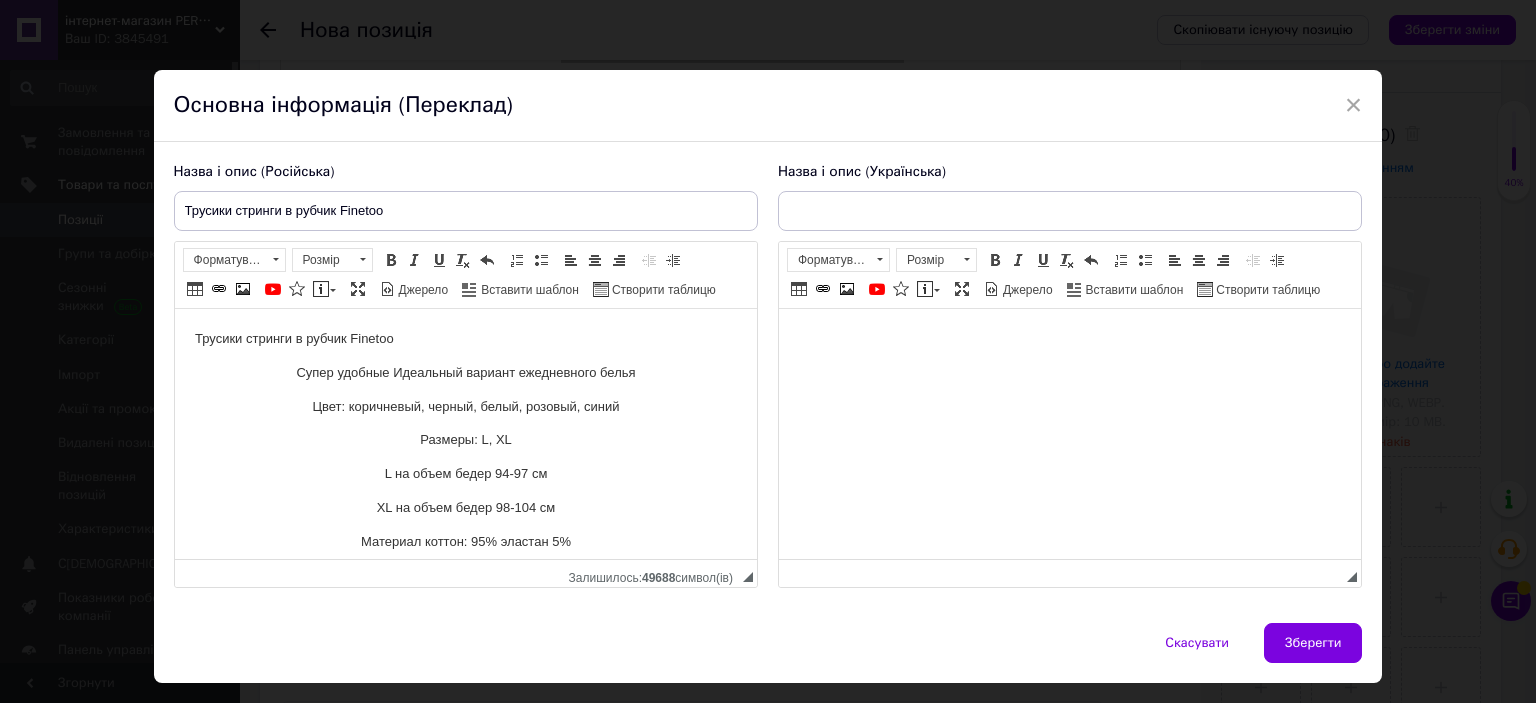 click on "Трусики стринги в рубчик Finetoo" at bounding box center (465, 339) 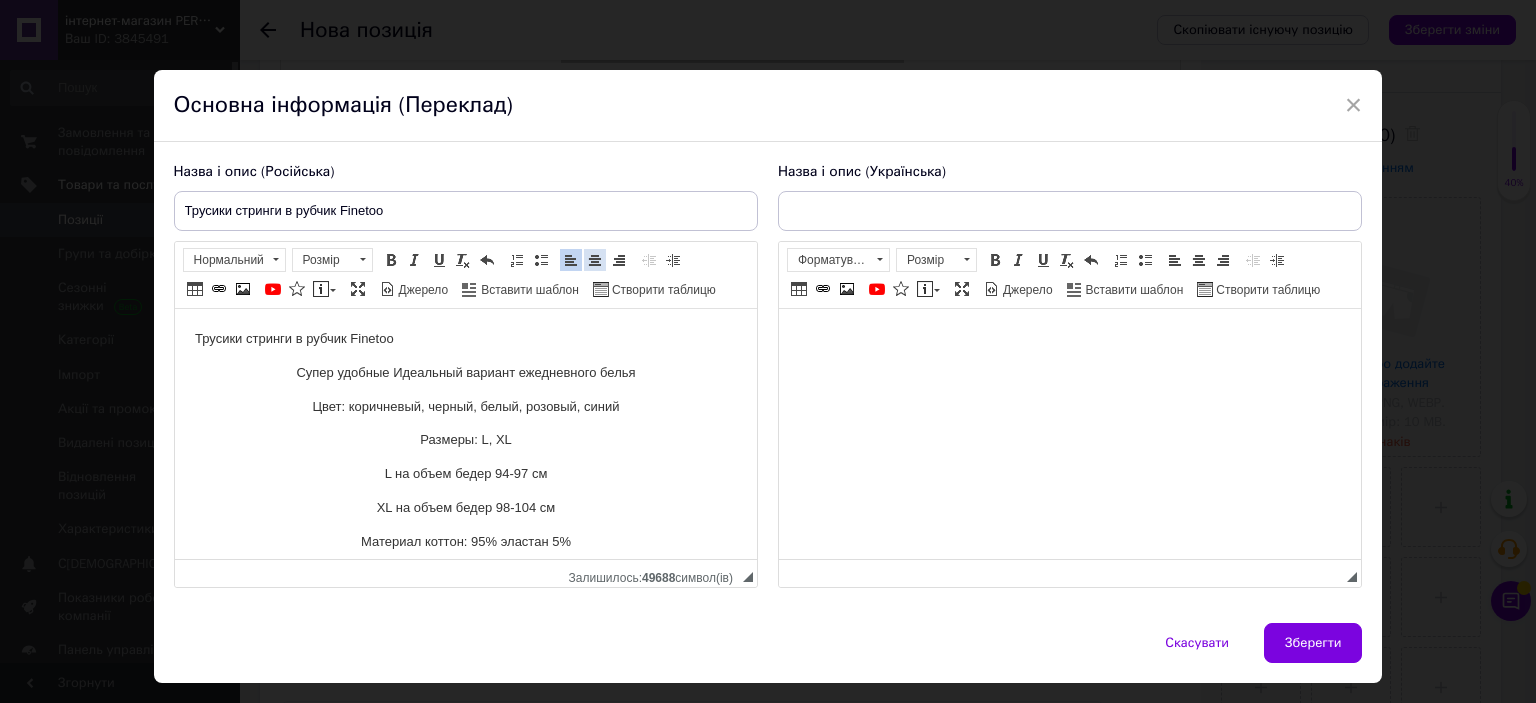 click at bounding box center [595, 260] 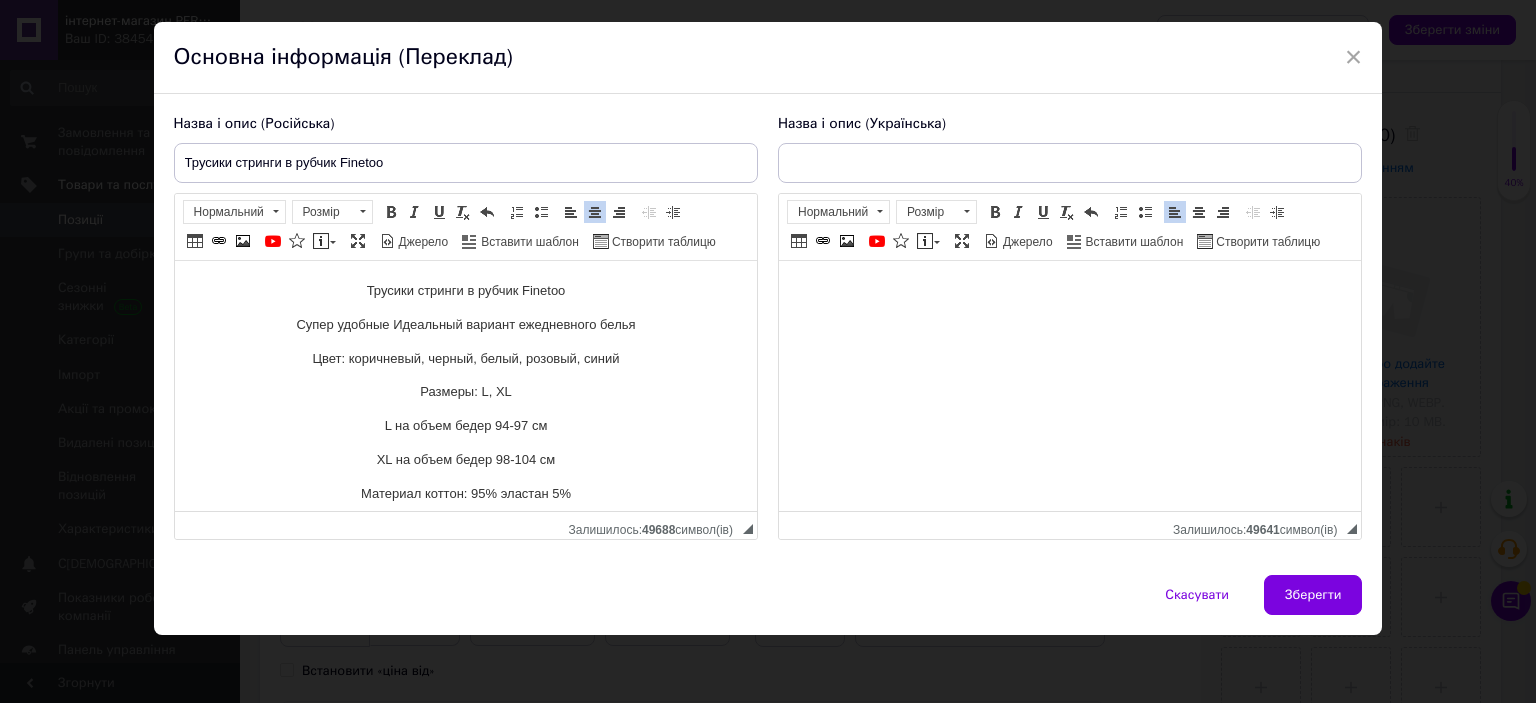 scroll, scrollTop: 0, scrollLeft: 0, axis: both 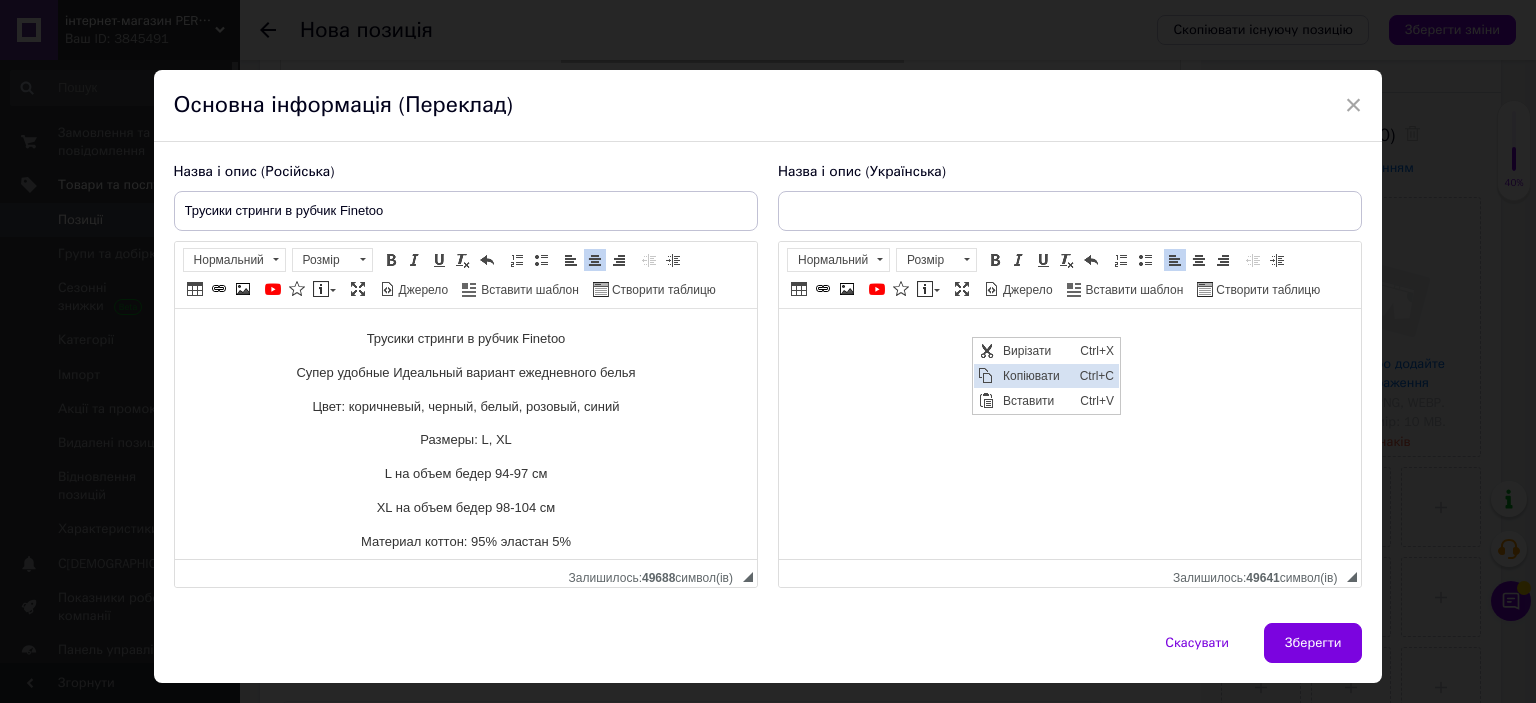 click on "Копіювати" at bounding box center (1035, 375) 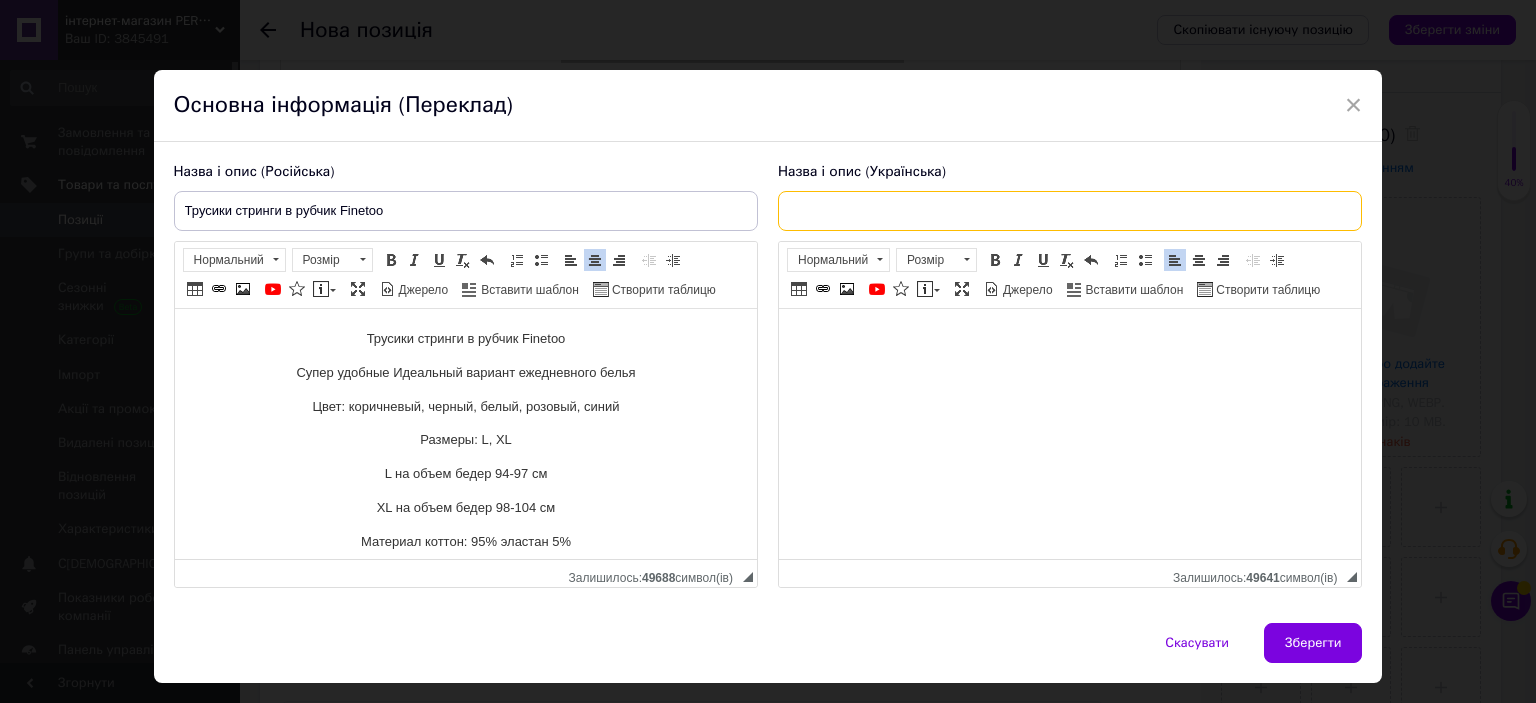 click at bounding box center (1070, 211) 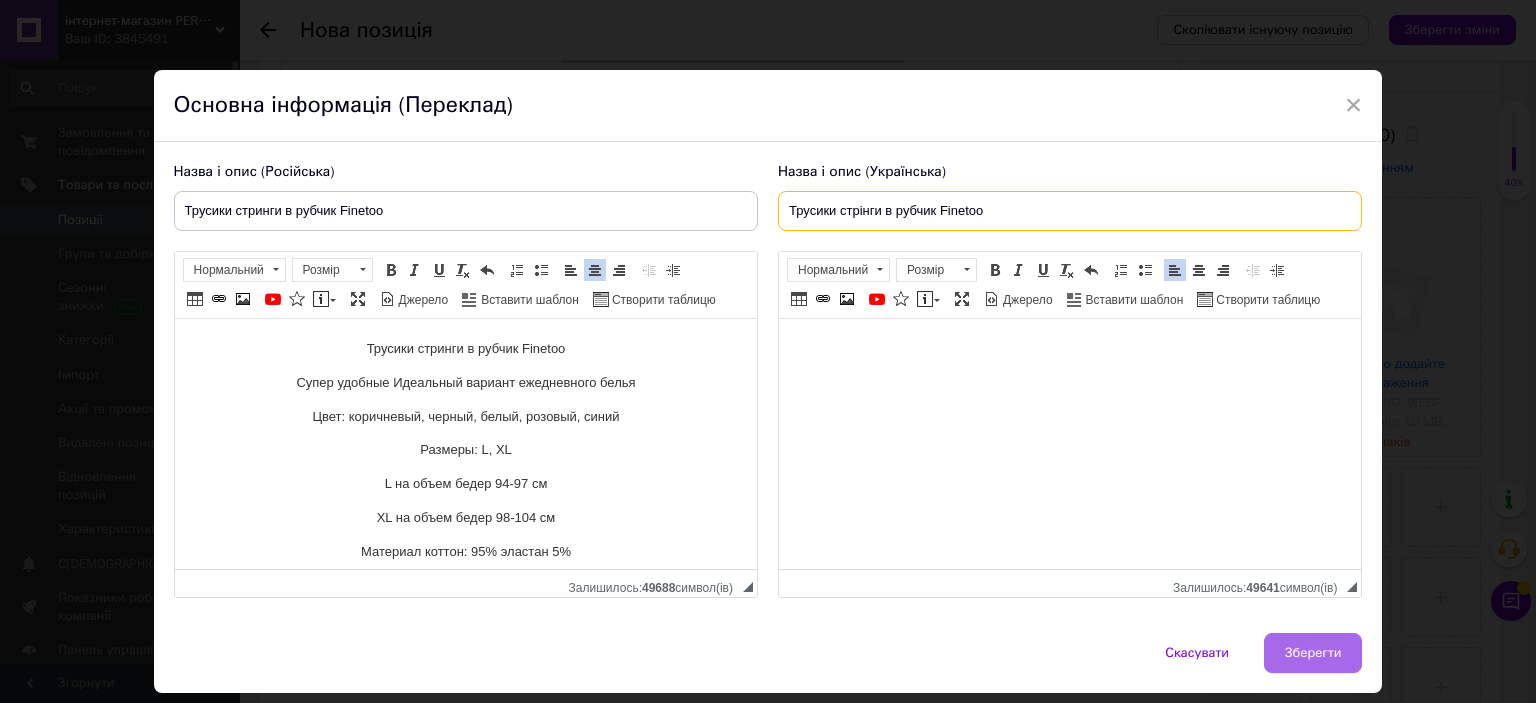type on "Трусики стрінги в рубчик Finetoo" 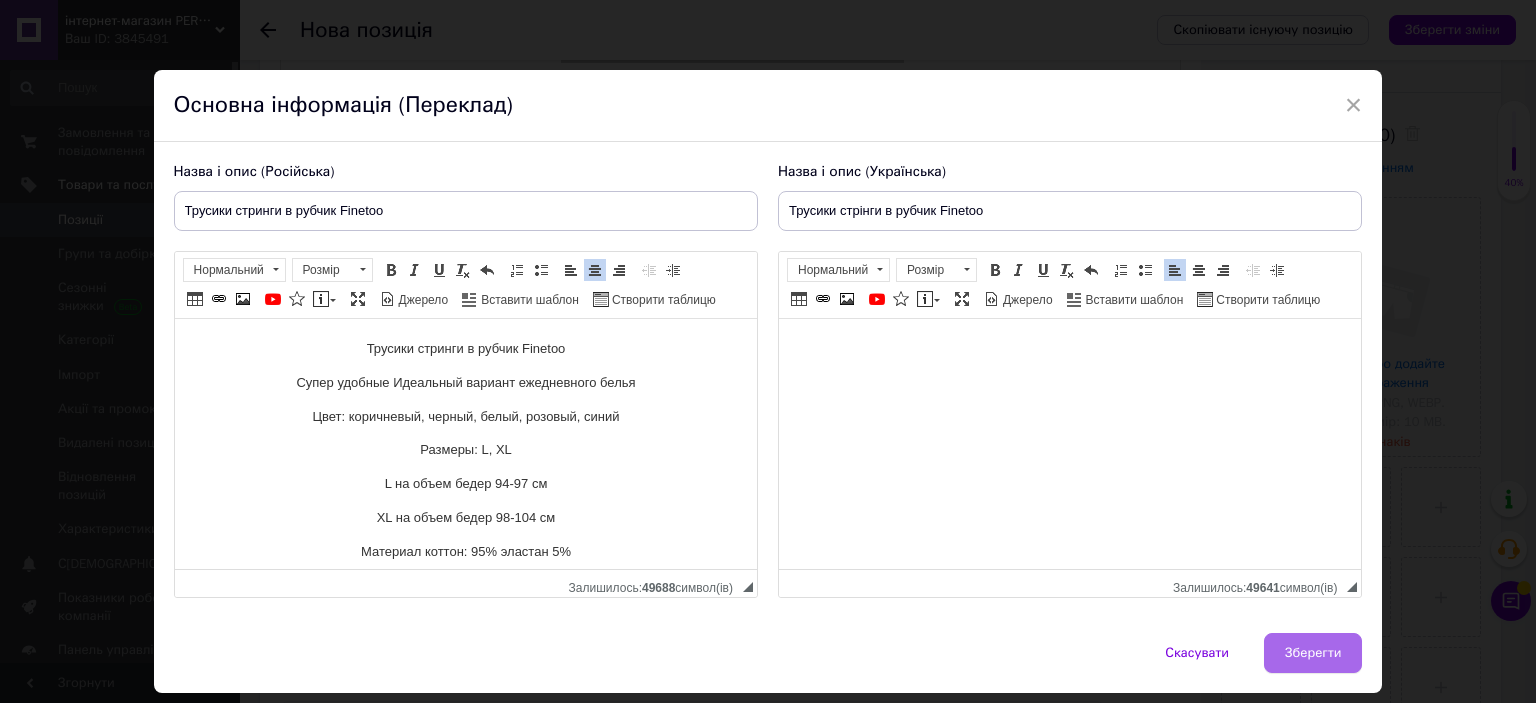 click on "Зберегти" at bounding box center [1313, 653] 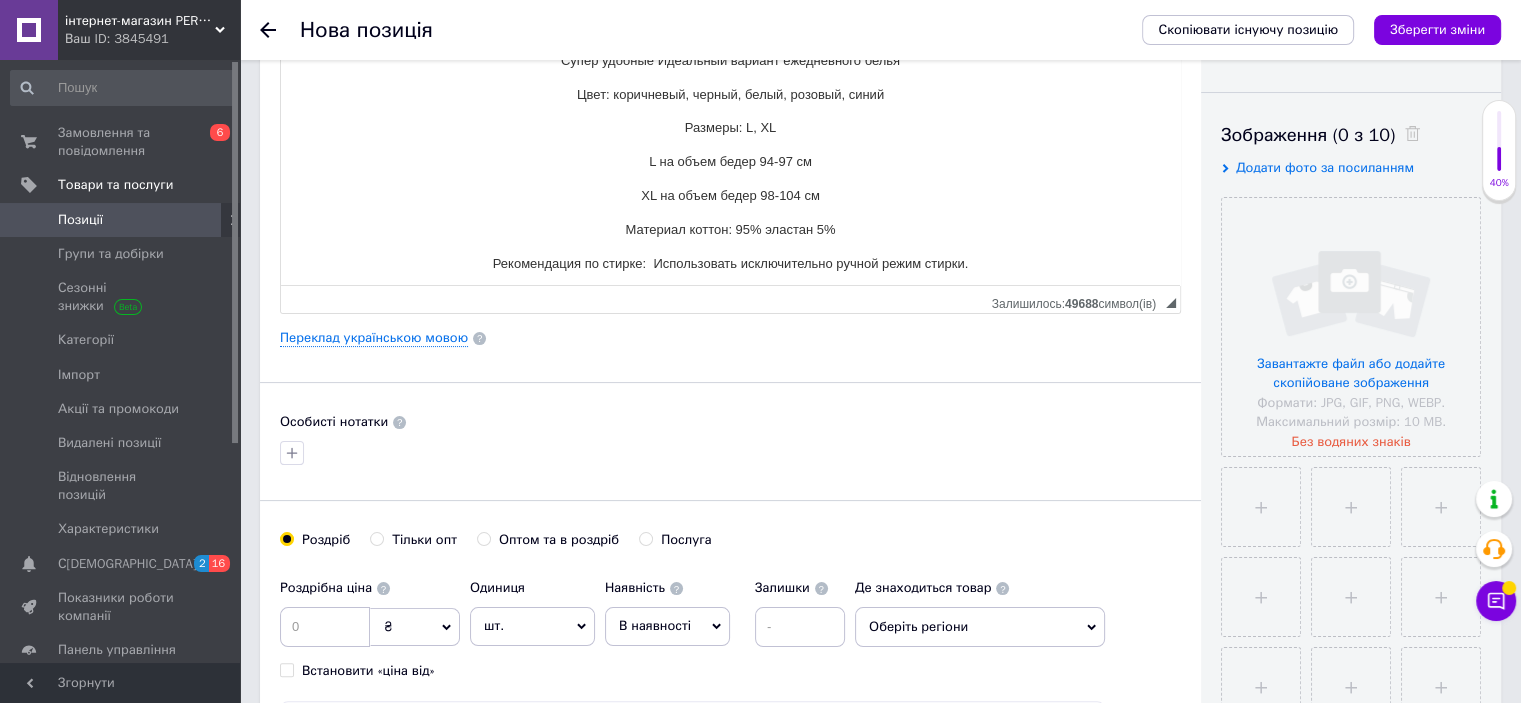 scroll, scrollTop: 0, scrollLeft: 0, axis: both 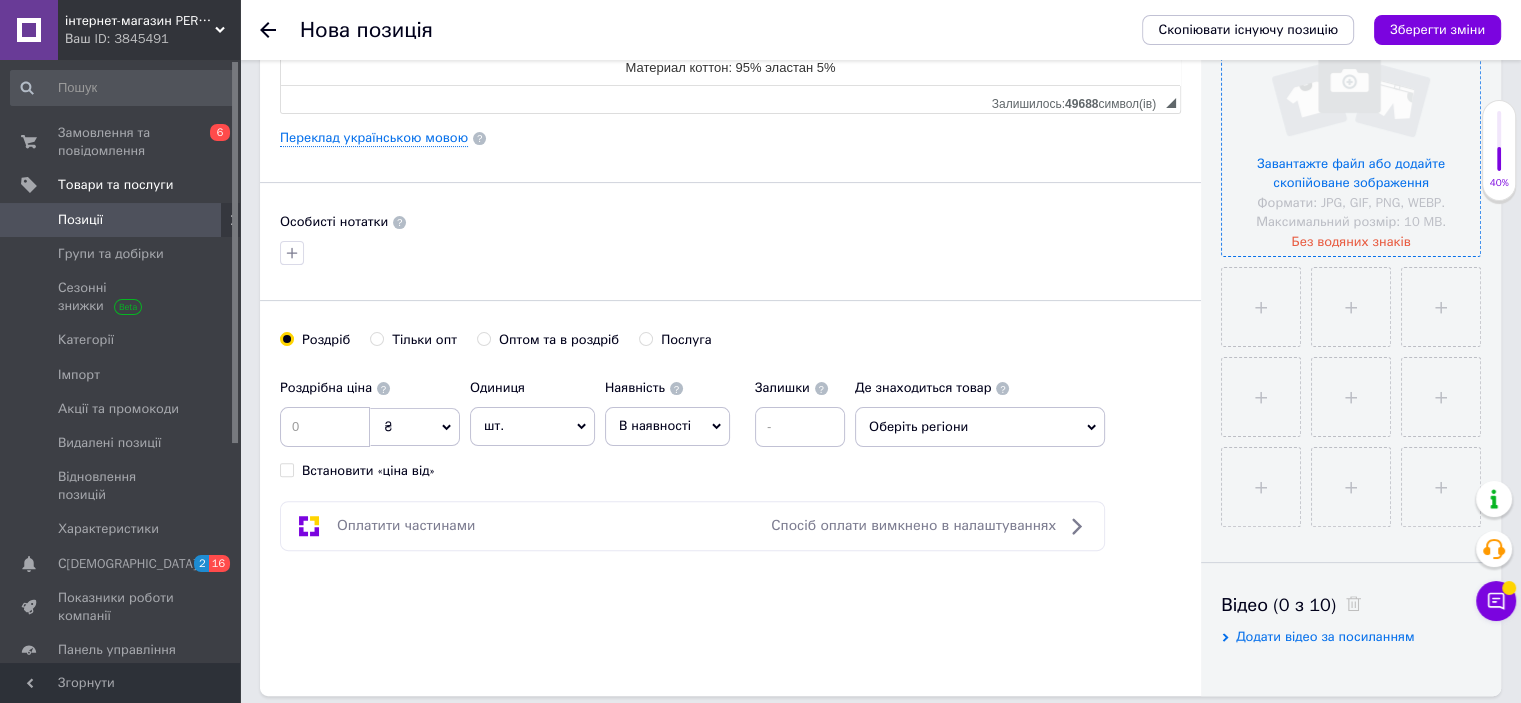 click at bounding box center (1351, 127) 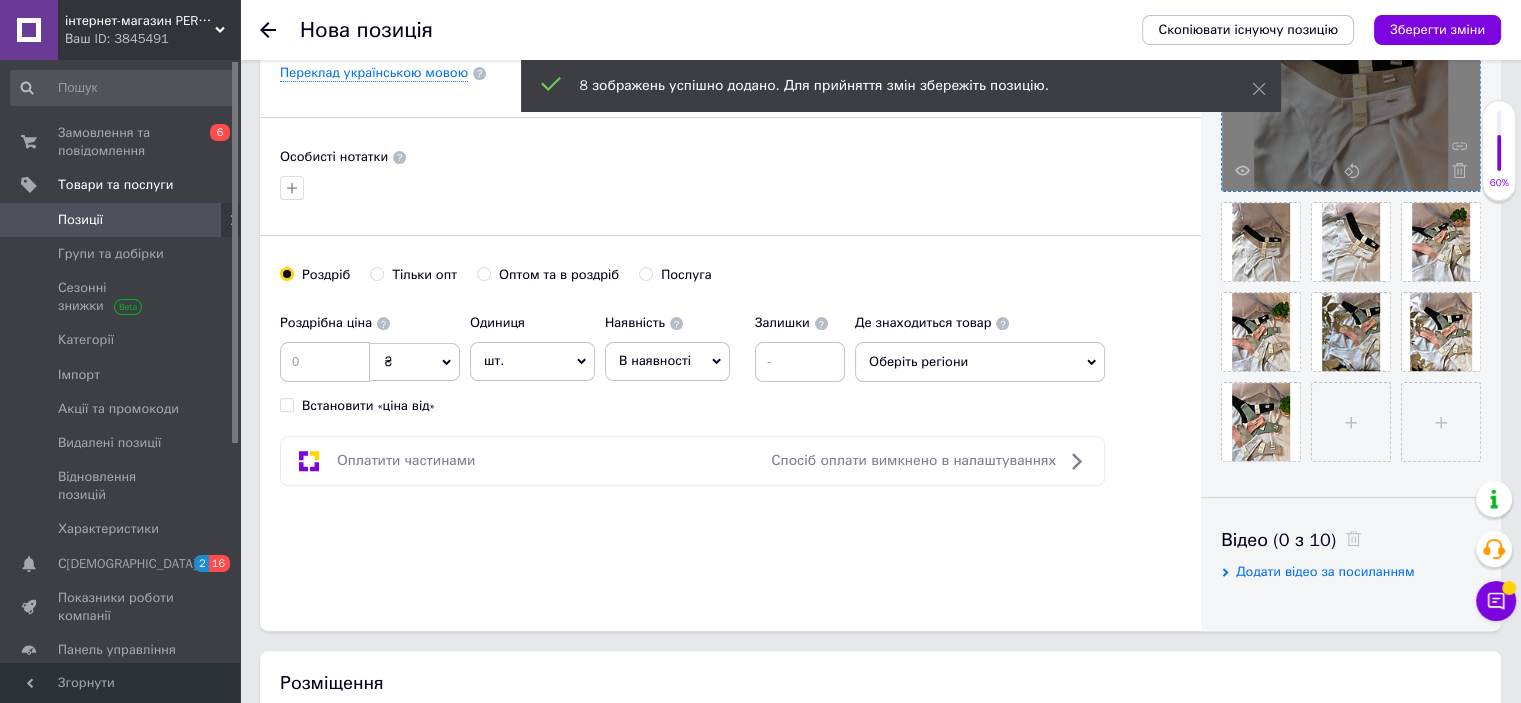 scroll, scrollTop: 700, scrollLeft: 0, axis: vertical 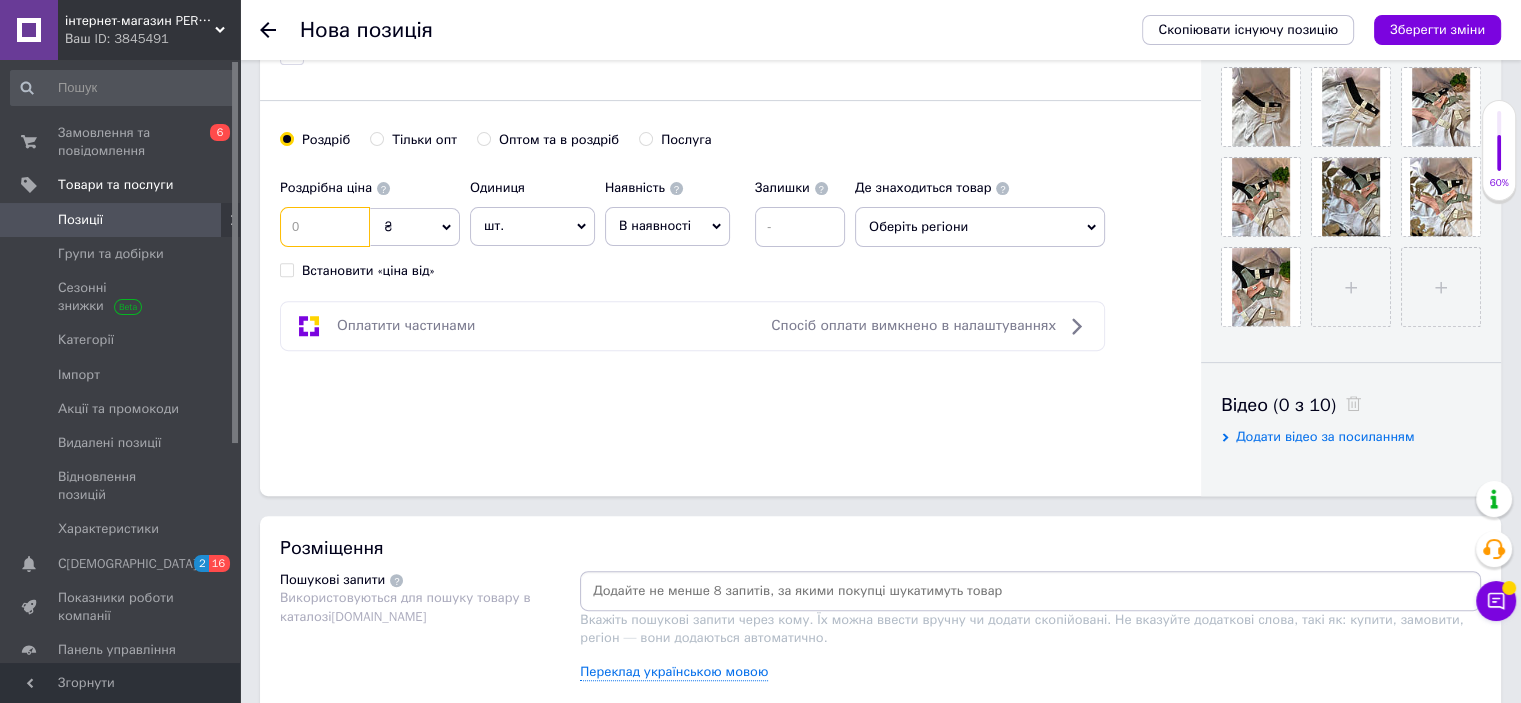 click at bounding box center [325, 227] 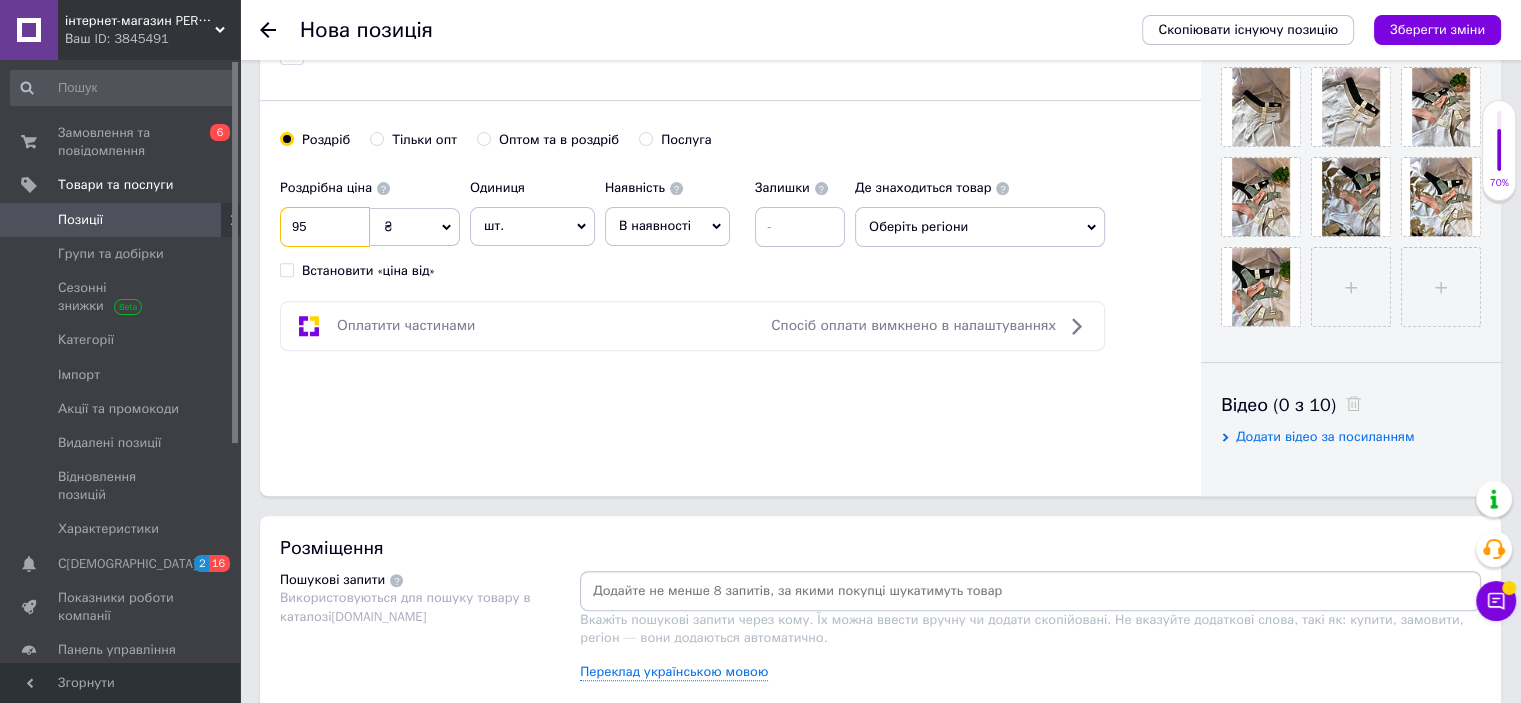type on "95" 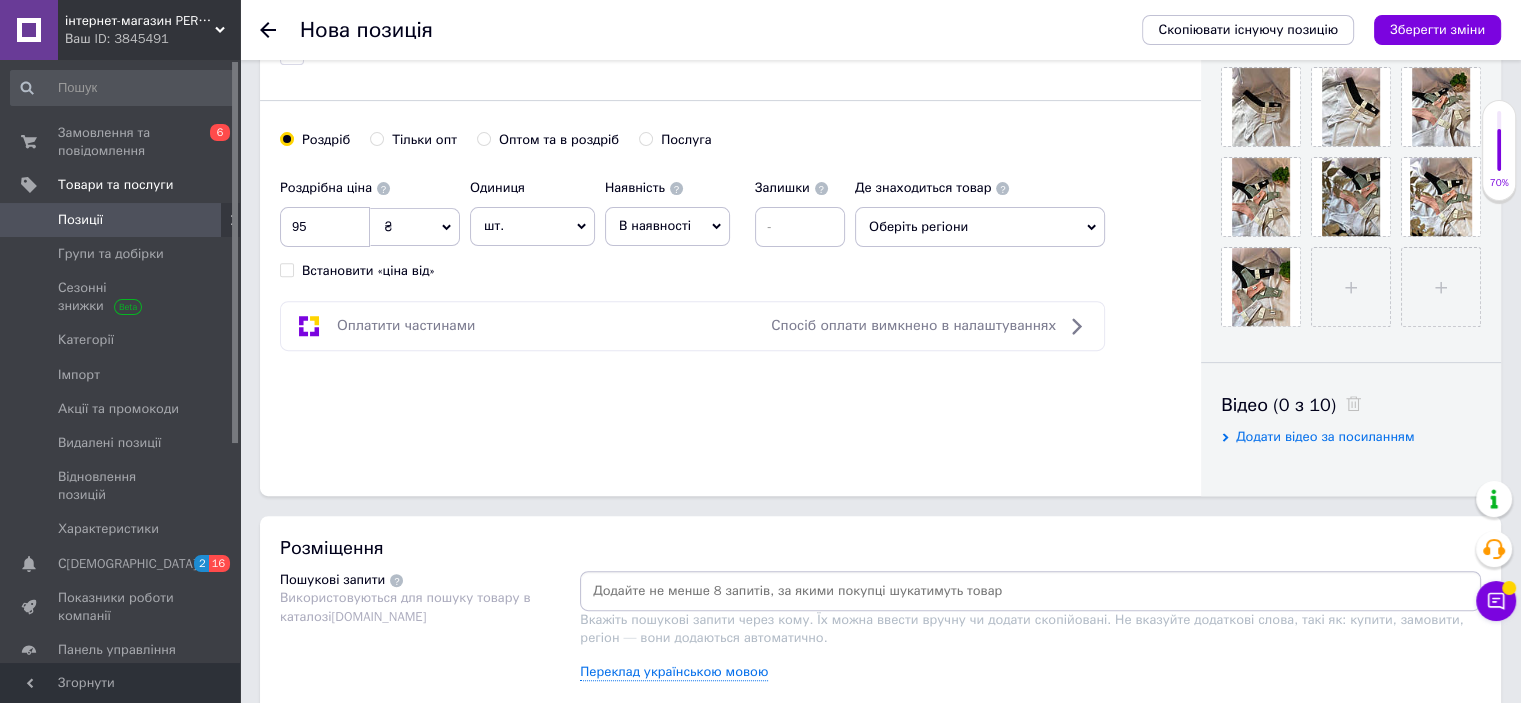 click on "Оптом та в роздріб" at bounding box center [559, 140] 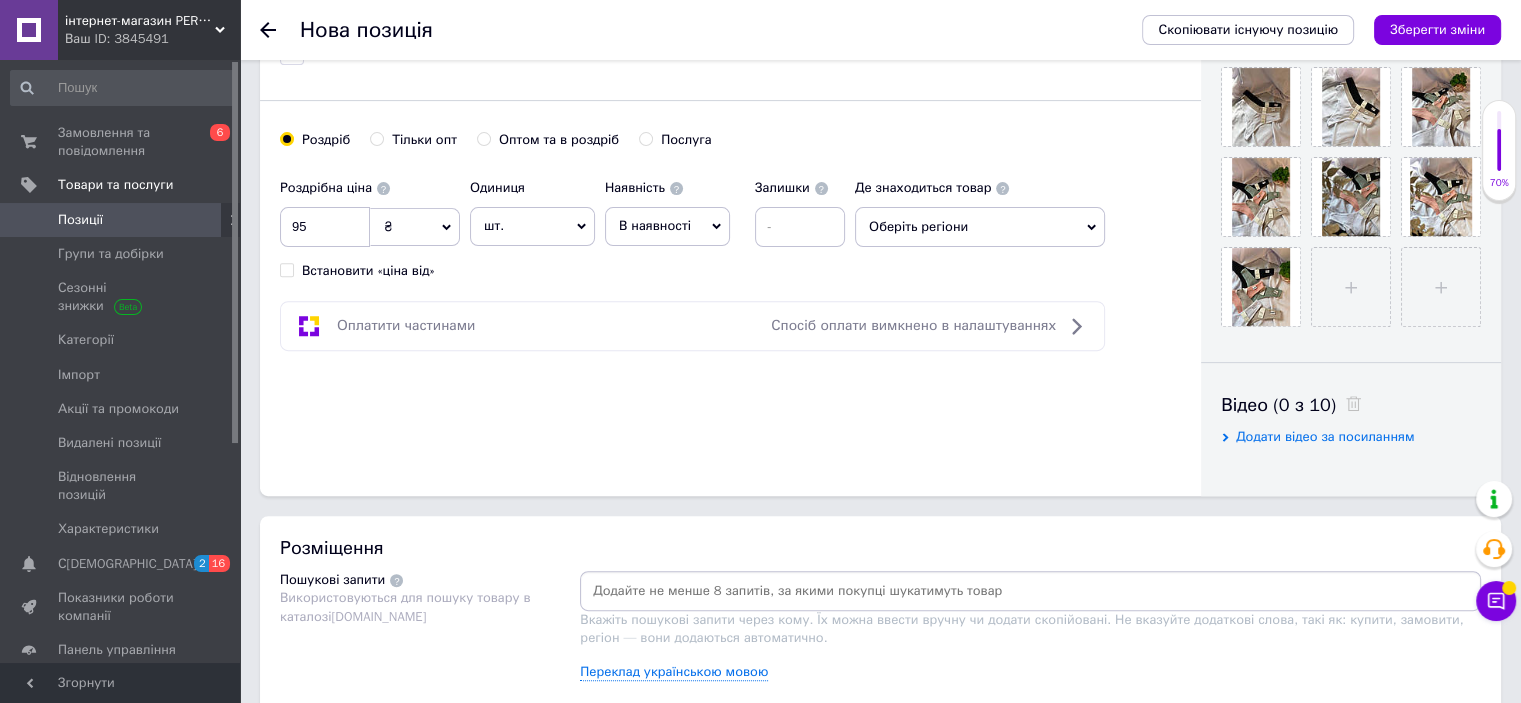 radio on "true" 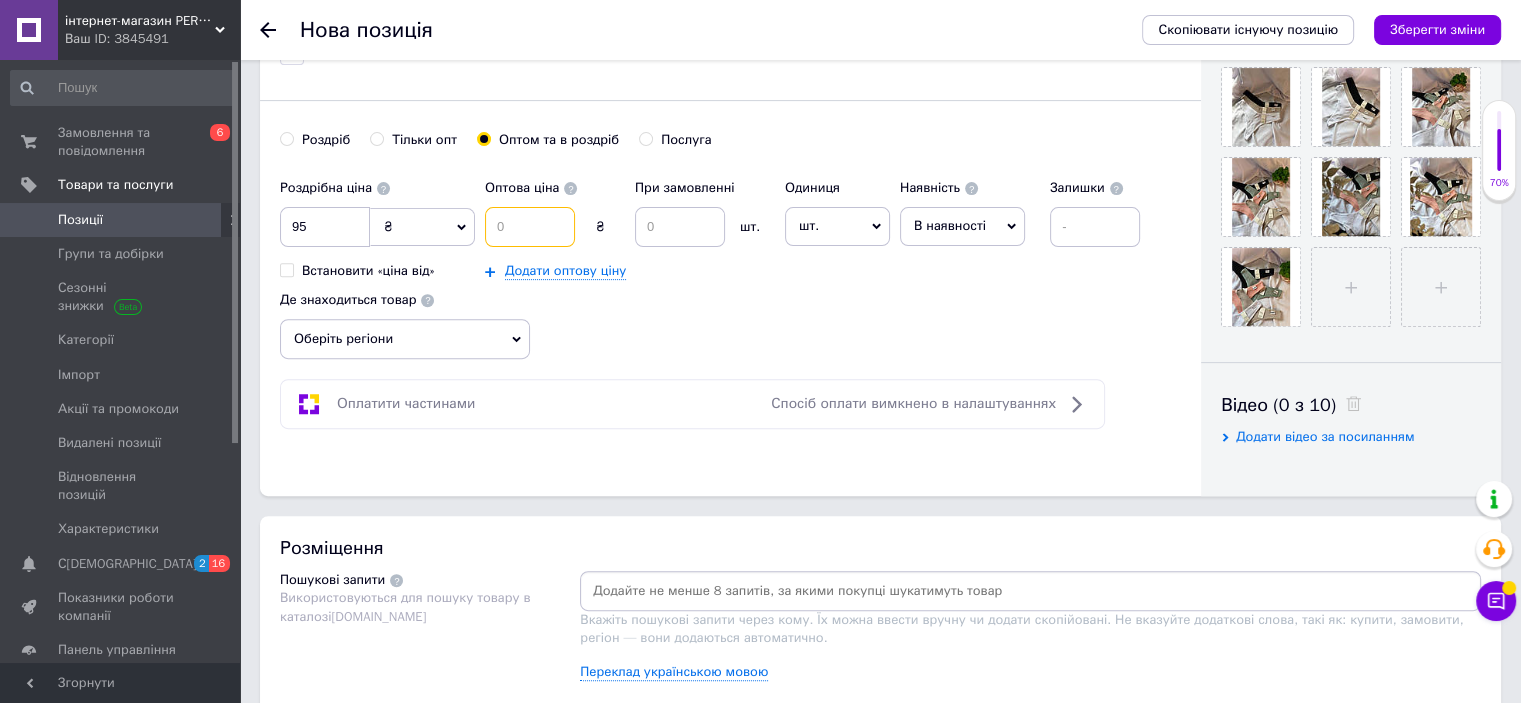 click at bounding box center (530, 227) 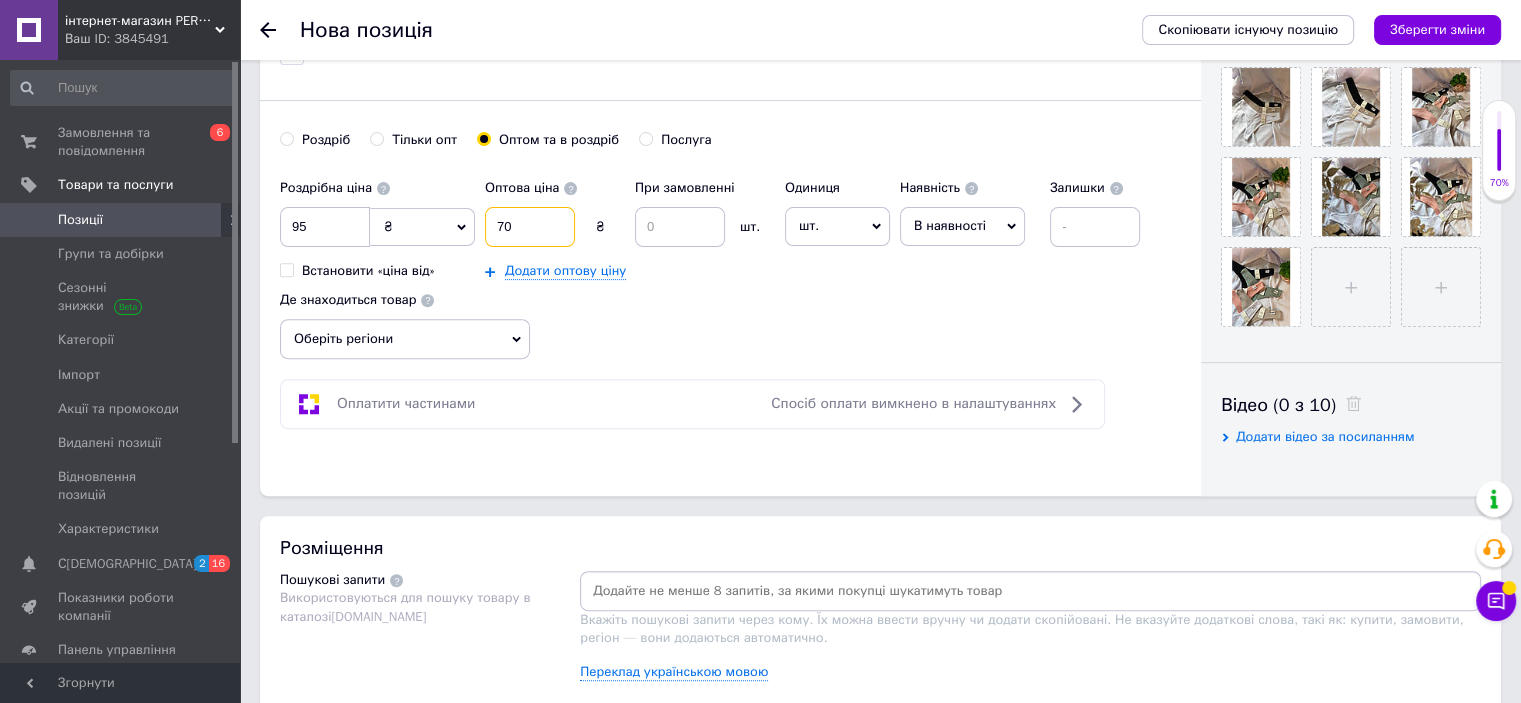 type on "70" 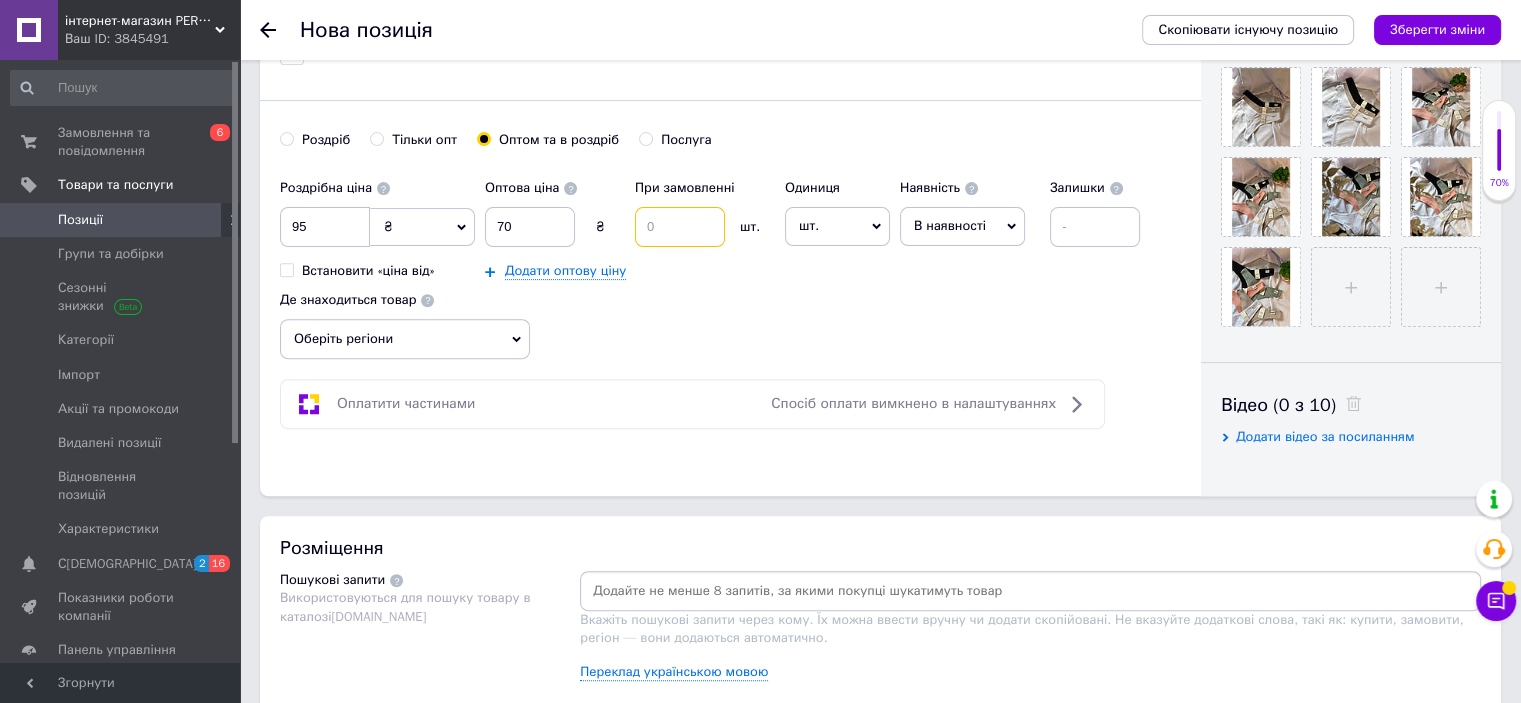 click at bounding box center (680, 227) 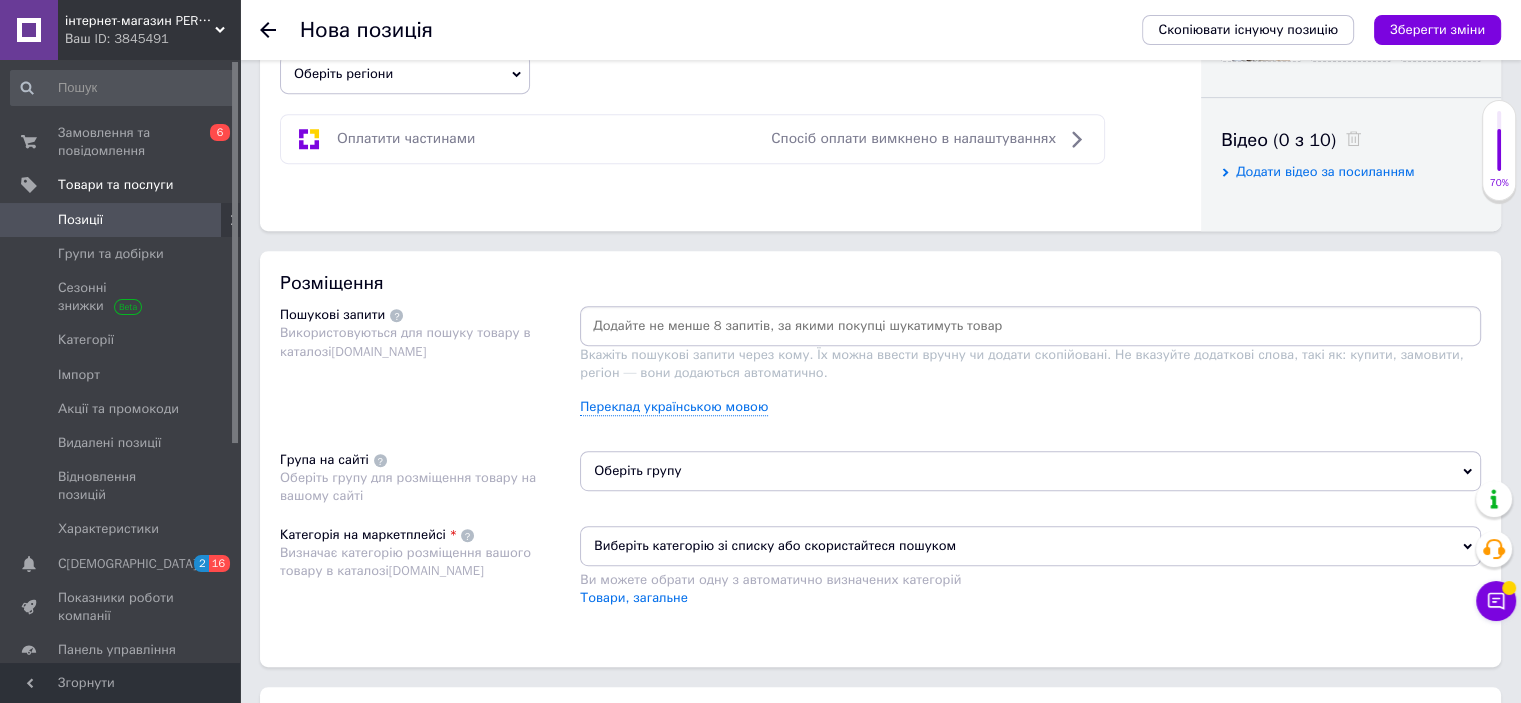 scroll, scrollTop: 1000, scrollLeft: 0, axis: vertical 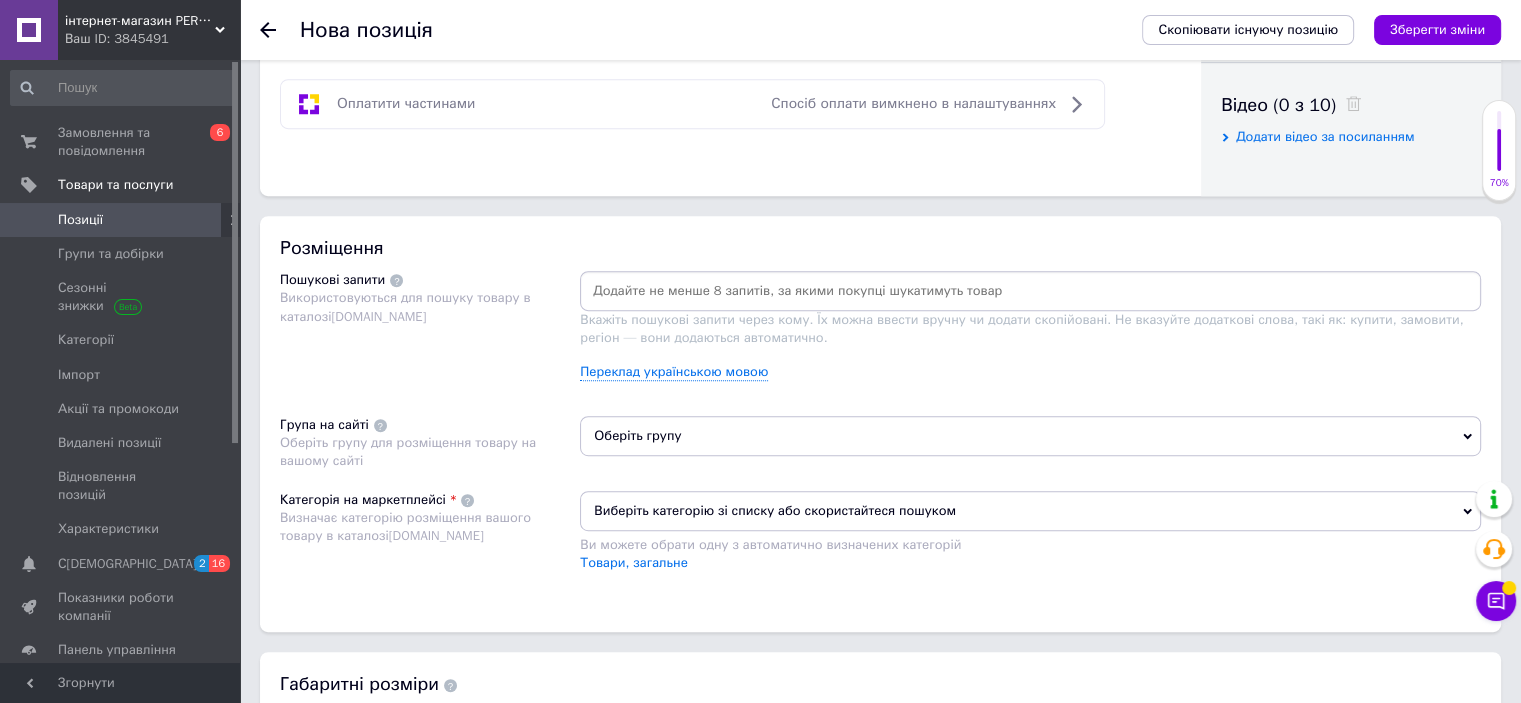 type on "10" 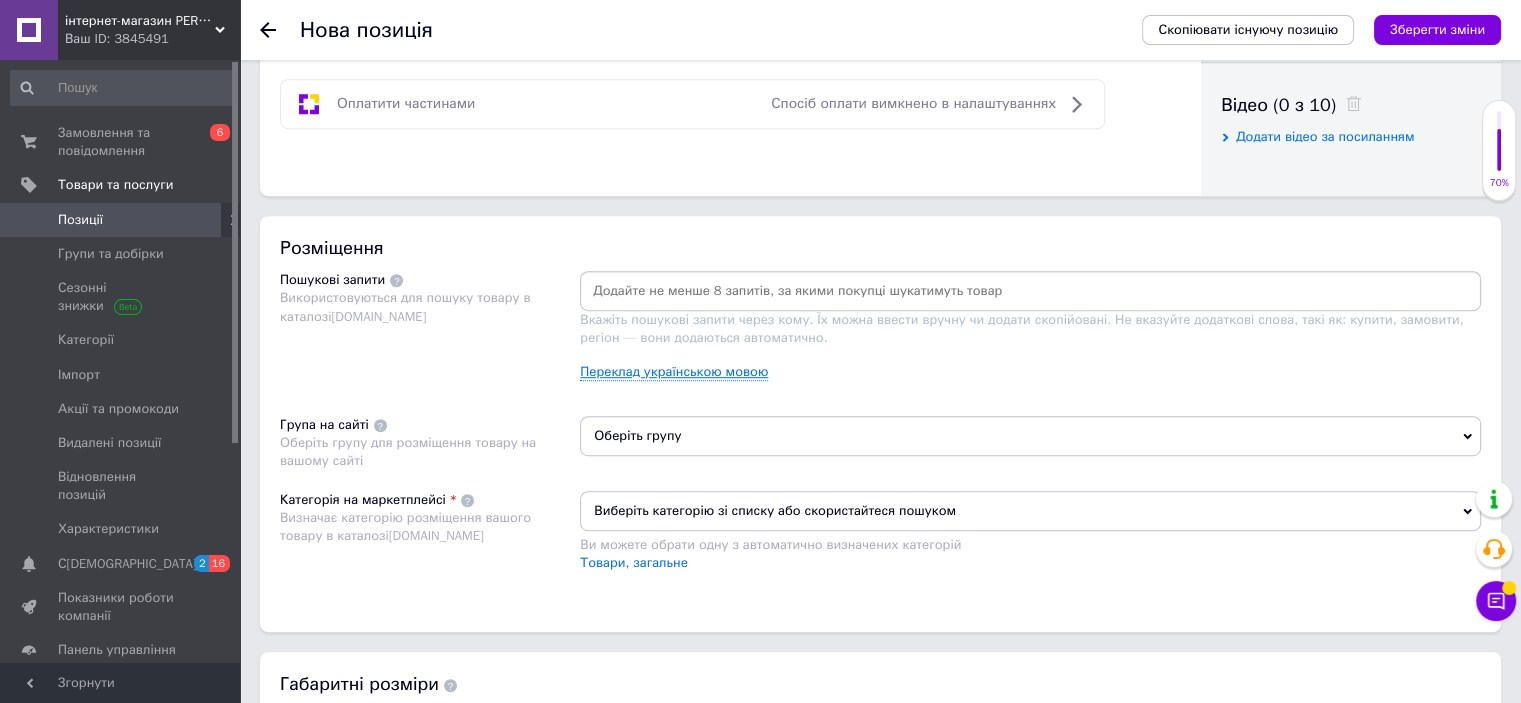 click on "Переклад українською мовою" at bounding box center (674, 372) 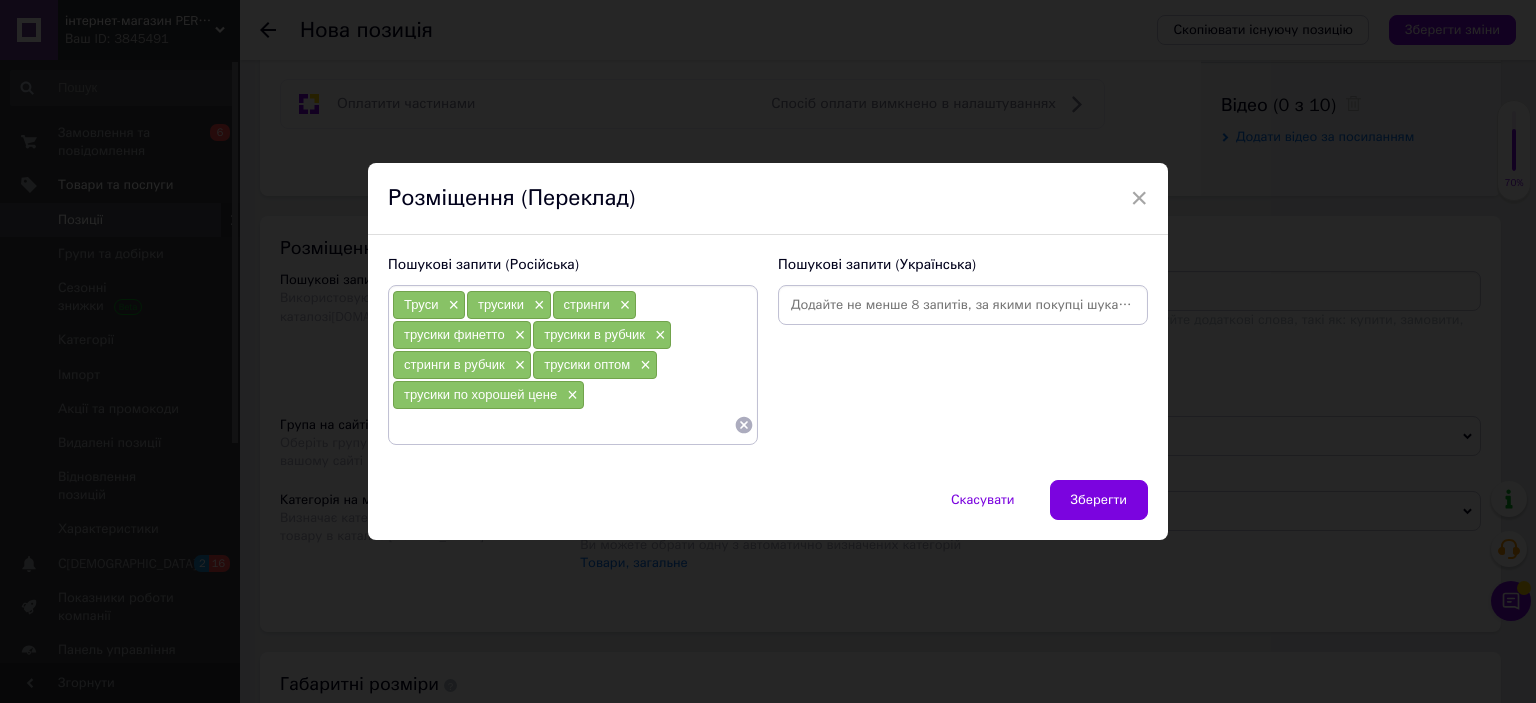 click at bounding box center (963, 305) 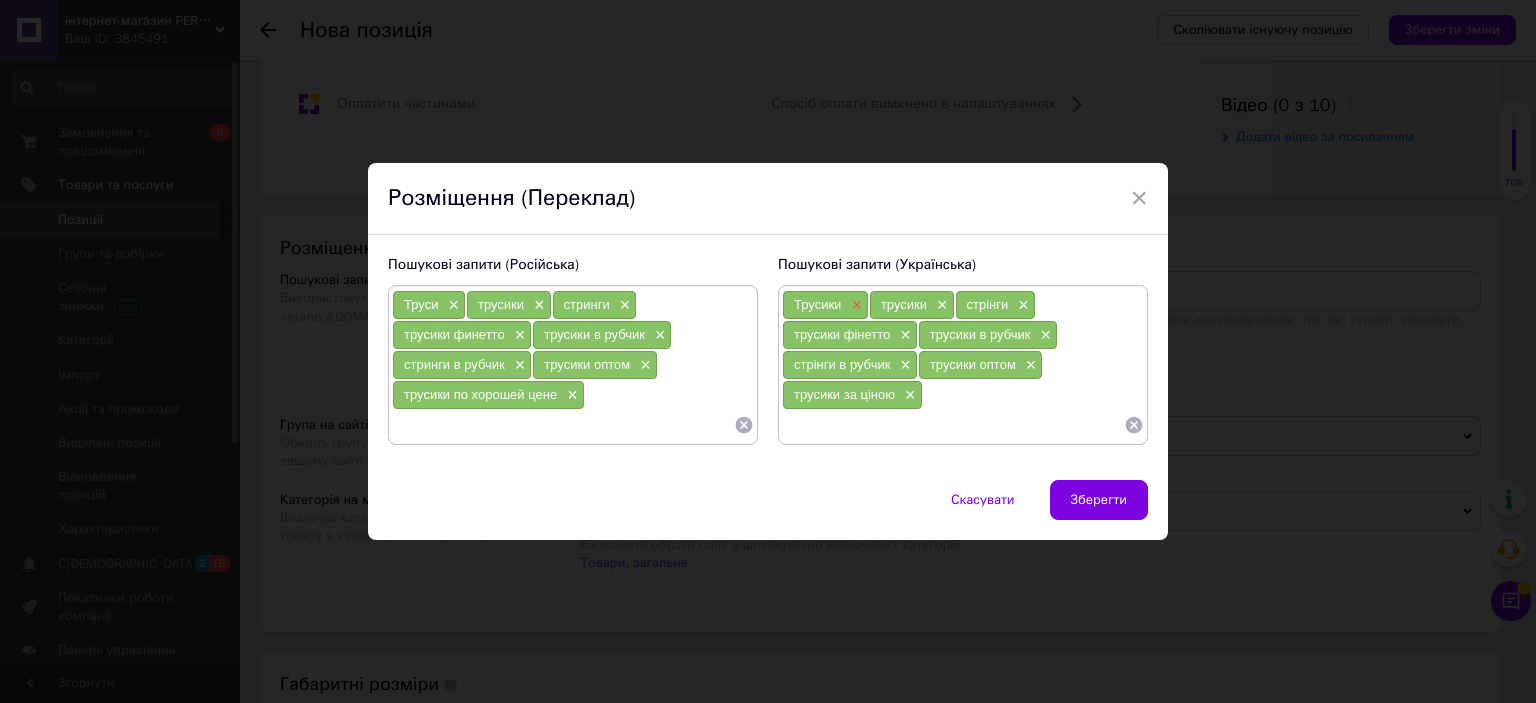 click on "×" at bounding box center (854, 305) 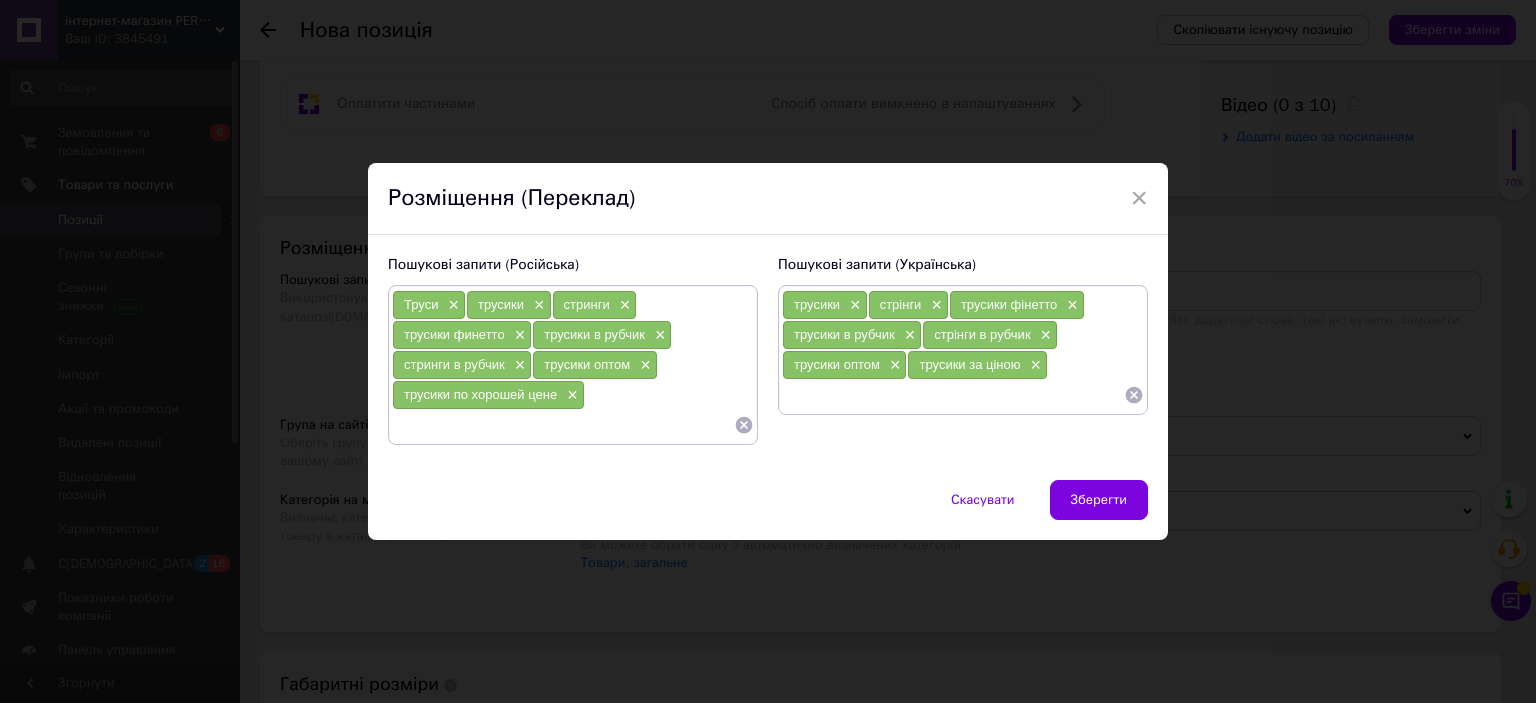 click on "трусики × стрінги × трусики фінетто × трусики в рубчик × стрінги в рубчик × трусики оптом × трусики за ціною ×" at bounding box center [963, 350] 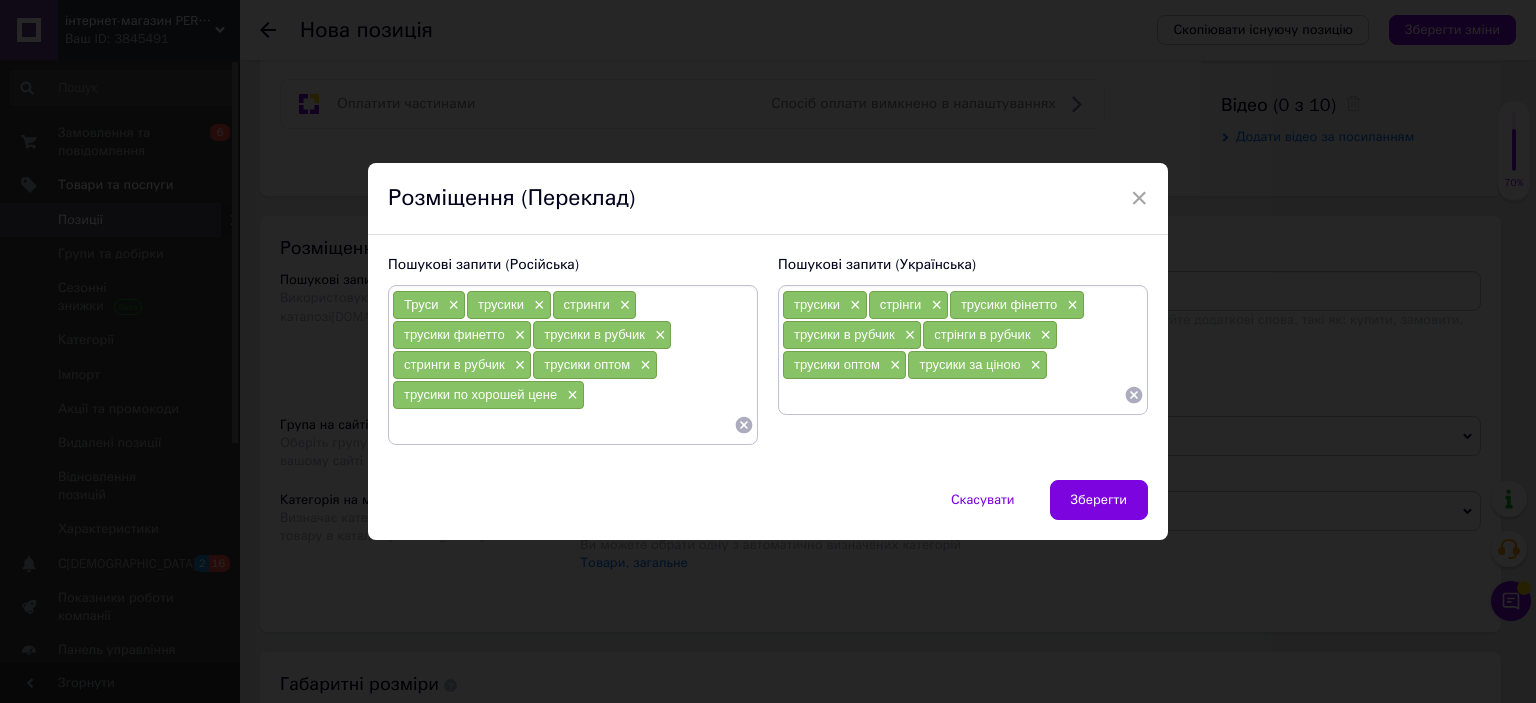 click on "трусики × стрінги × трусики фінетто × трусики в рубчик × стрінги в рубчик × трусики оптом × трусики за ціною ×" at bounding box center (963, 350) 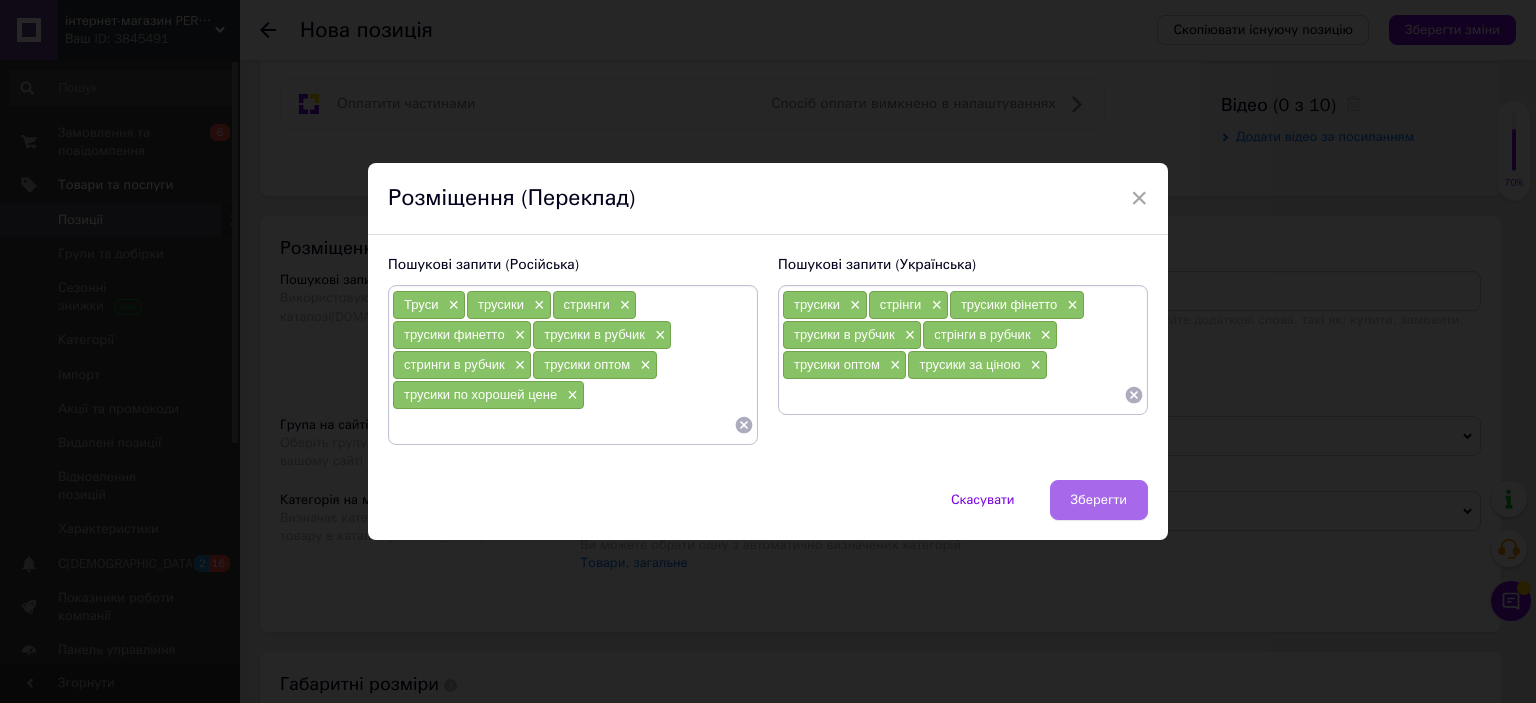 click on "Зберегти" at bounding box center (1099, 500) 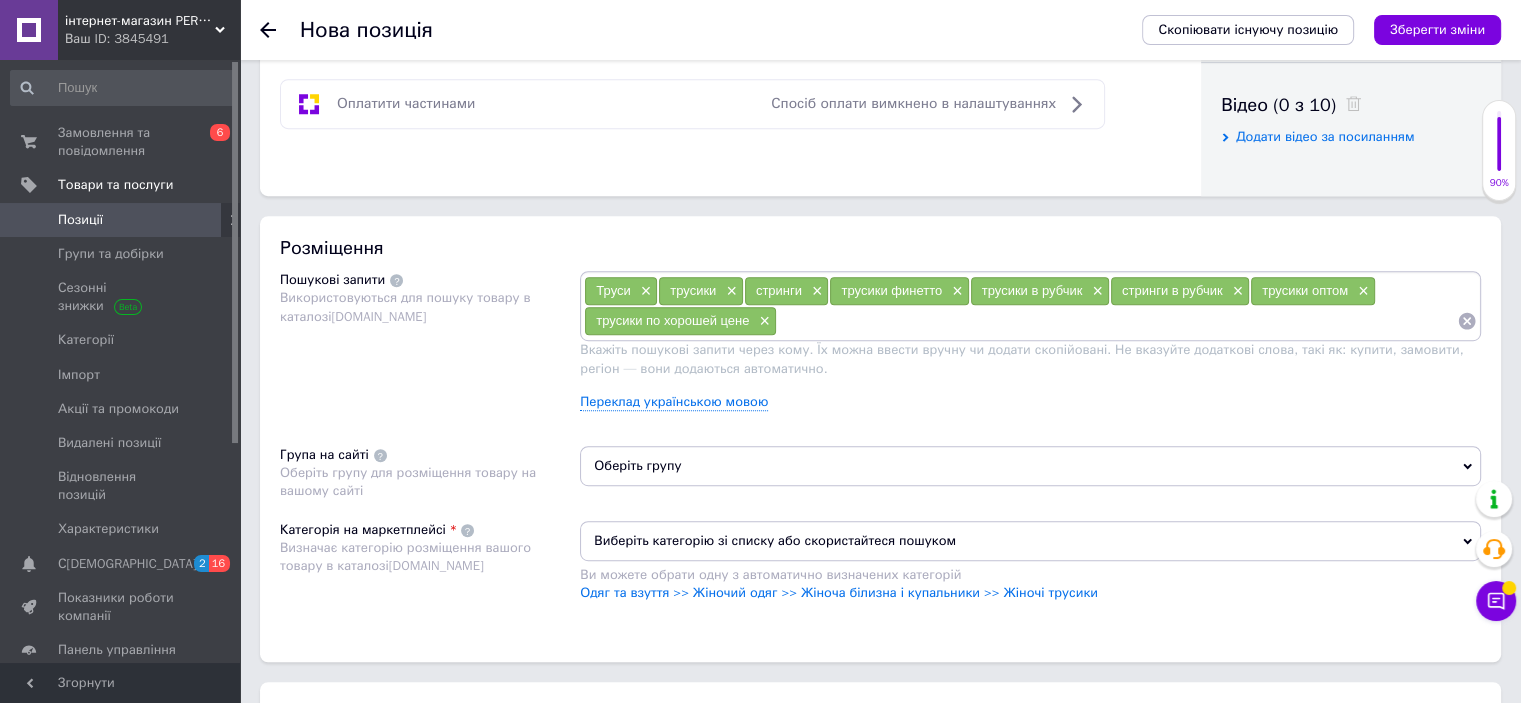 scroll, scrollTop: 1100, scrollLeft: 0, axis: vertical 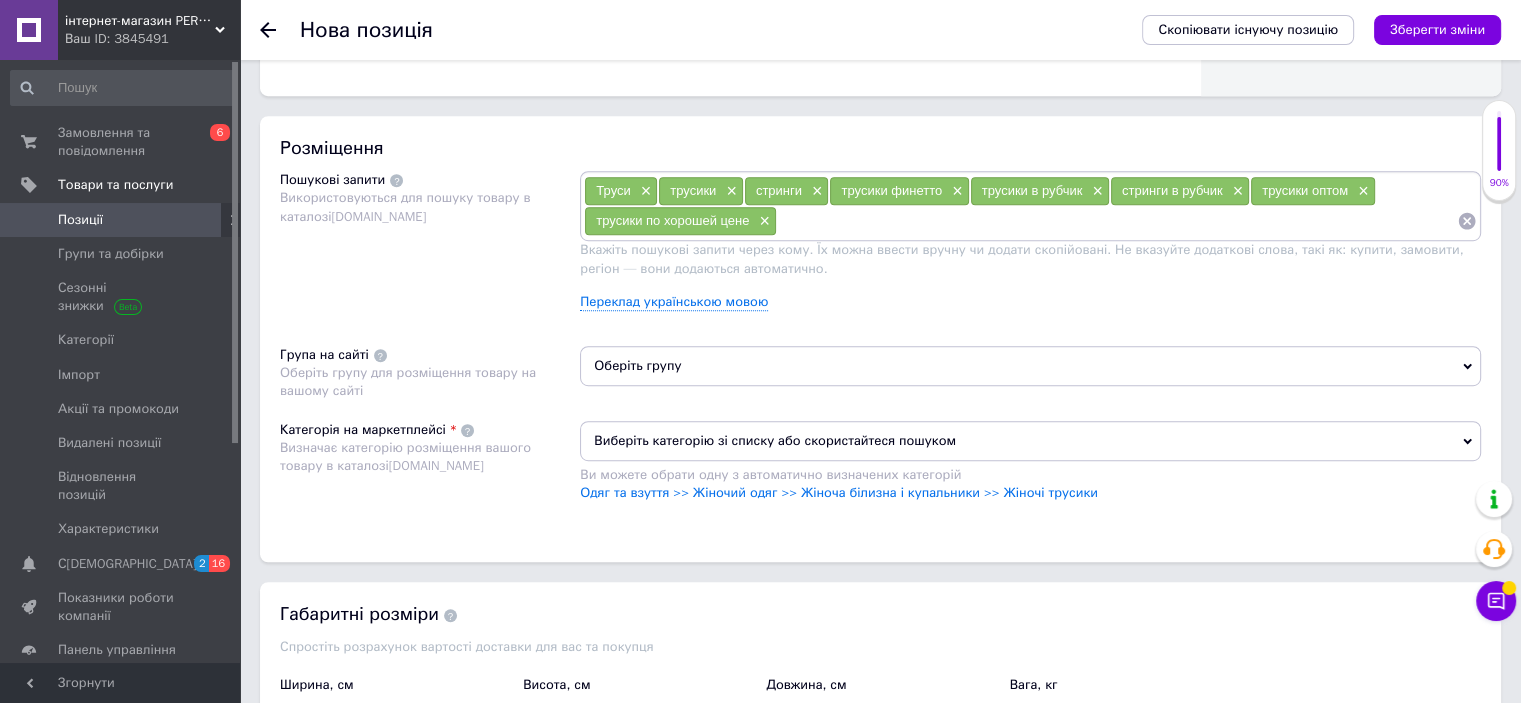 click on "Оберіть групу" at bounding box center [1030, 366] 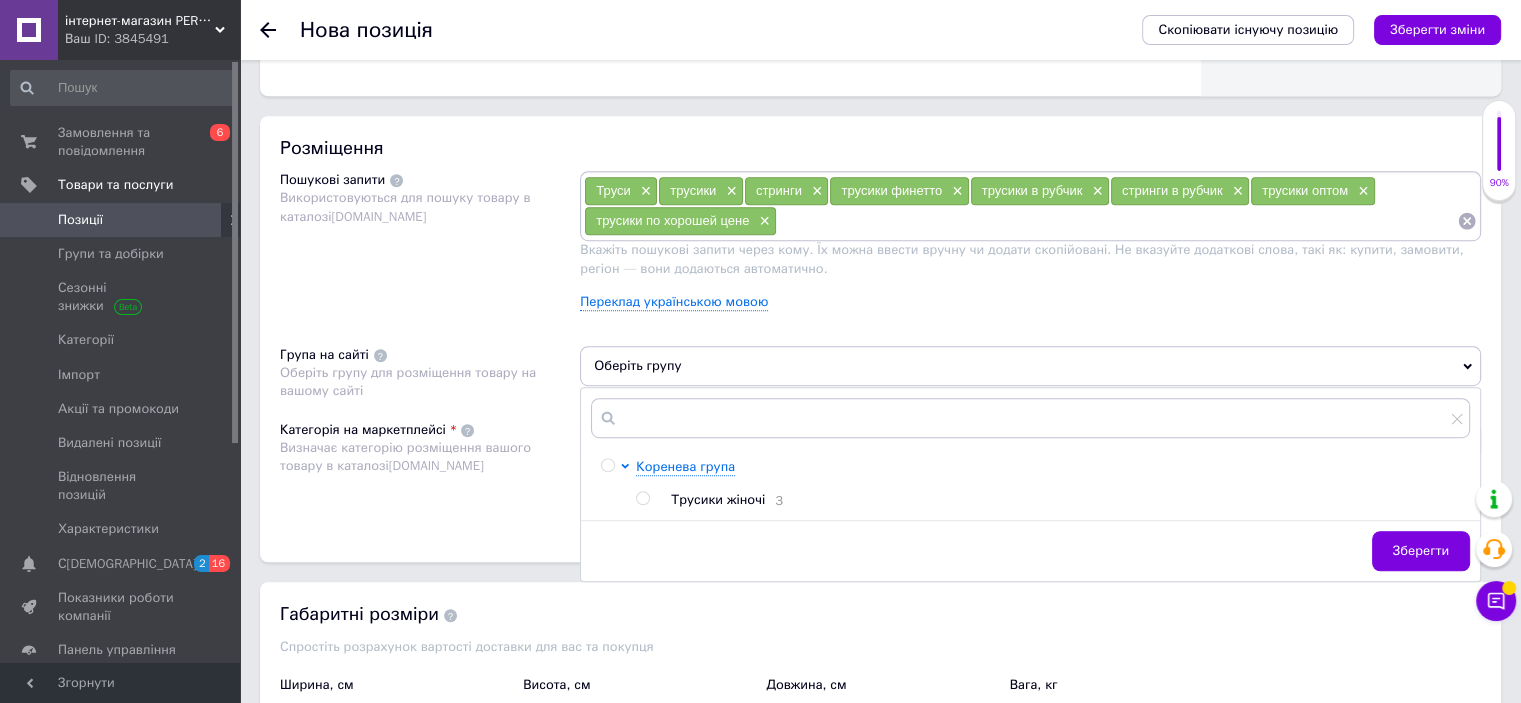 click at bounding box center (642, 498) 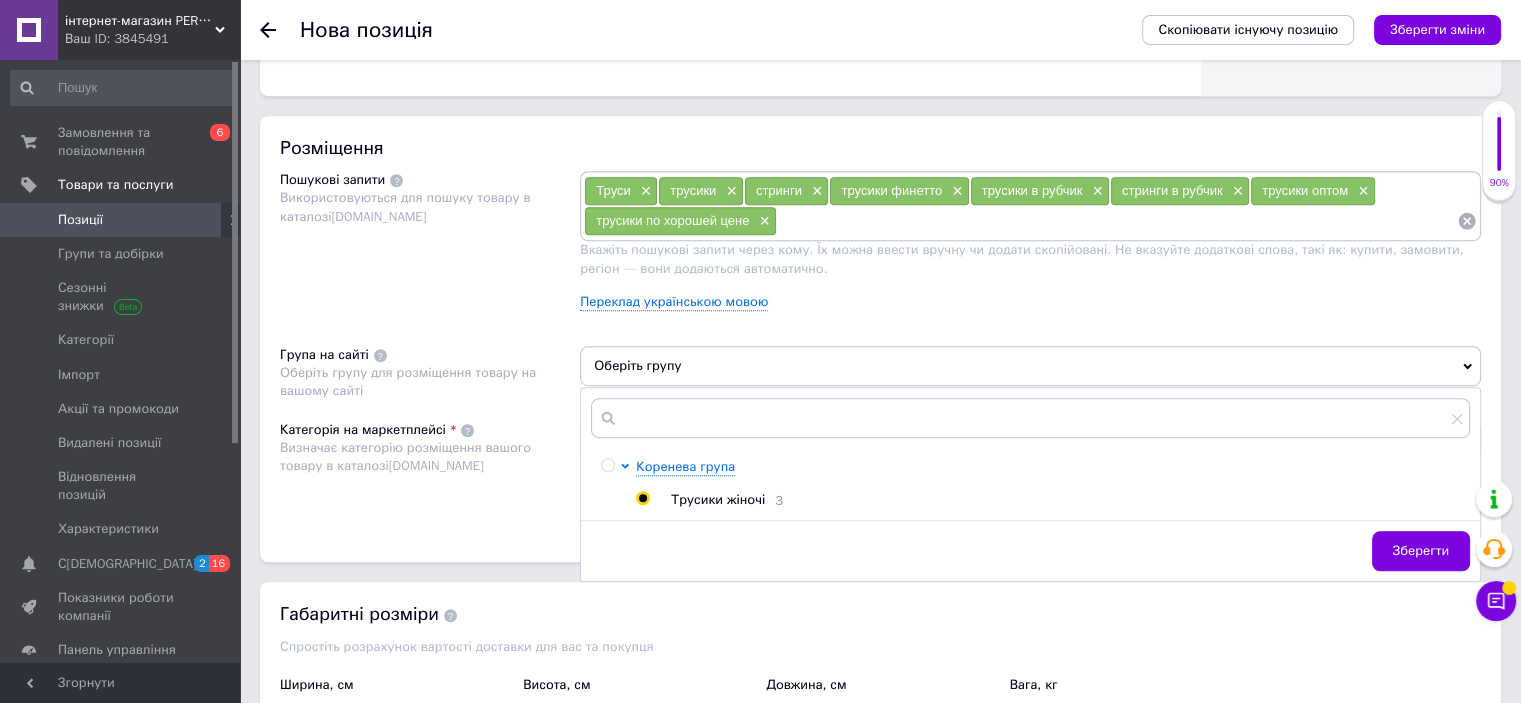 radio on "true" 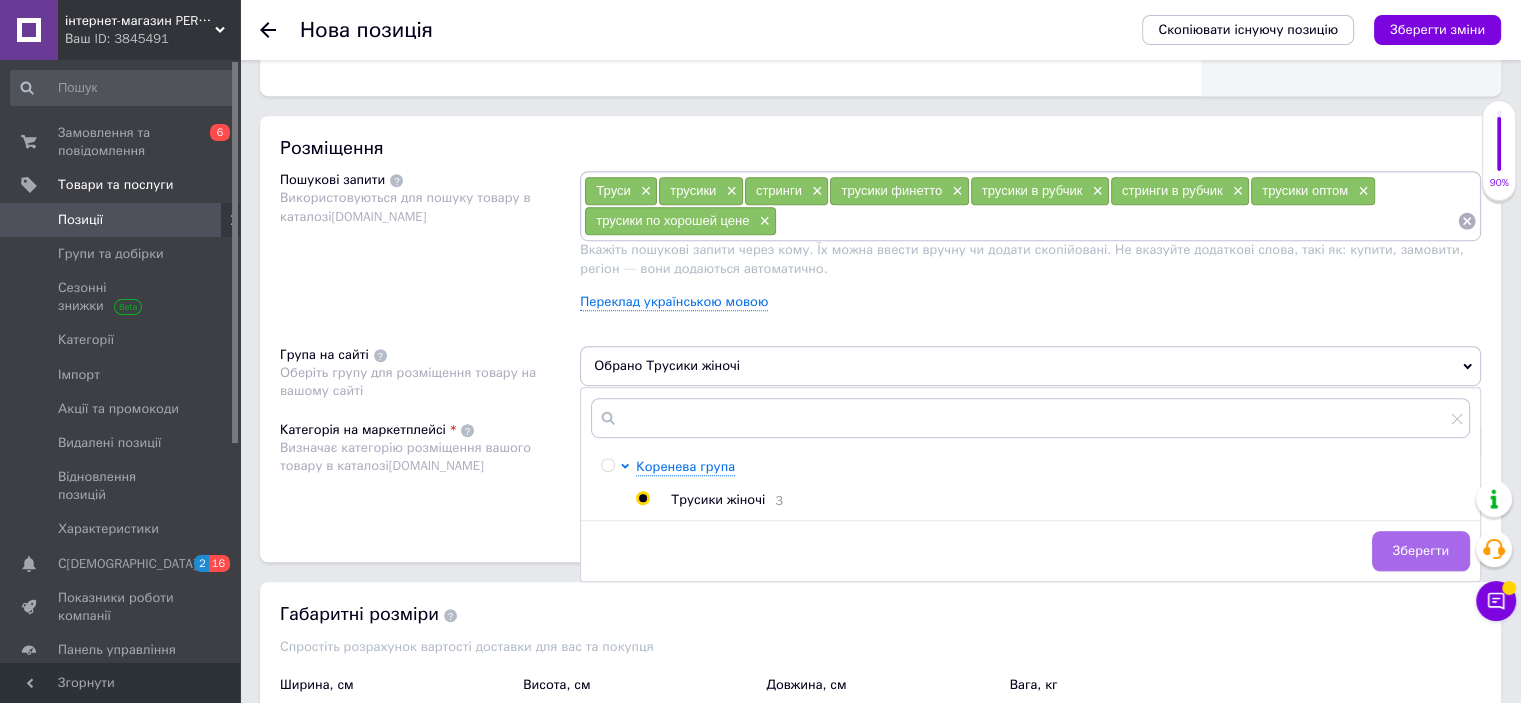 click on "Зберегти" at bounding box center (1421, 551) 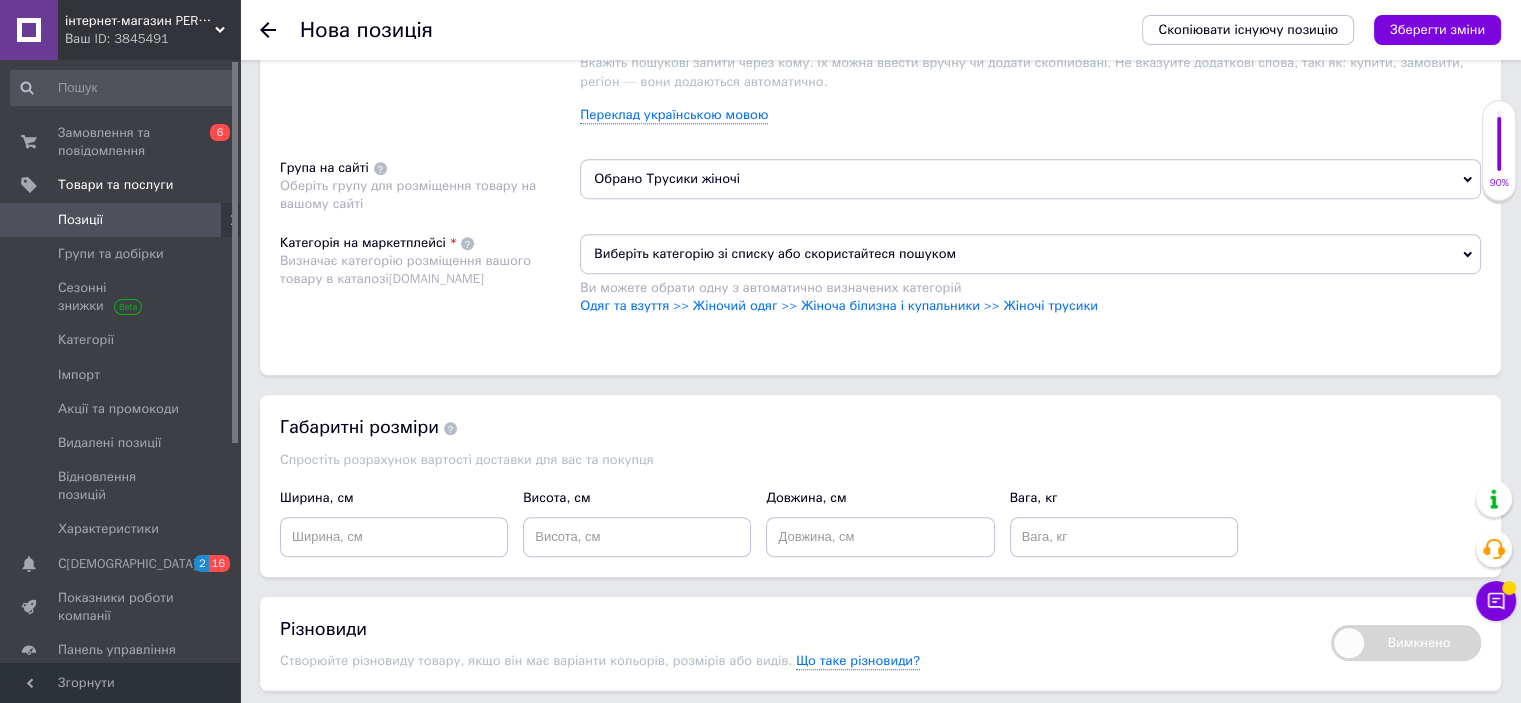 scroll, scrollTop: 1300, scrollLeft: 0, axis: vertical 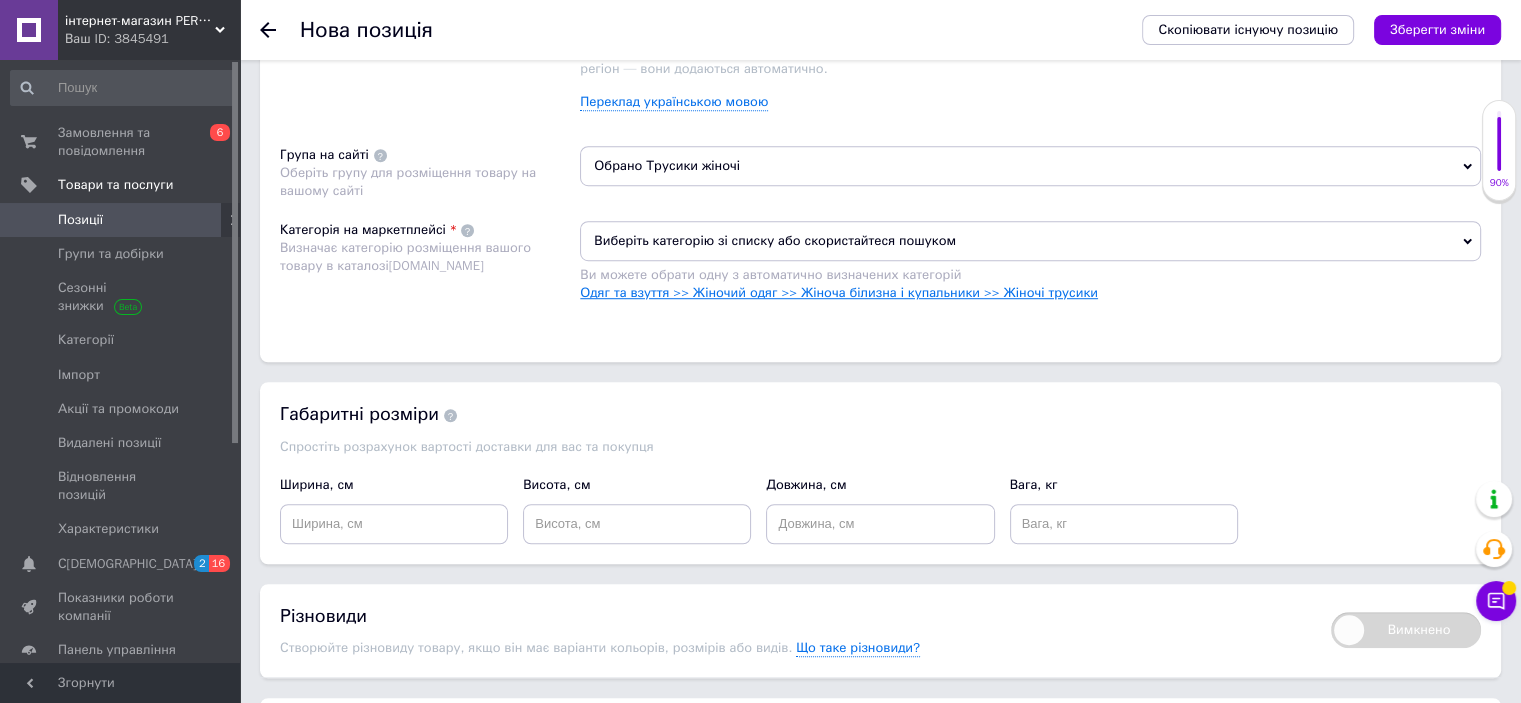 click on "Одяг та взуття >> Жіночий одяг >> Жіноча білизна і купальники >> Жіночі трусики" at bounding box center (839, 292) 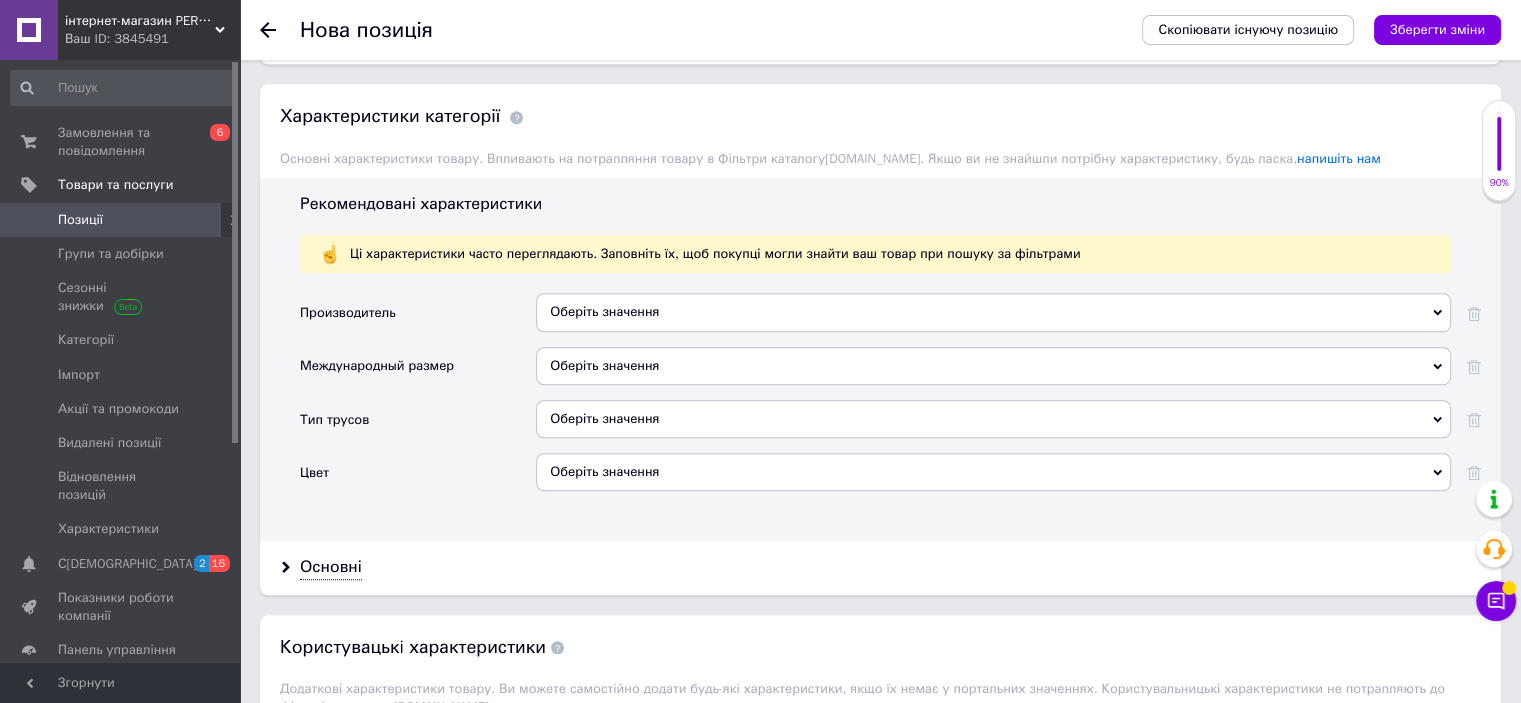 scroll, scrollTop: 1600, scrollLeft: 0, axis: vertical 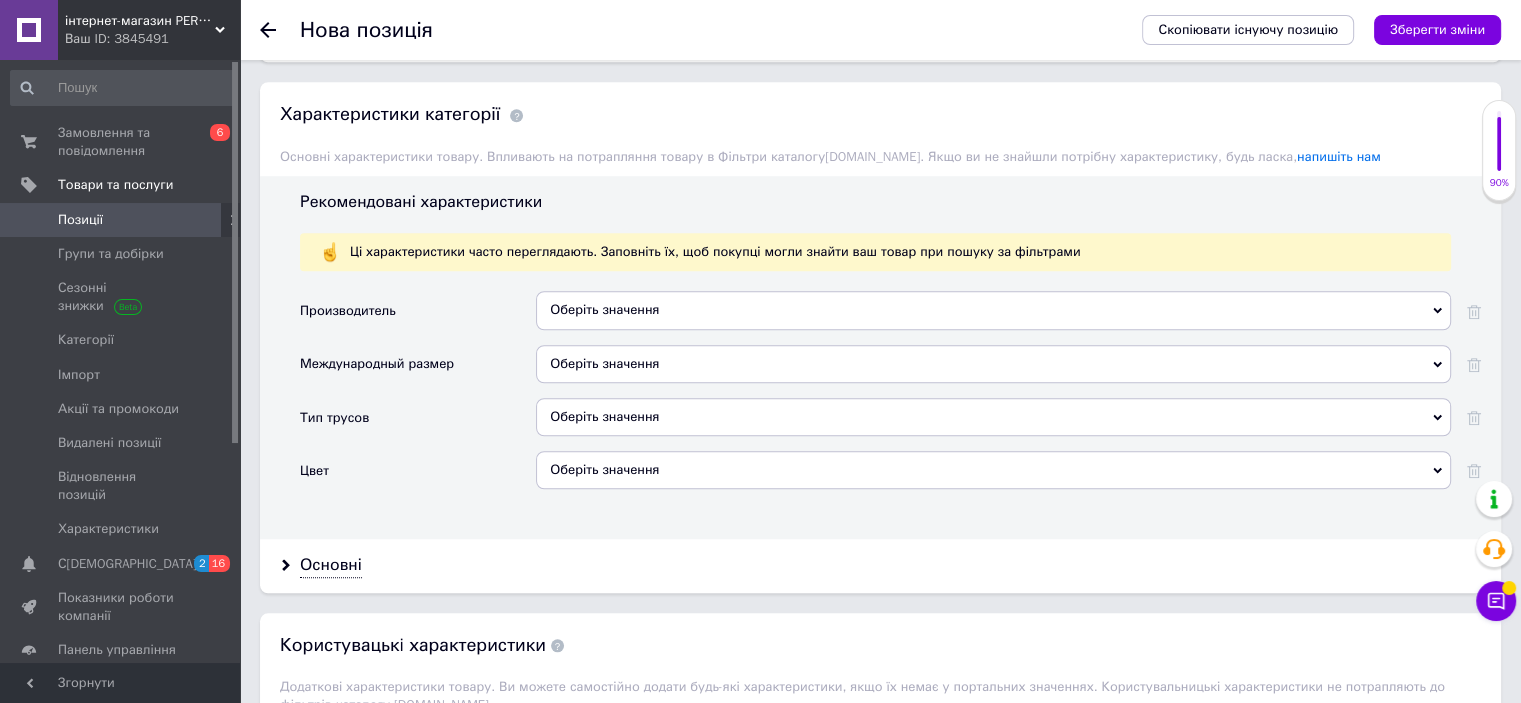 click on "Оберіть значення" at bounding box center [993, 417] 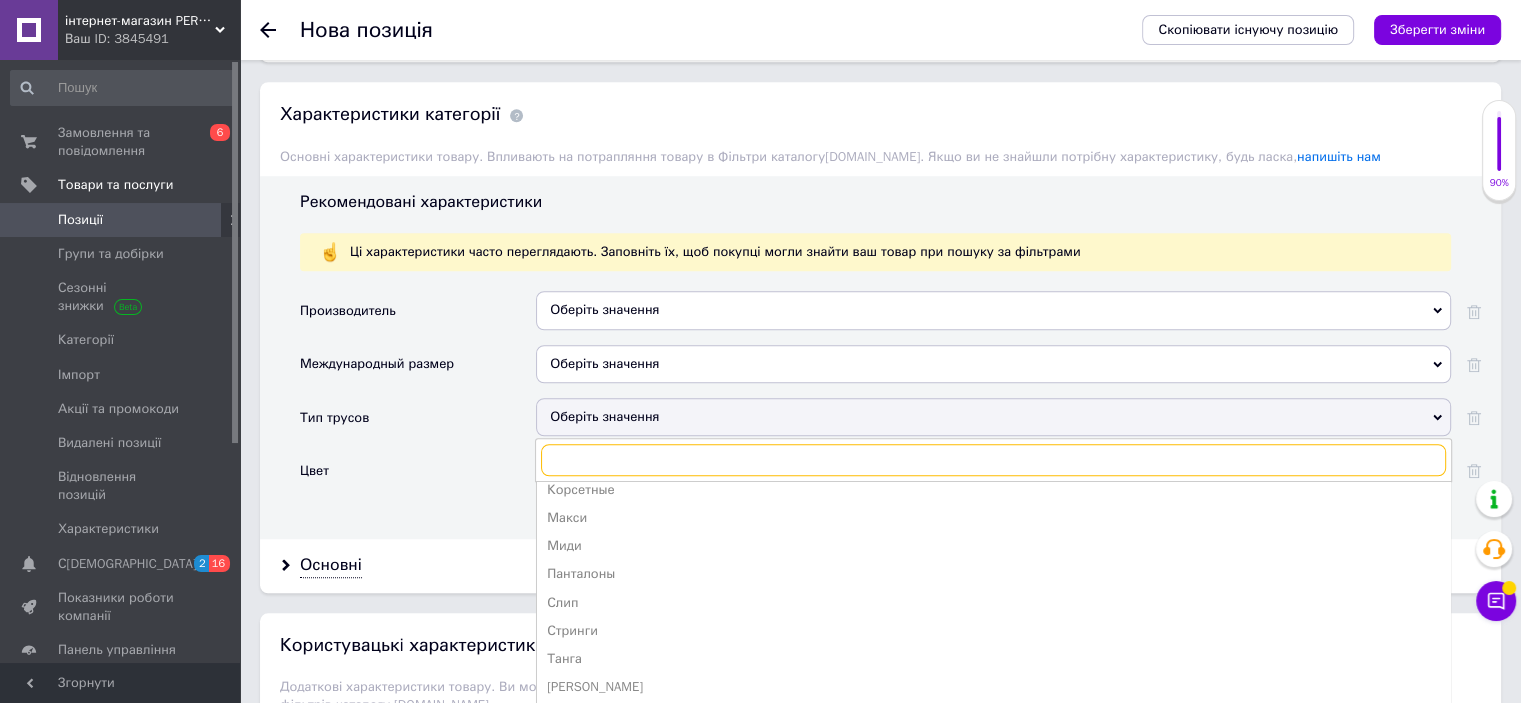 scroll, scrollTop: 163, scrollLeft: 0, axis: vertical 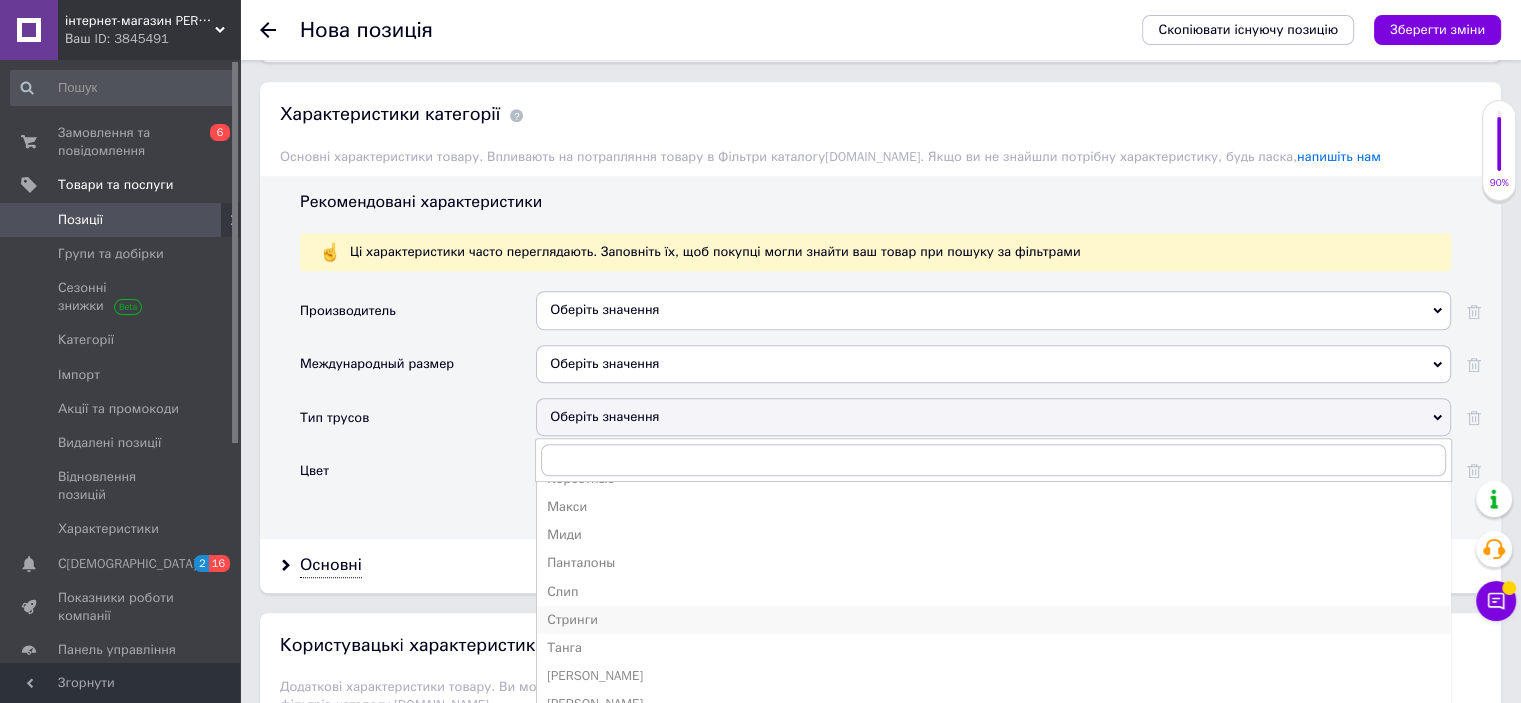 click on "Стринги" at bounding box center [993, 620] 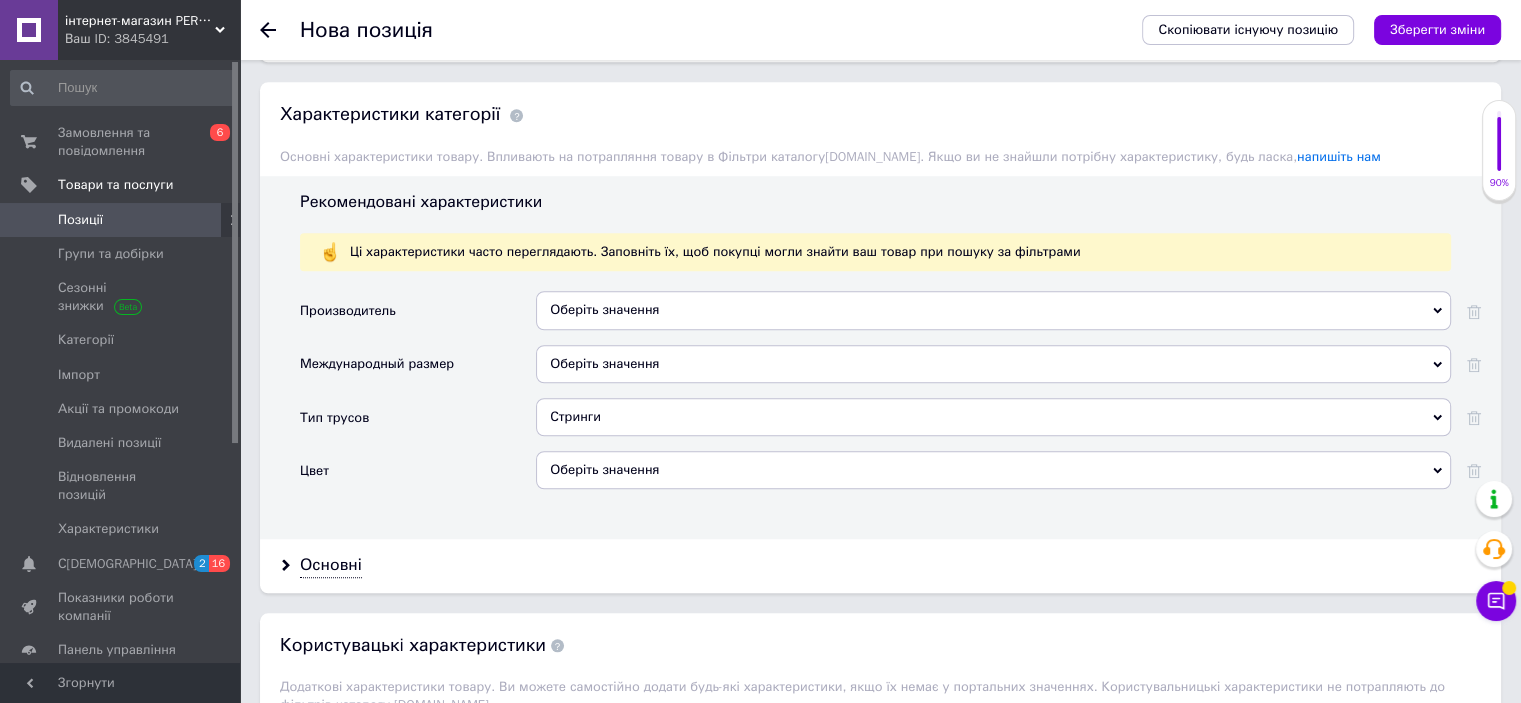 click on "Оберіть значення" at bounding box center [993, 470] 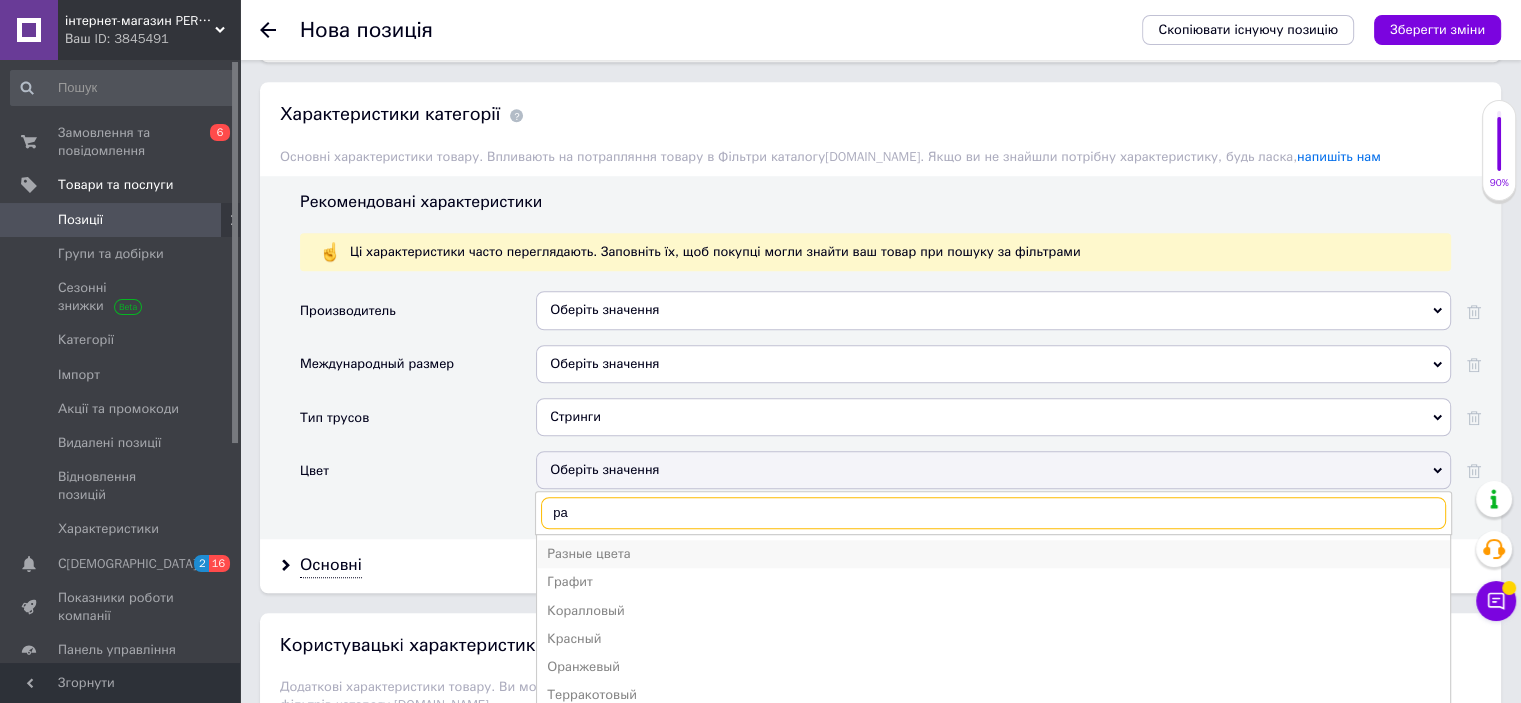 type on "ра" 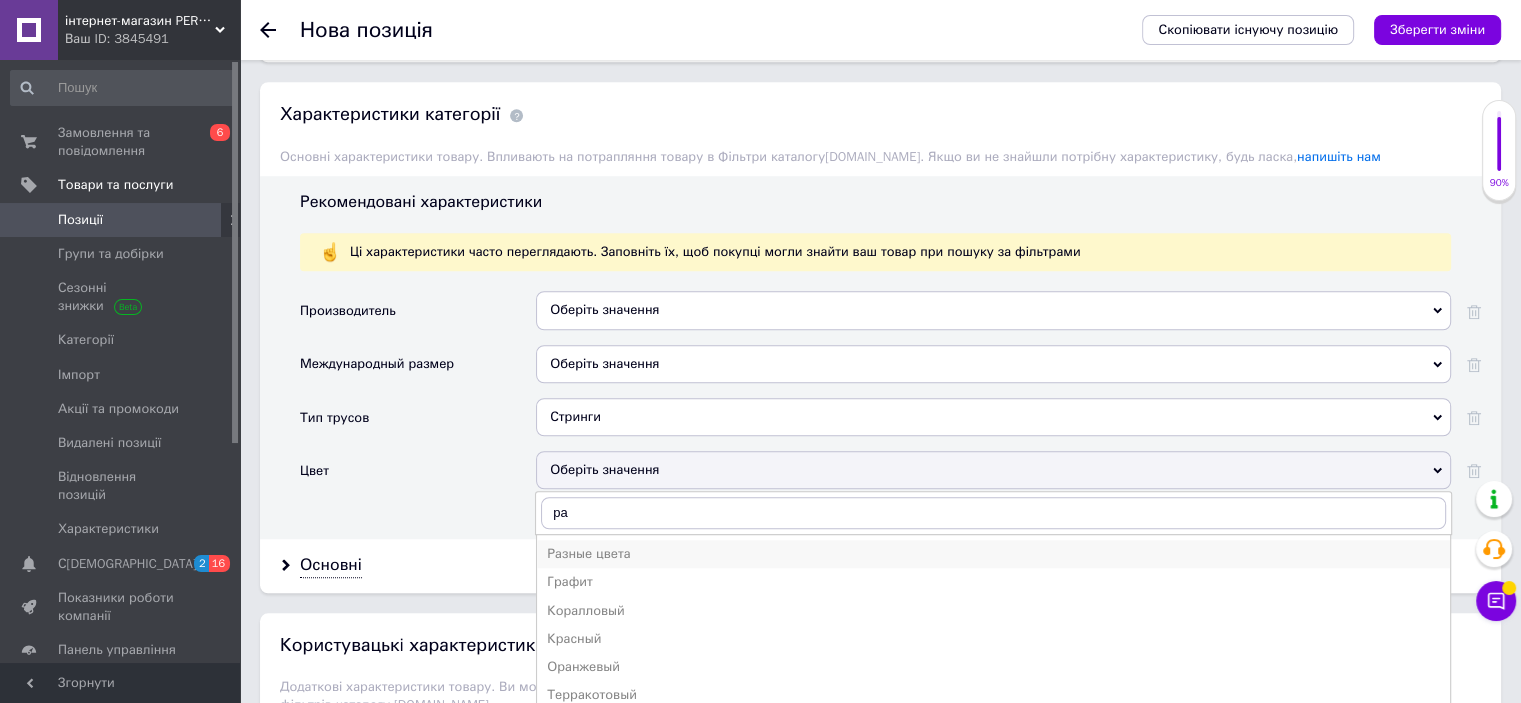 click on "Разные цвета" at bounding box center [993, 554] 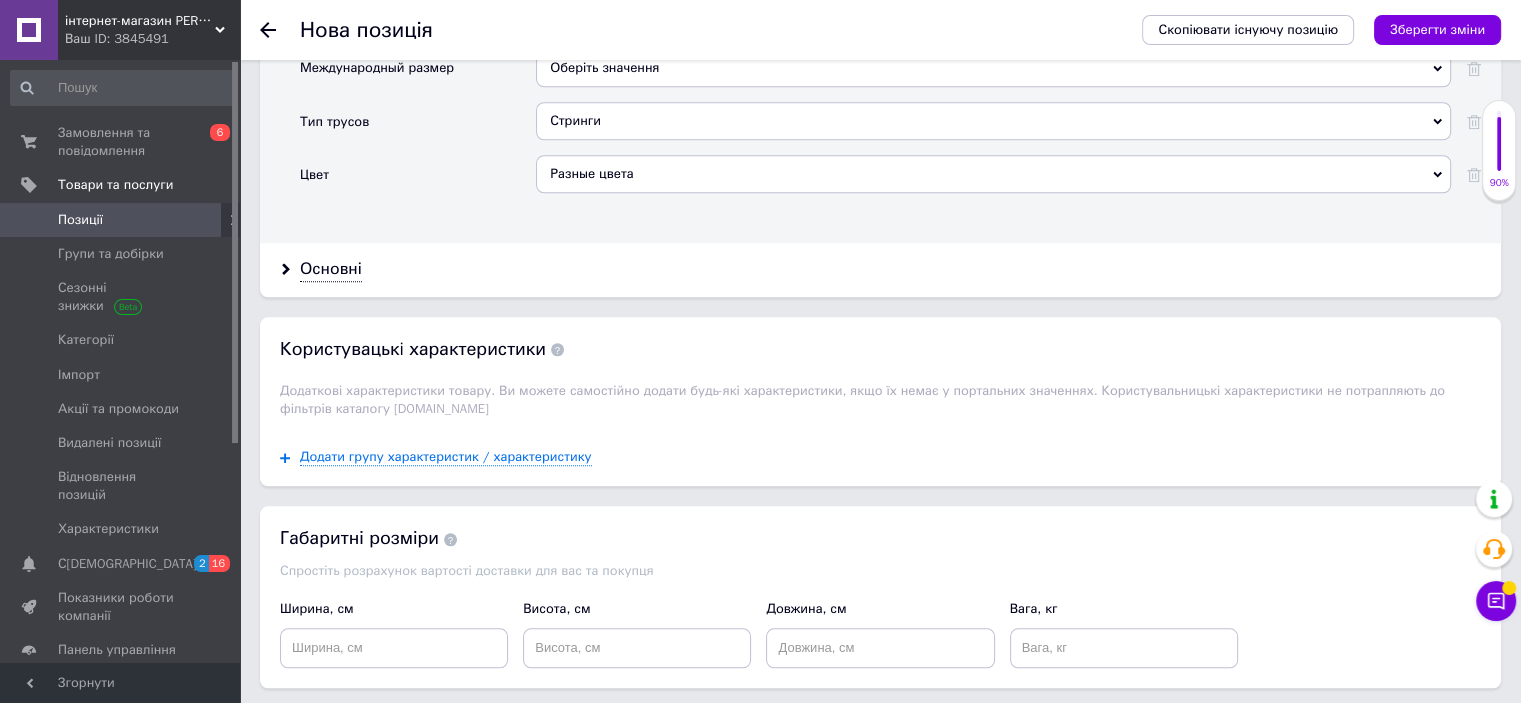 scroll, scrollTop: 1900, scrollLeft: 0, axis: vertical 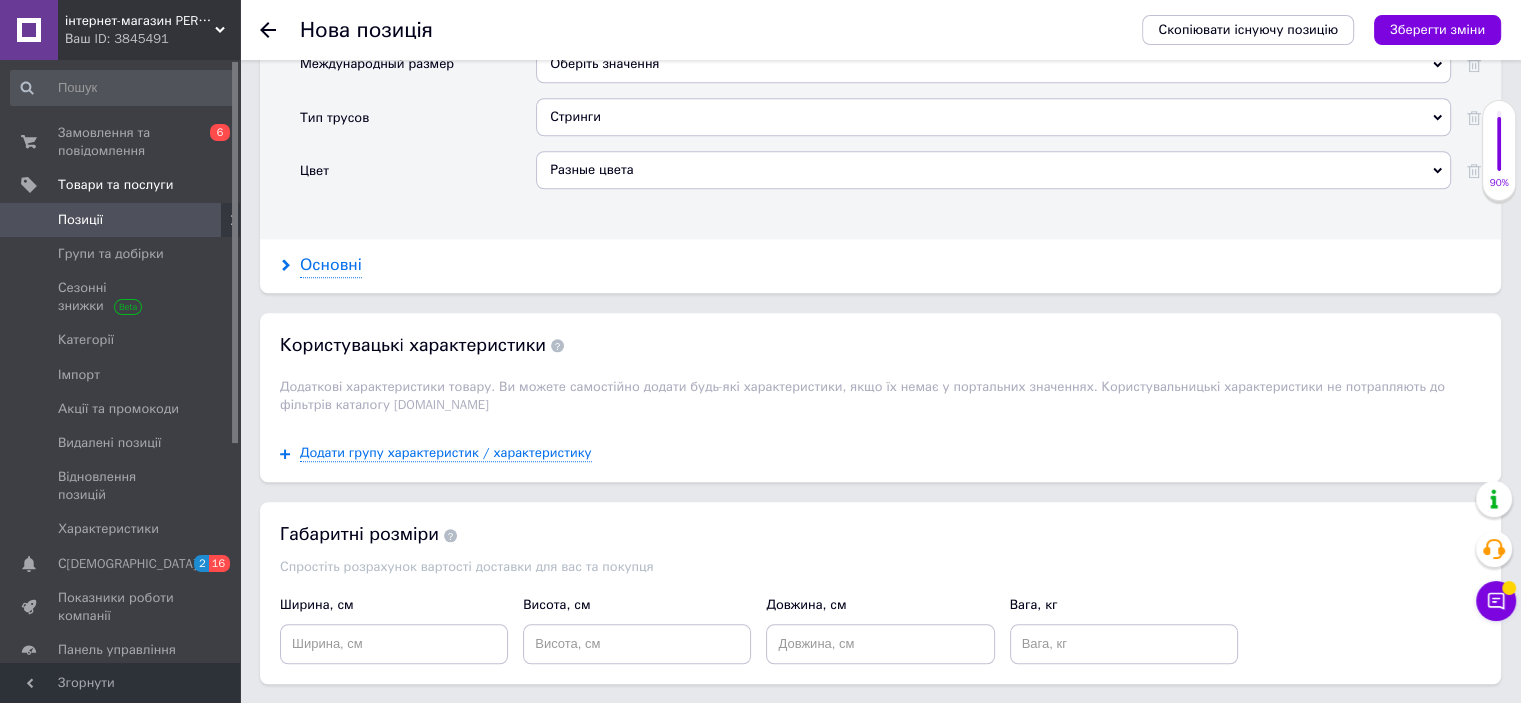 click on "Основні" at bounding box center [331, 265] 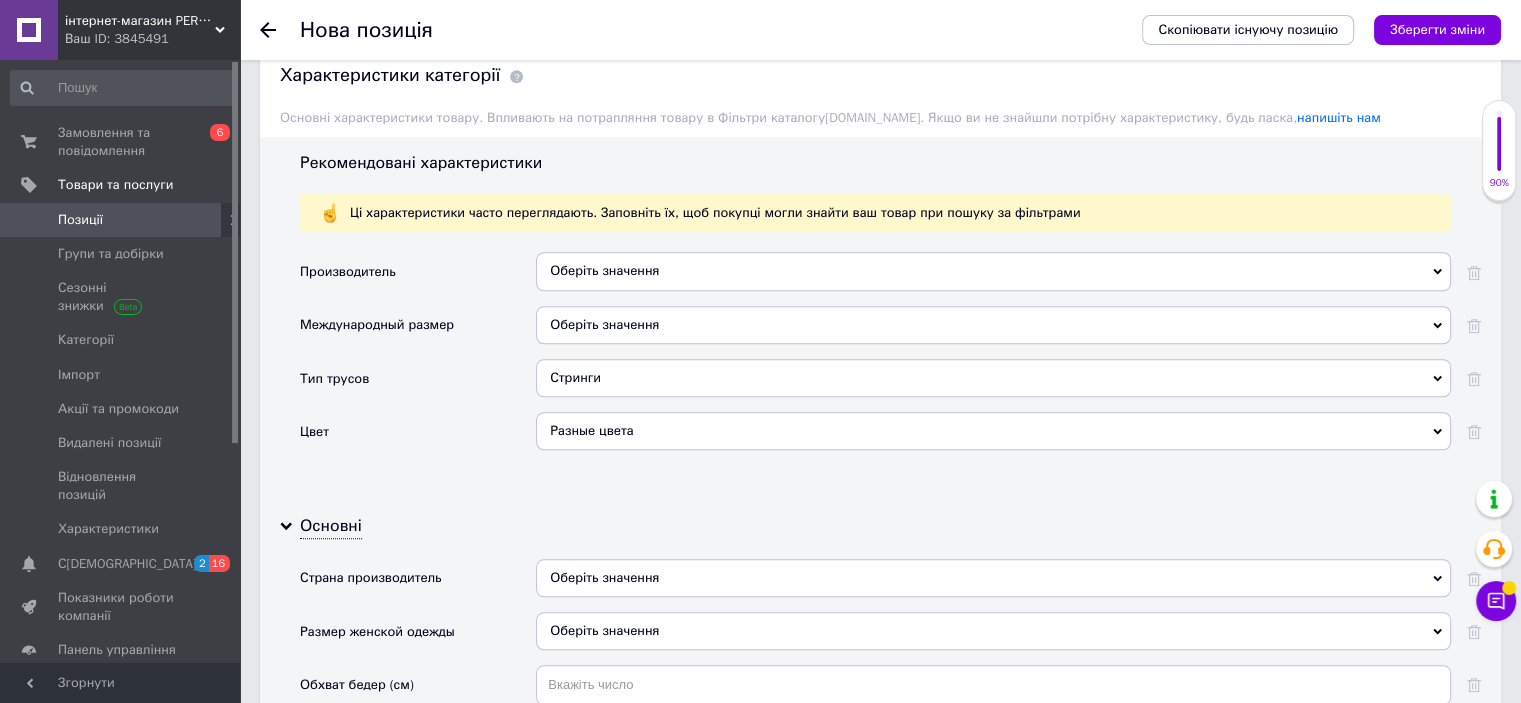 scroll, scrollTop: 1600, scrollLeft: 0, axis: vertical 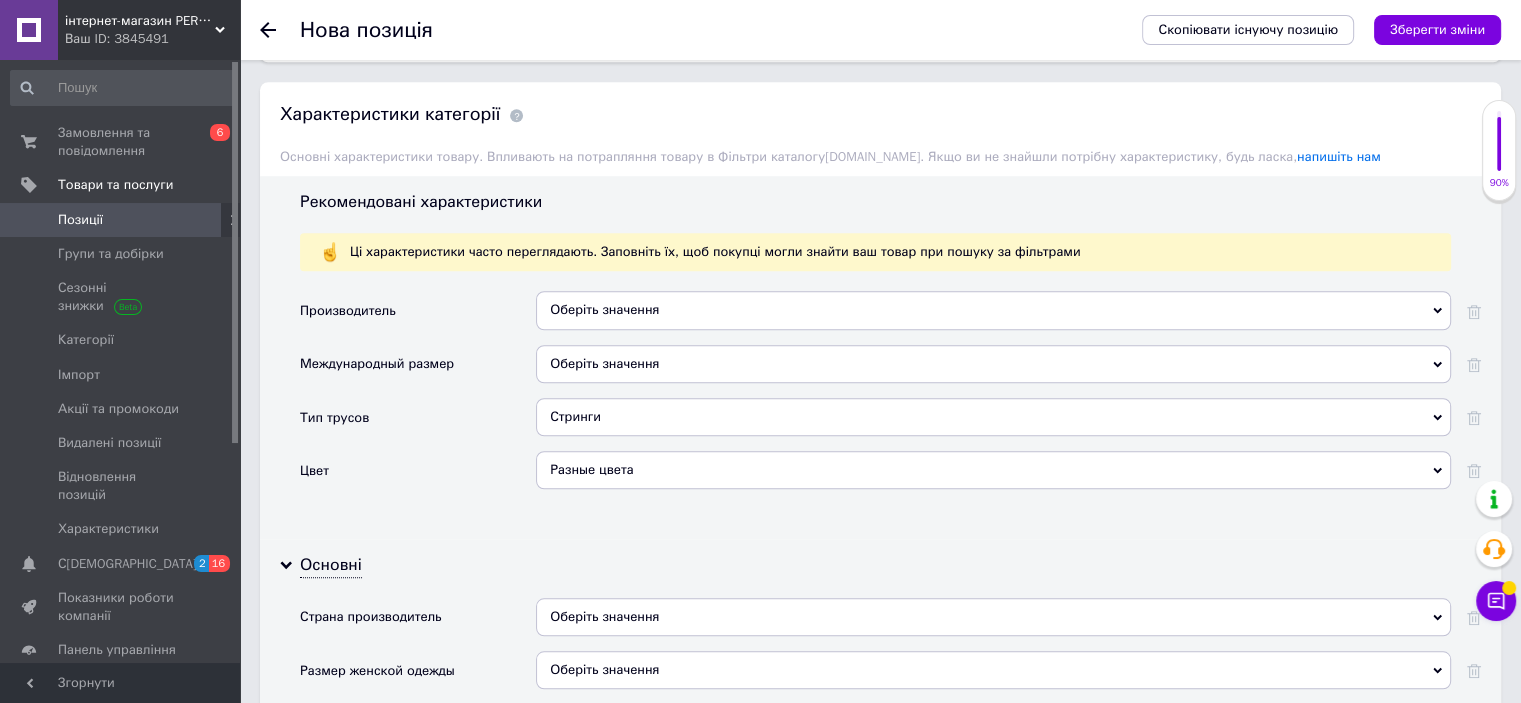 click on "Оберіть значення" at bounding box center (993, 364) 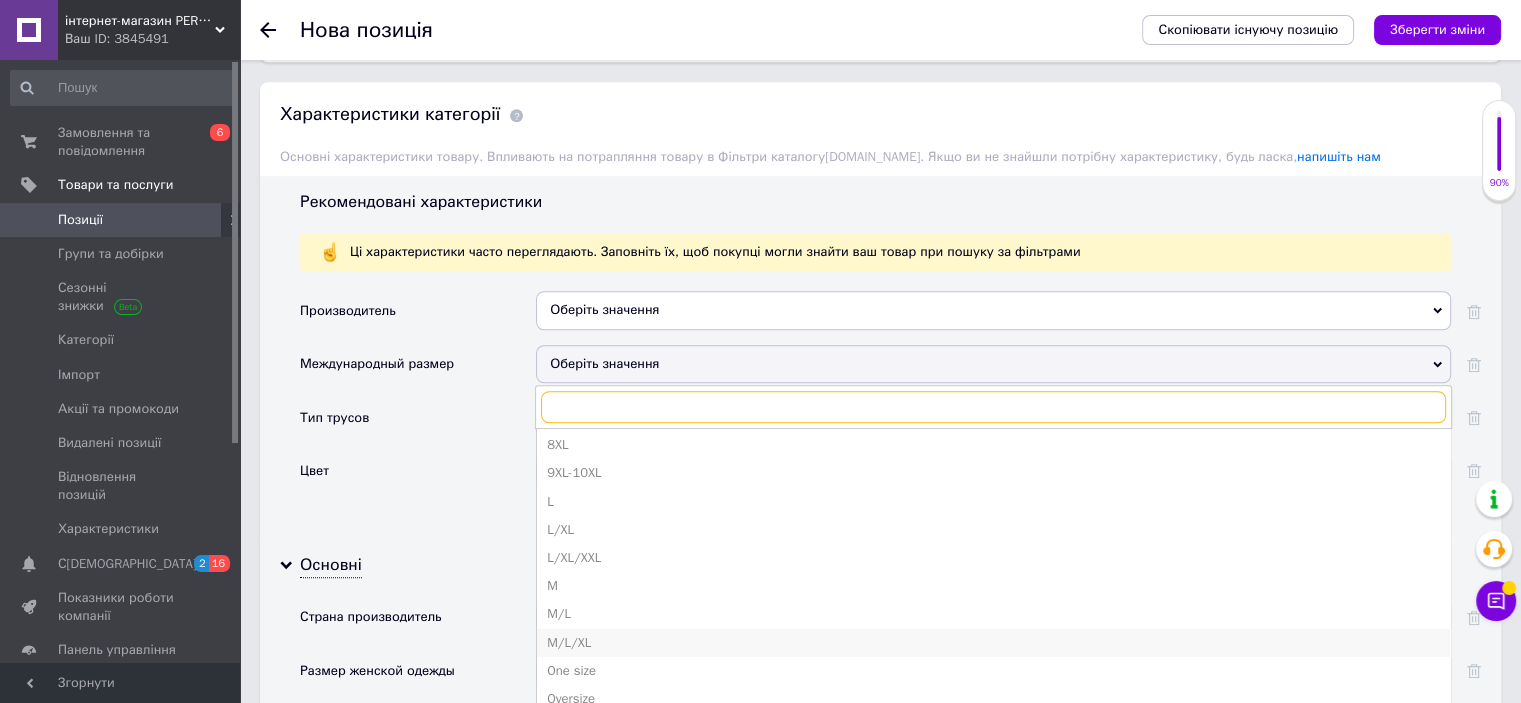 scroll, scrollTop: 400, scrollLeft: 0, axis: vertical 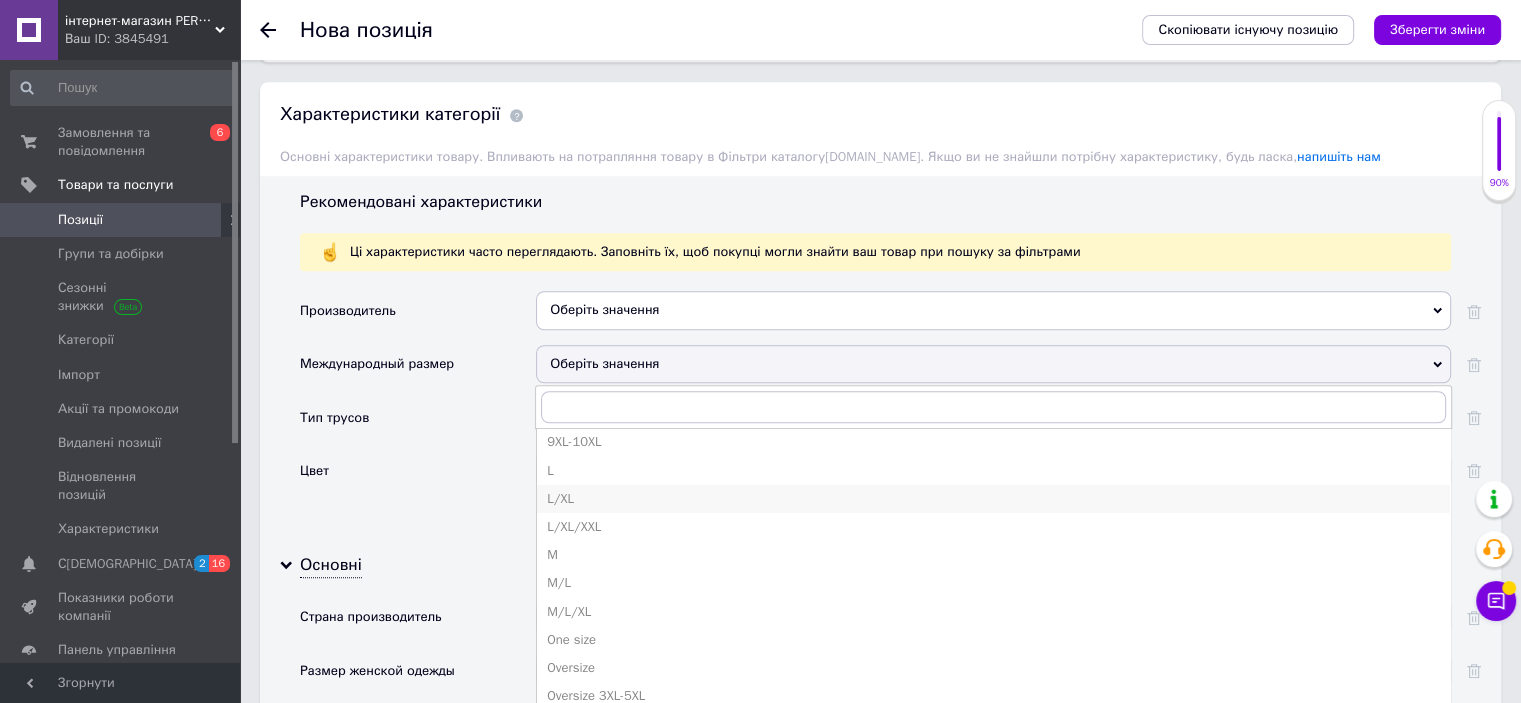click on "L/XL" at bounding box center [993, 499] 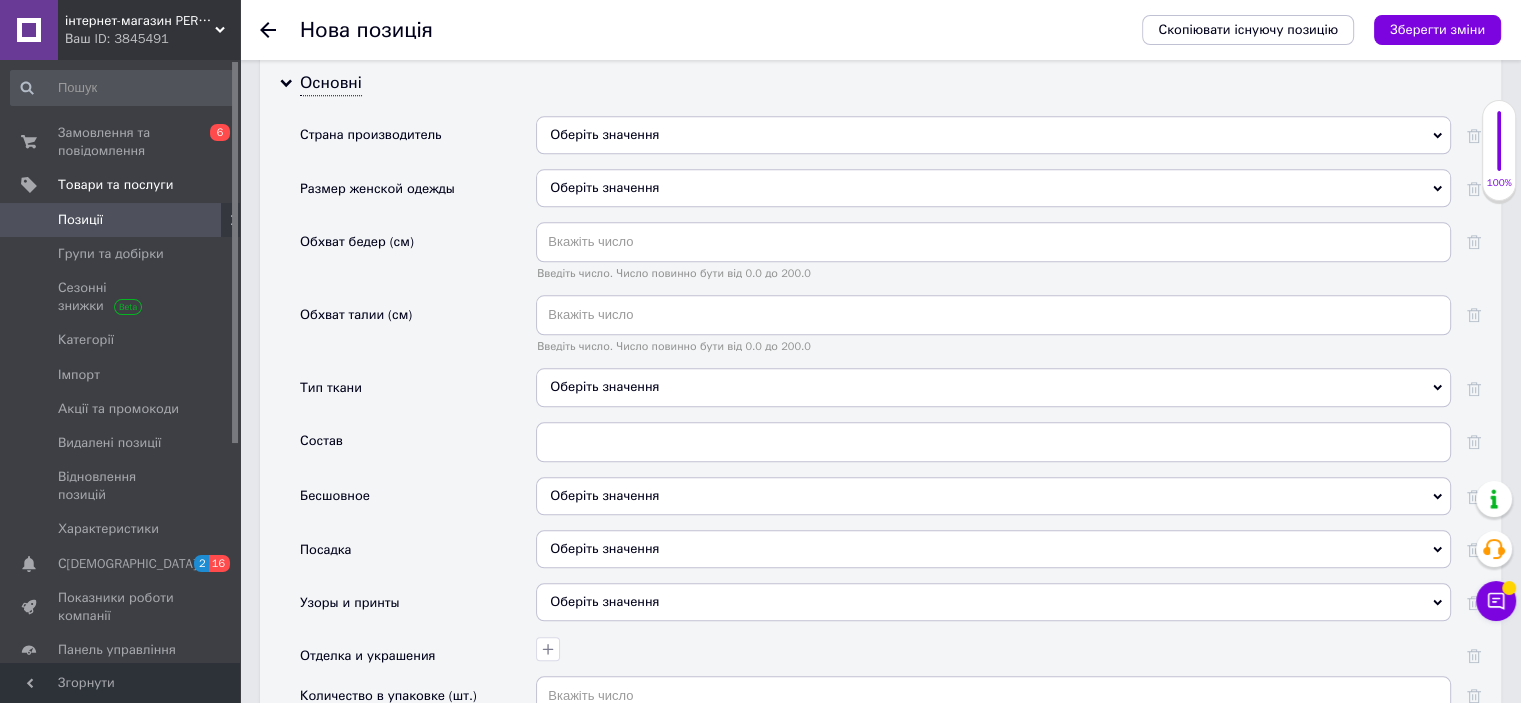 scroll, scrollTop: 2100, scrollLeft: 0, axis: vertical 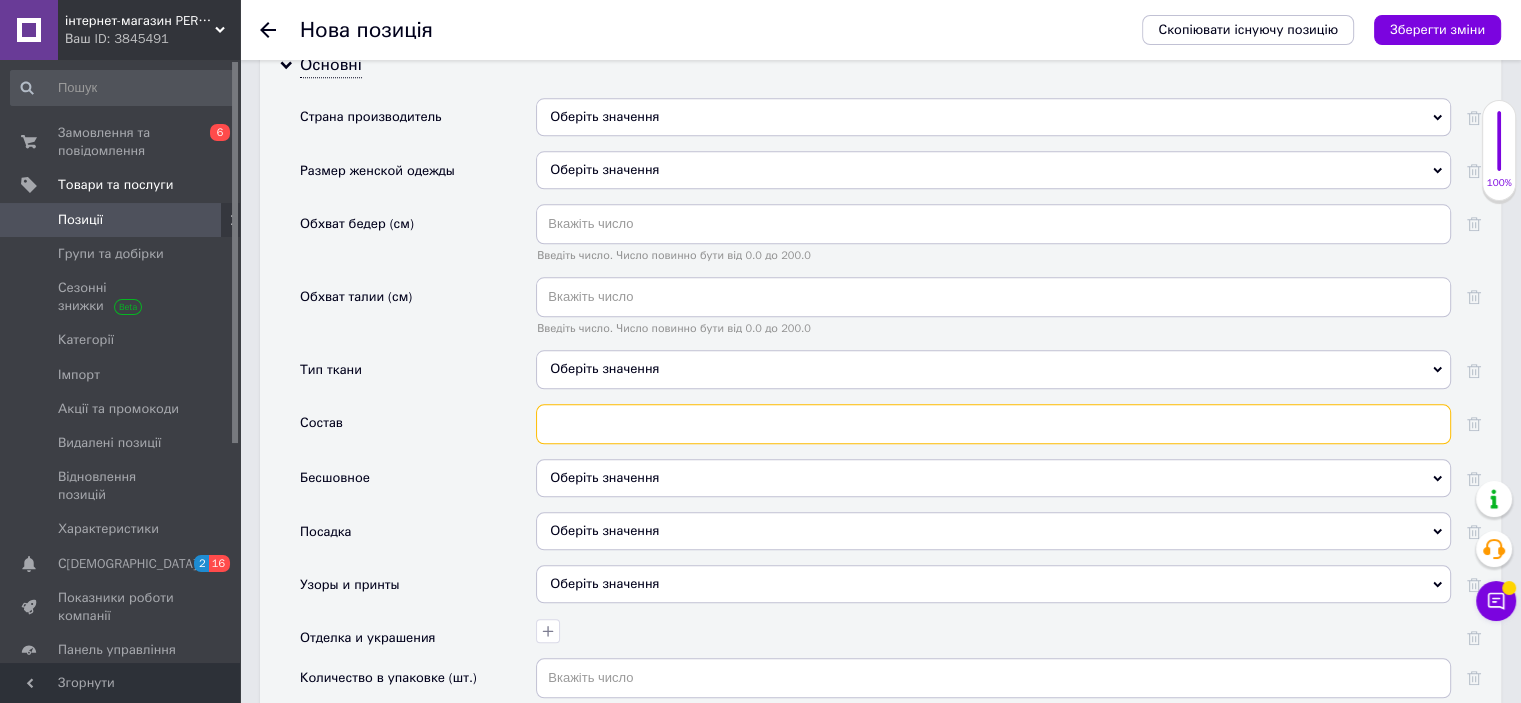 click at bounding box center [993, 424] 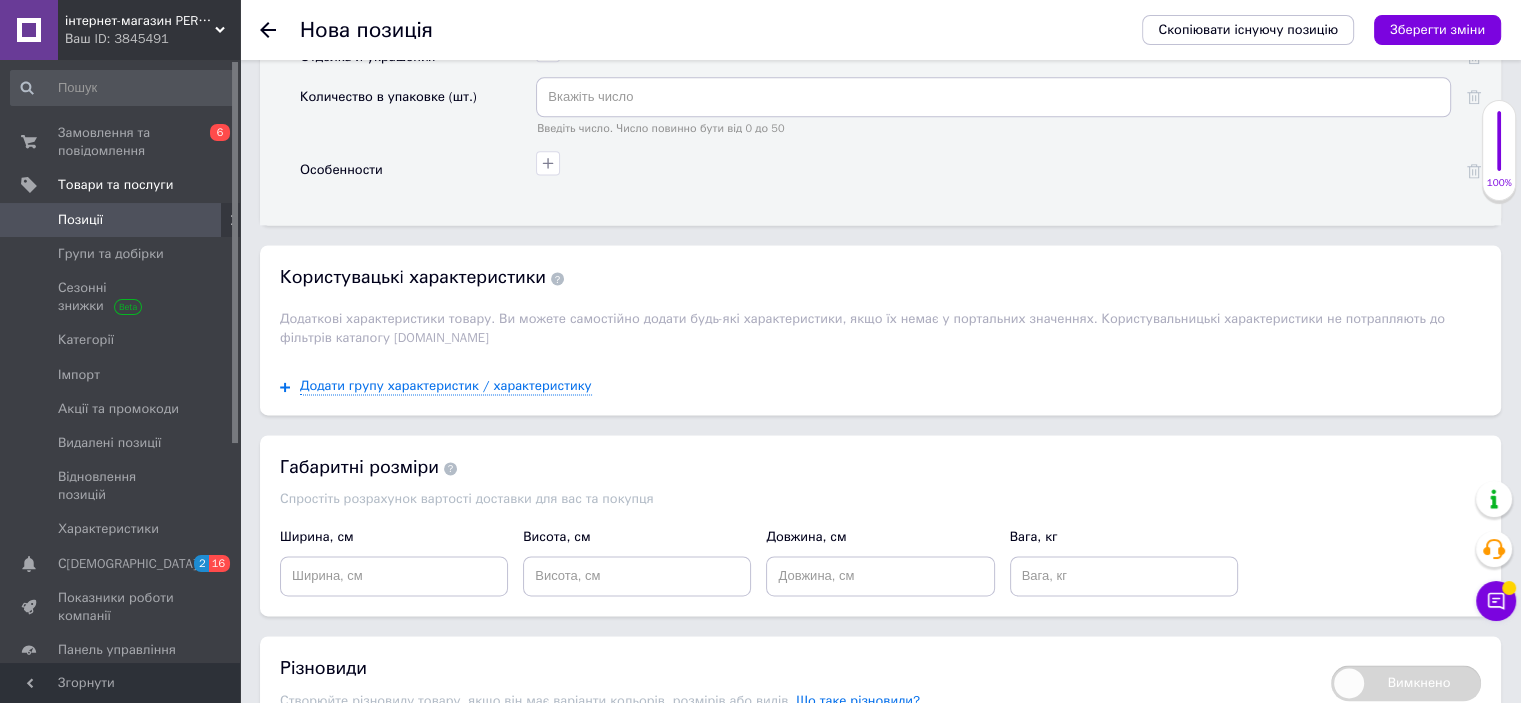 scroll, scrollTop: 2676, scrollLeft: 0, axis: vertical 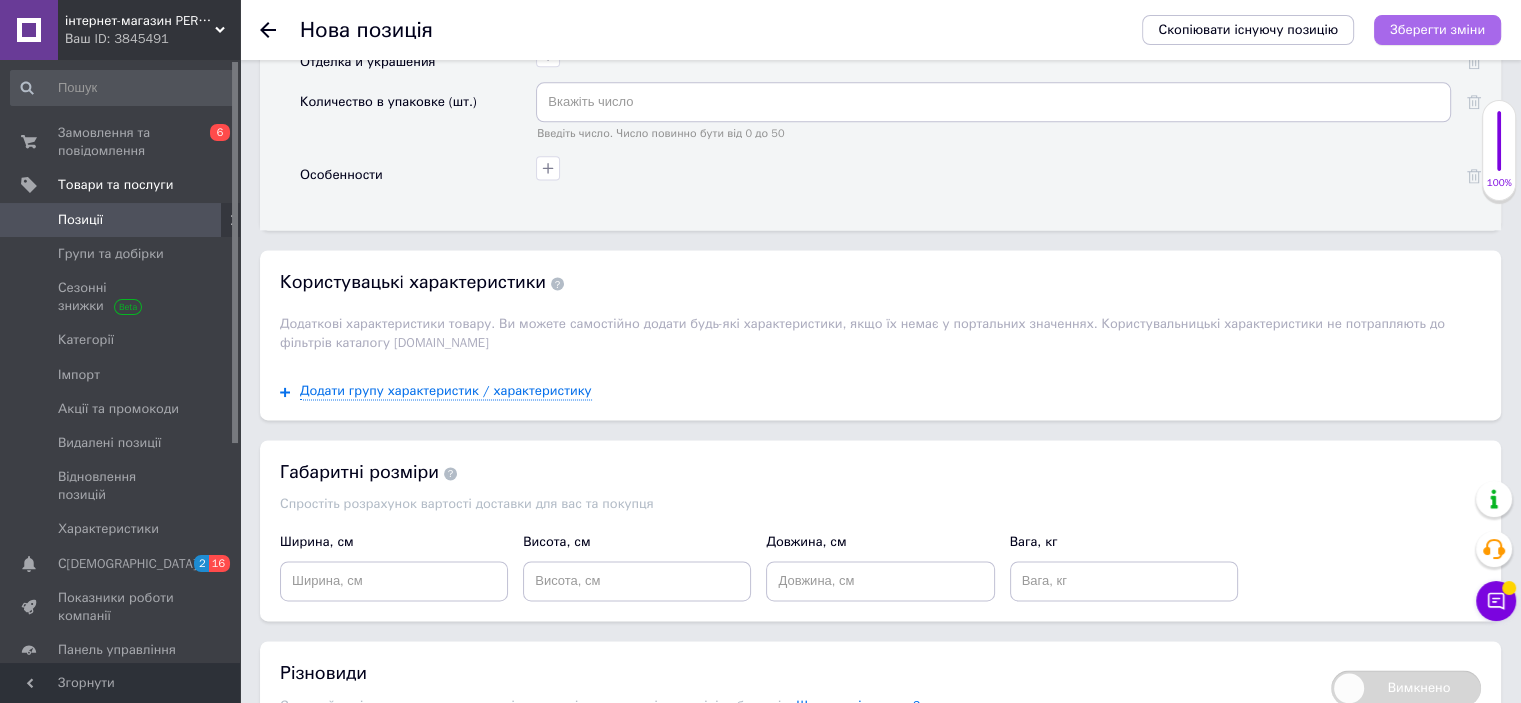 type on "[PERSON_NAME]," 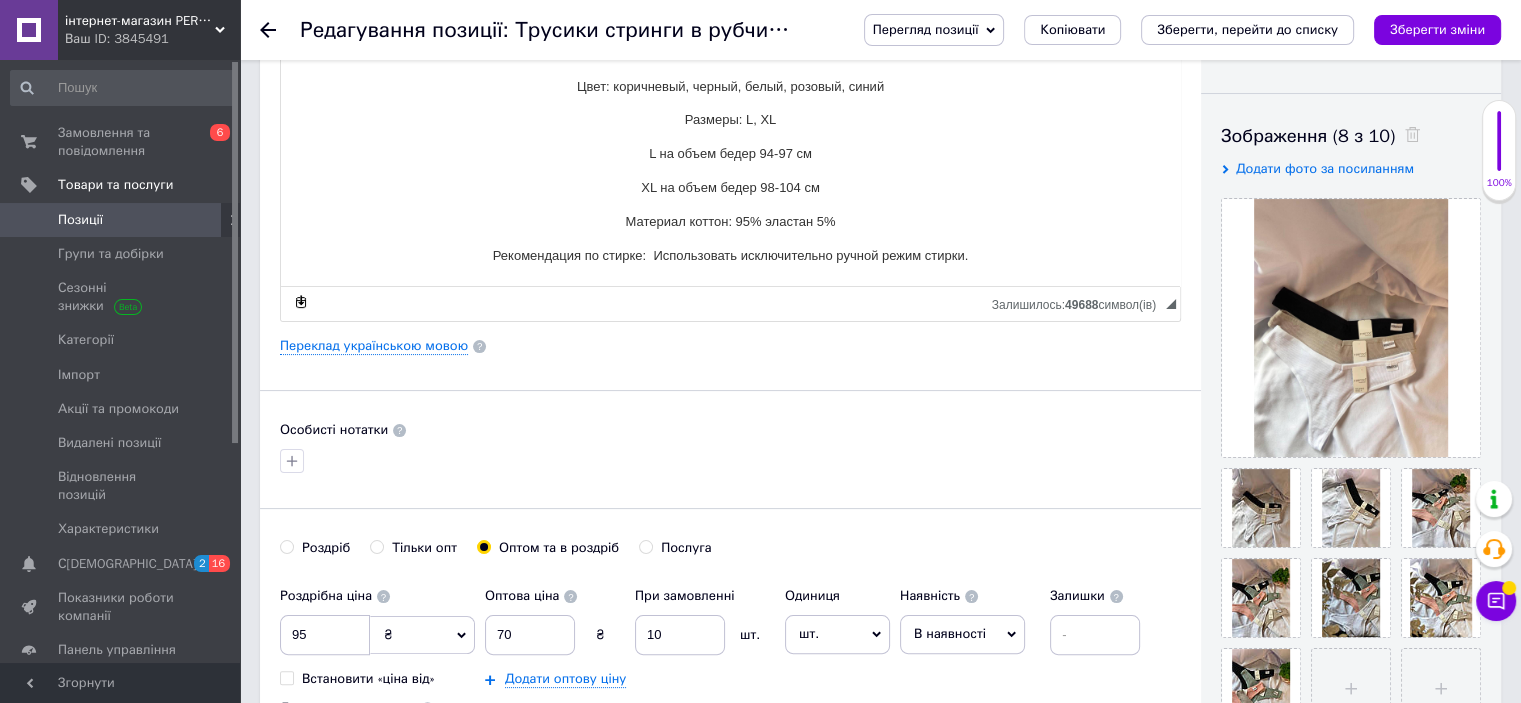 scroll, scrollTop: 300, scrollLeft: 0, axis: vertical 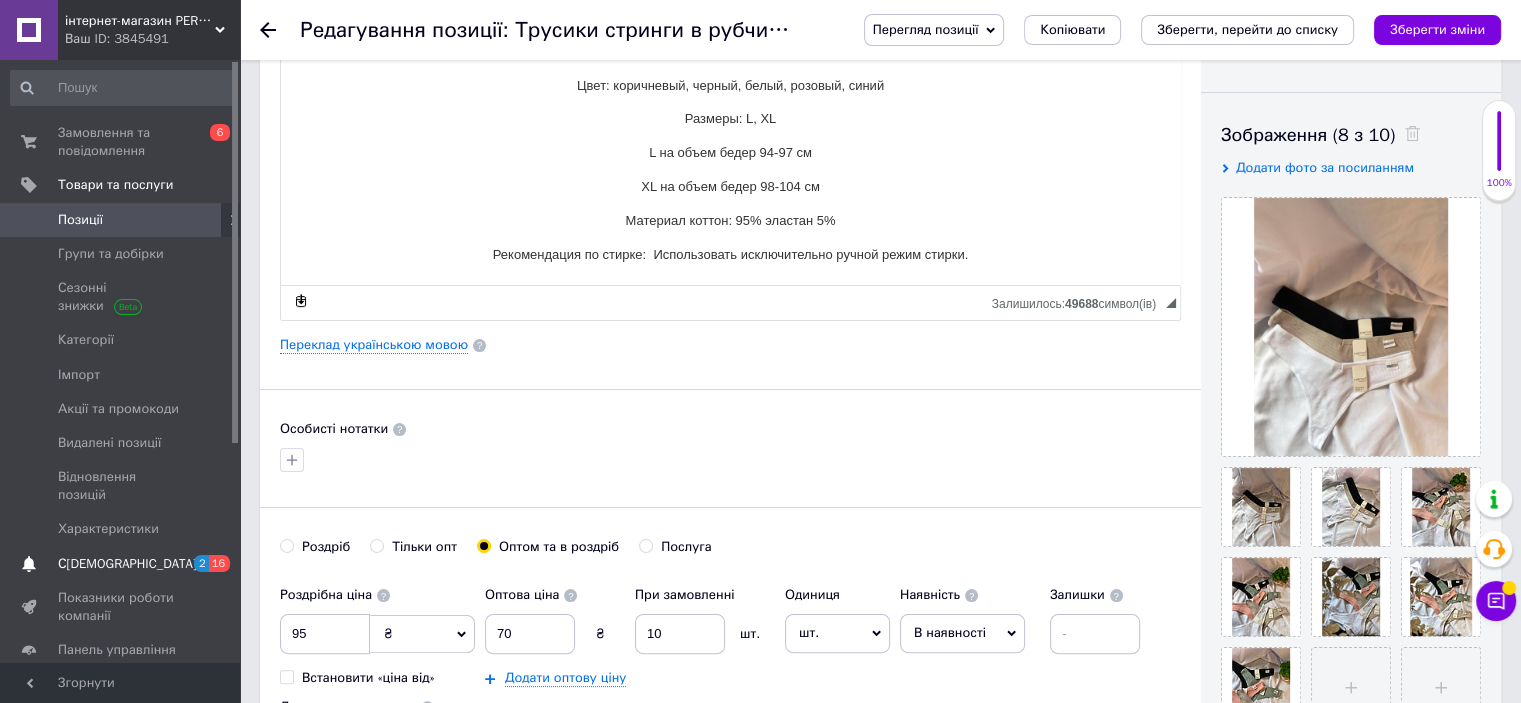 click on "С[DEMOGRAPHIC_DATA]" at bounding box center [127, 564] 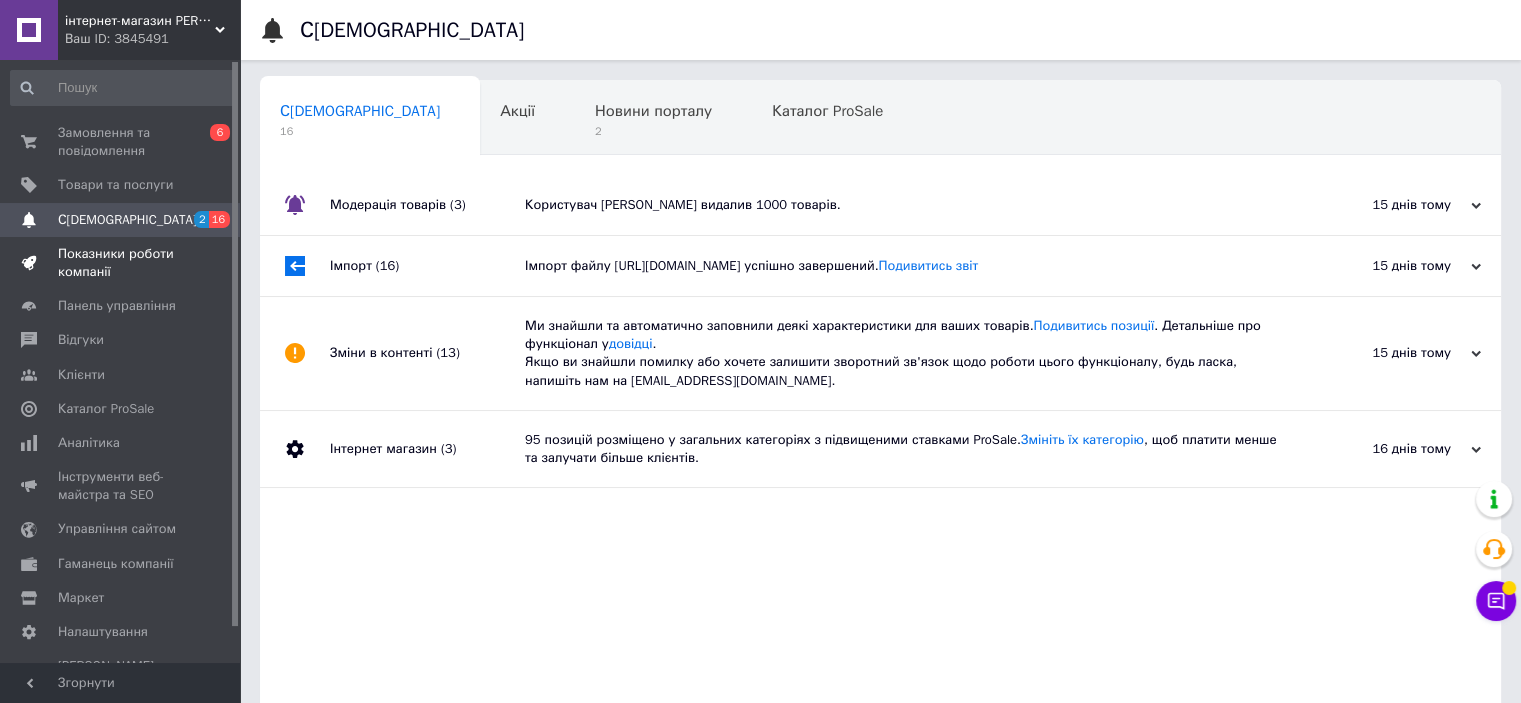 click on "Показники роботи компанії" at bounding box center [121, 263] 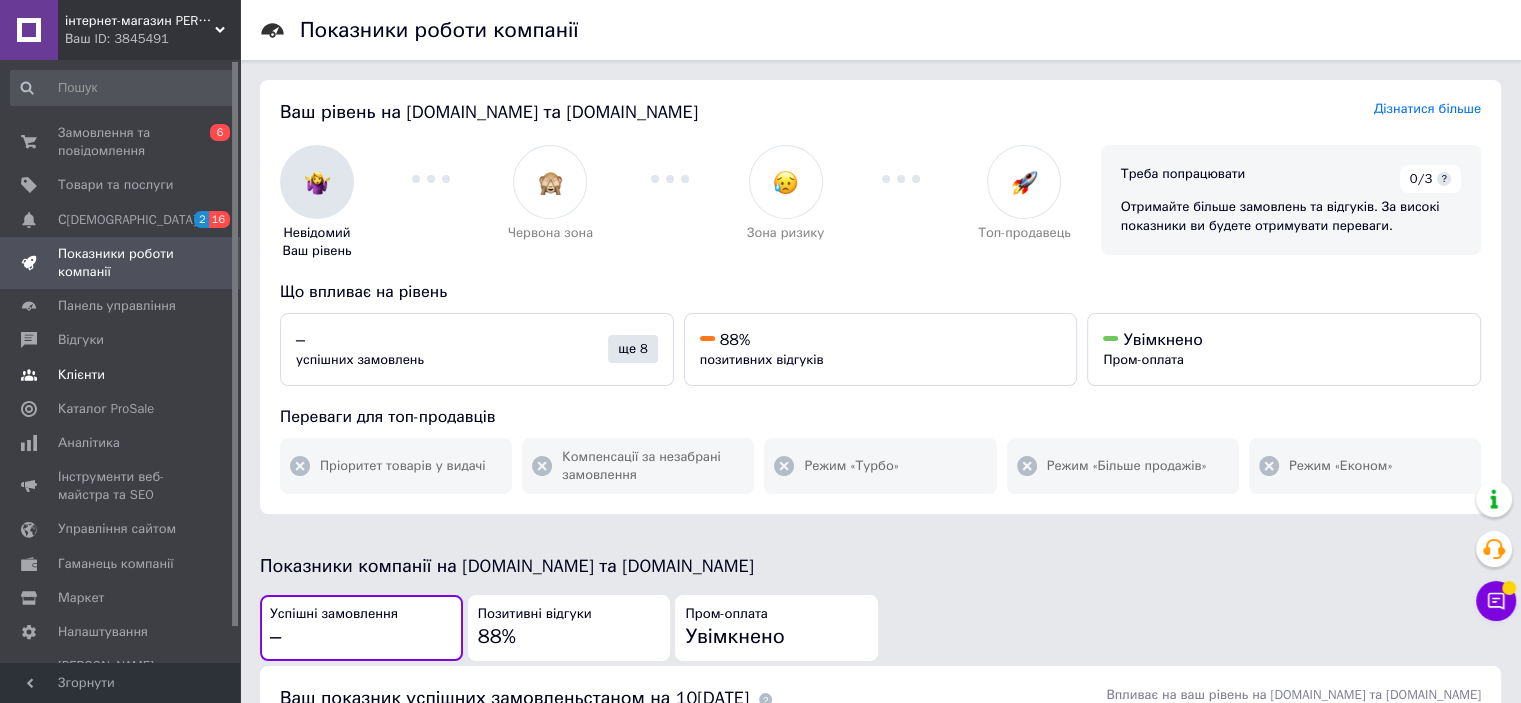 scroll, scrollTop: 37, scrollLeft: 0, axis: vertical 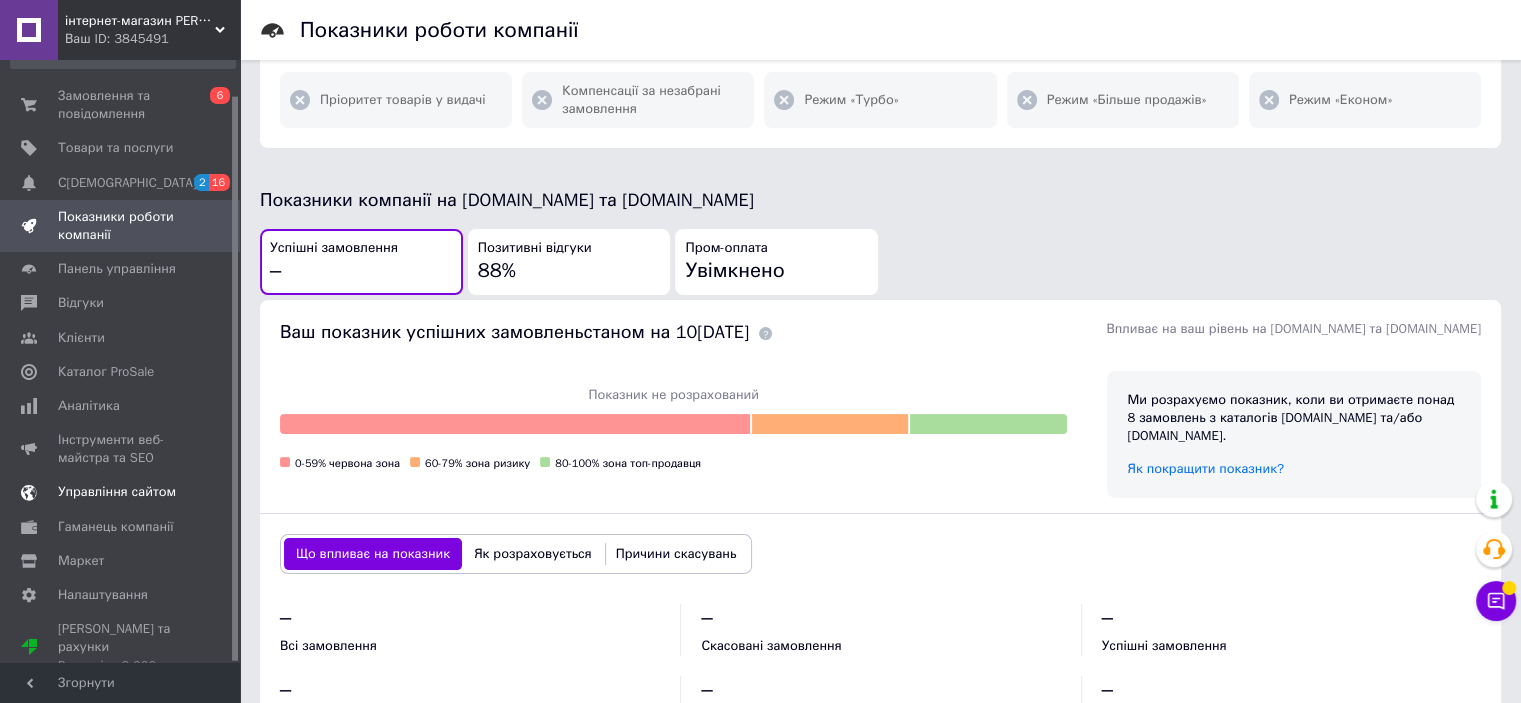 click on "Управління сайтом" at bounding box center (117, 492) 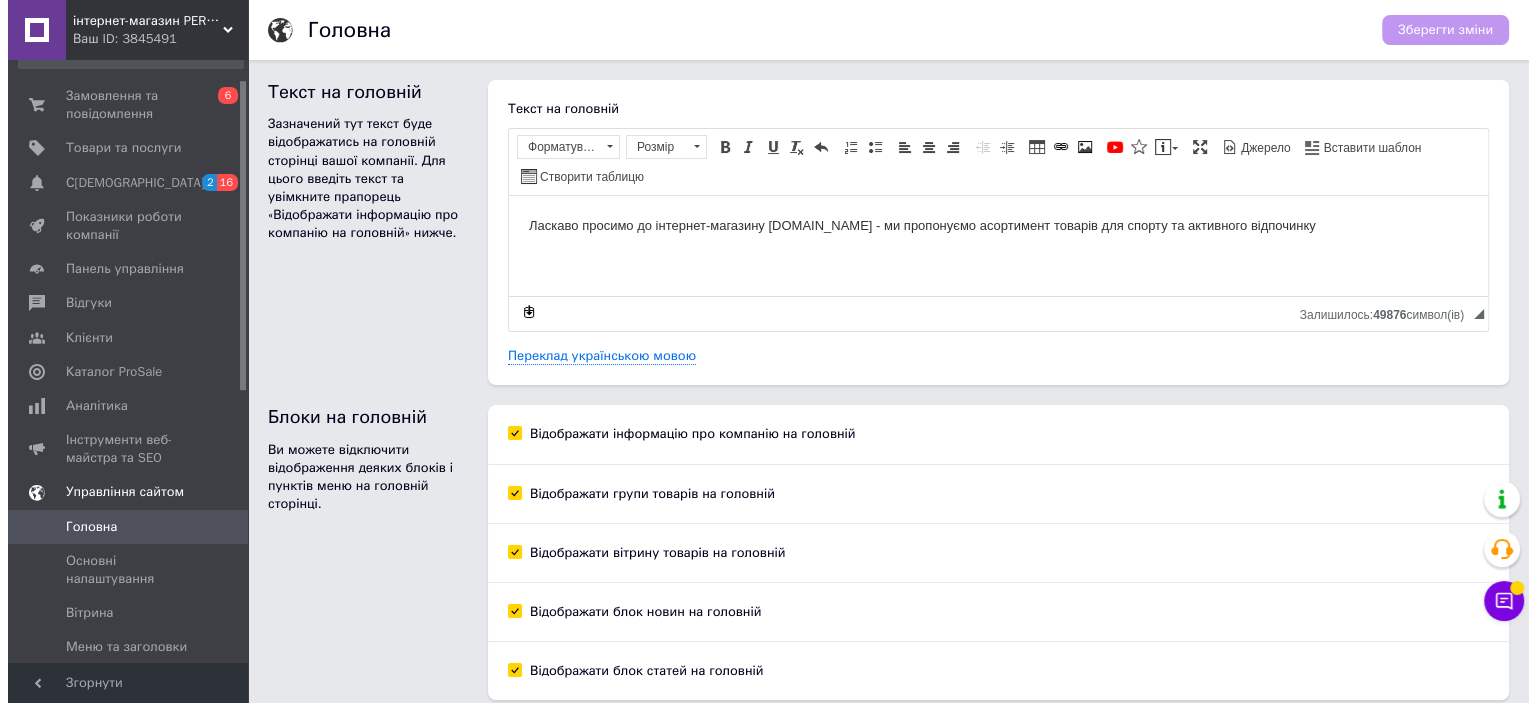 scroll, scrollTop: 0, scrollLeft: 0, axis: both 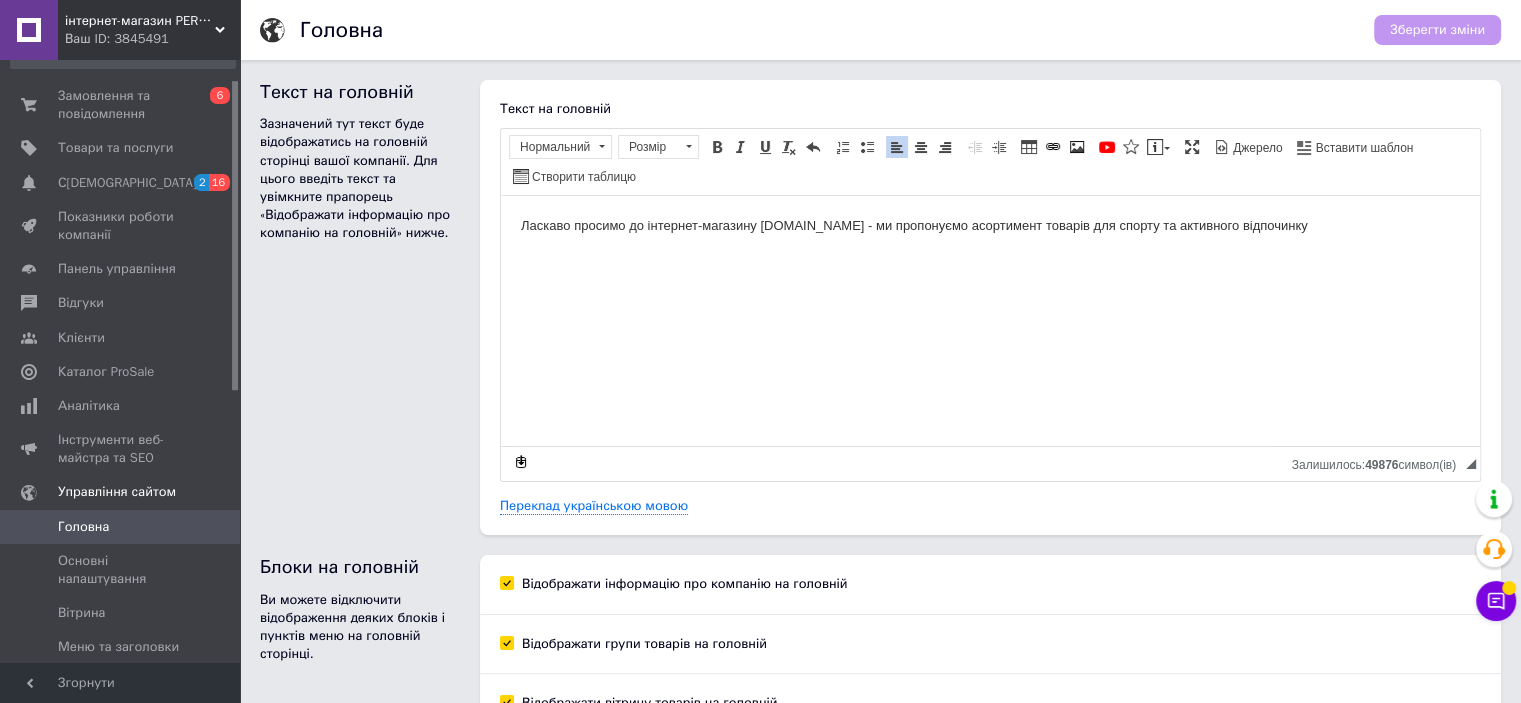 click on "Ласкаво просимо до інтернет-магазину [DOMAIN_NAME] - ми пропонуємо асортимент товарів для спорту та активного відпочинку" at bounding box center (990, 226) 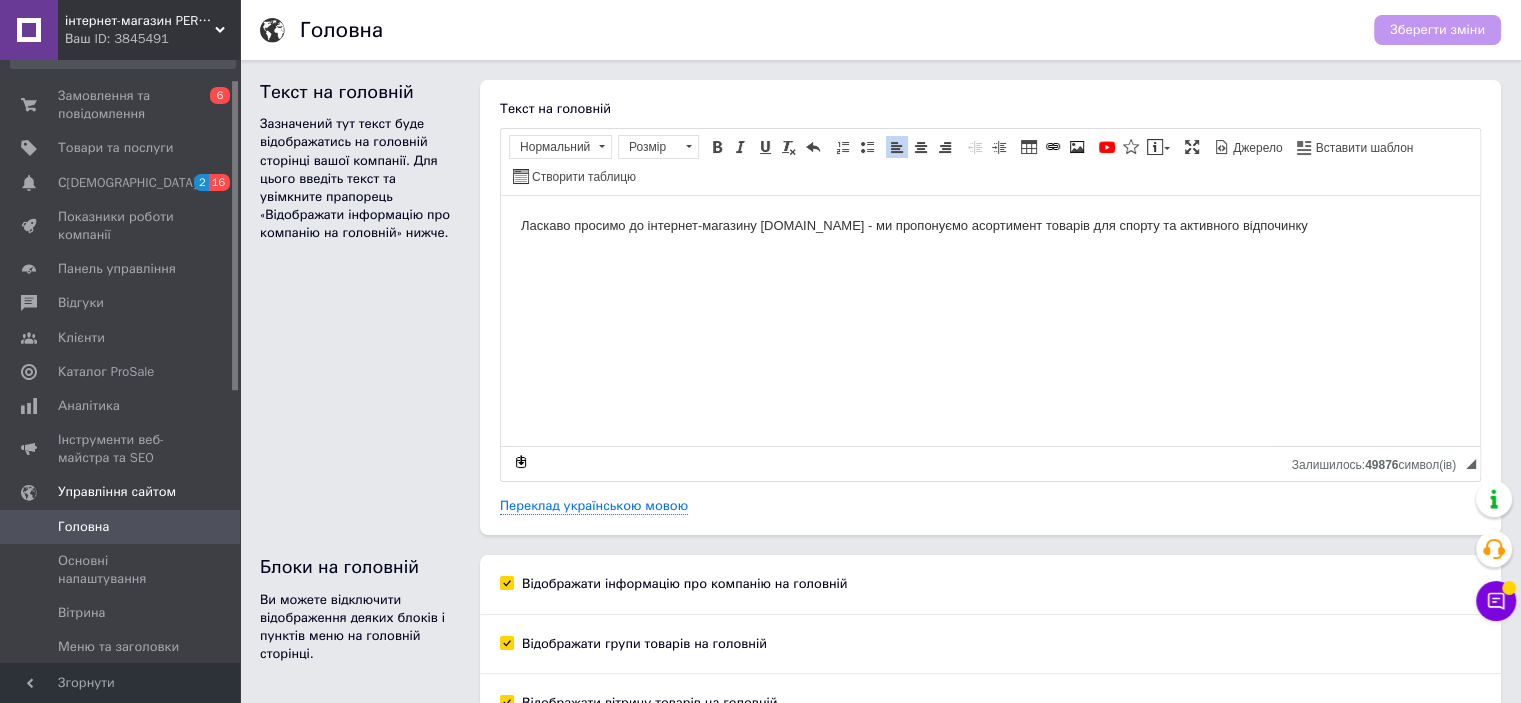 type 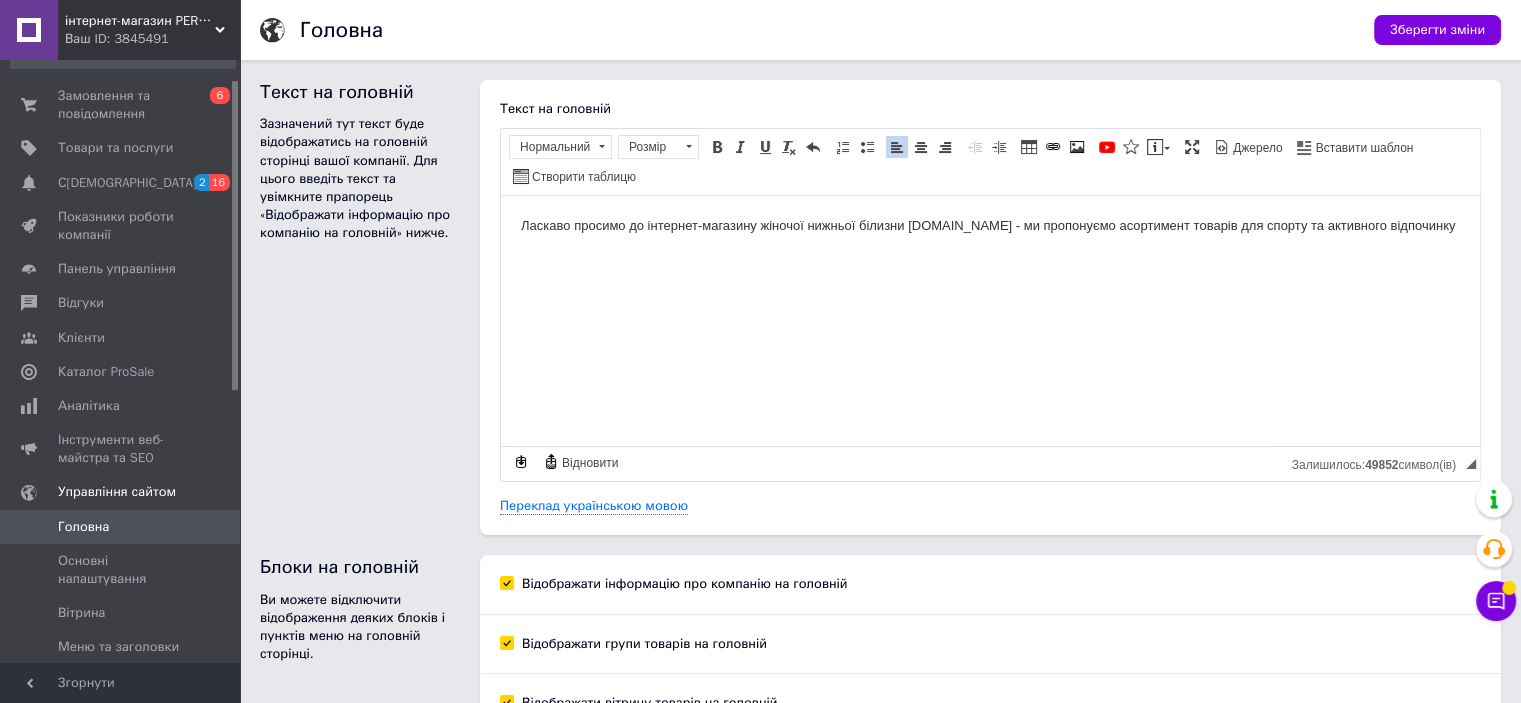 drag, startPoint x: 1176, startPoint y: 226, endPoint x: 1441, endPoint y: 228, distance: 265.00754 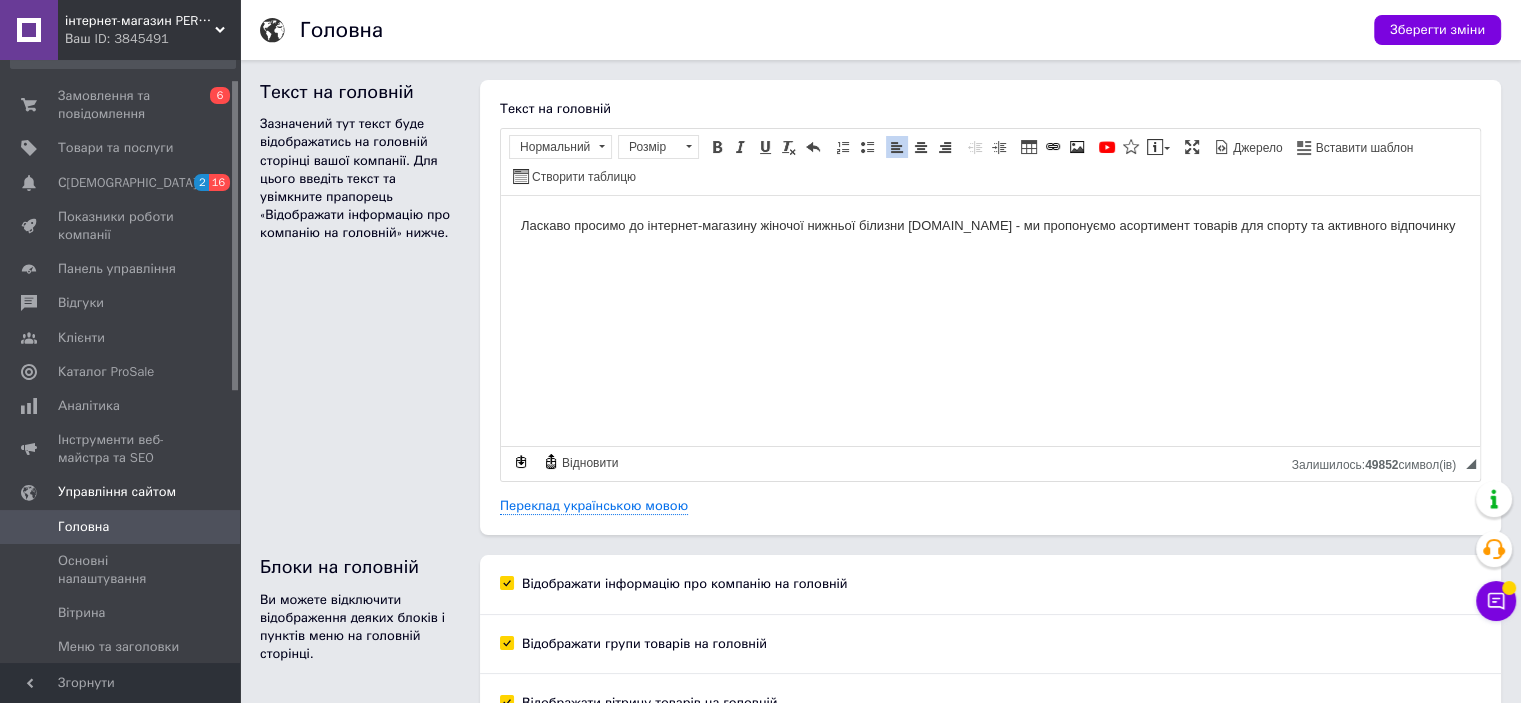 click on "Ласкаво просимо до інтернет-магазину жіночої нижньої білизни [DOMAIN_NAME] - ми пропонуємо асортимент товарів для спорту та активного відпочинку" at bounding box center (990, 226) 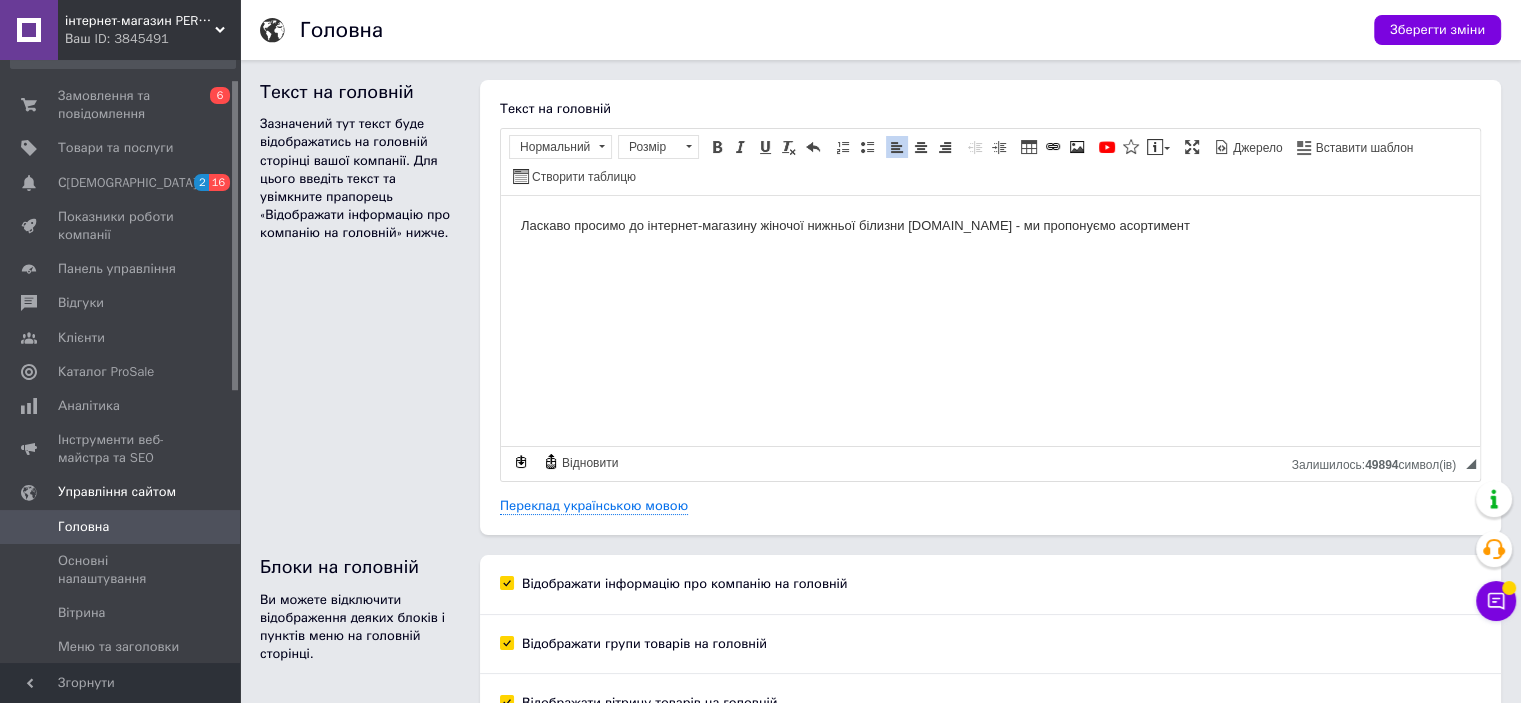 click on "Ласкаво просимо до інтернет-магазину жіночої нижньої білизни [DOMAIN_NAME] - ми пропонуємо асортимент" at bounding box center (990, 226) 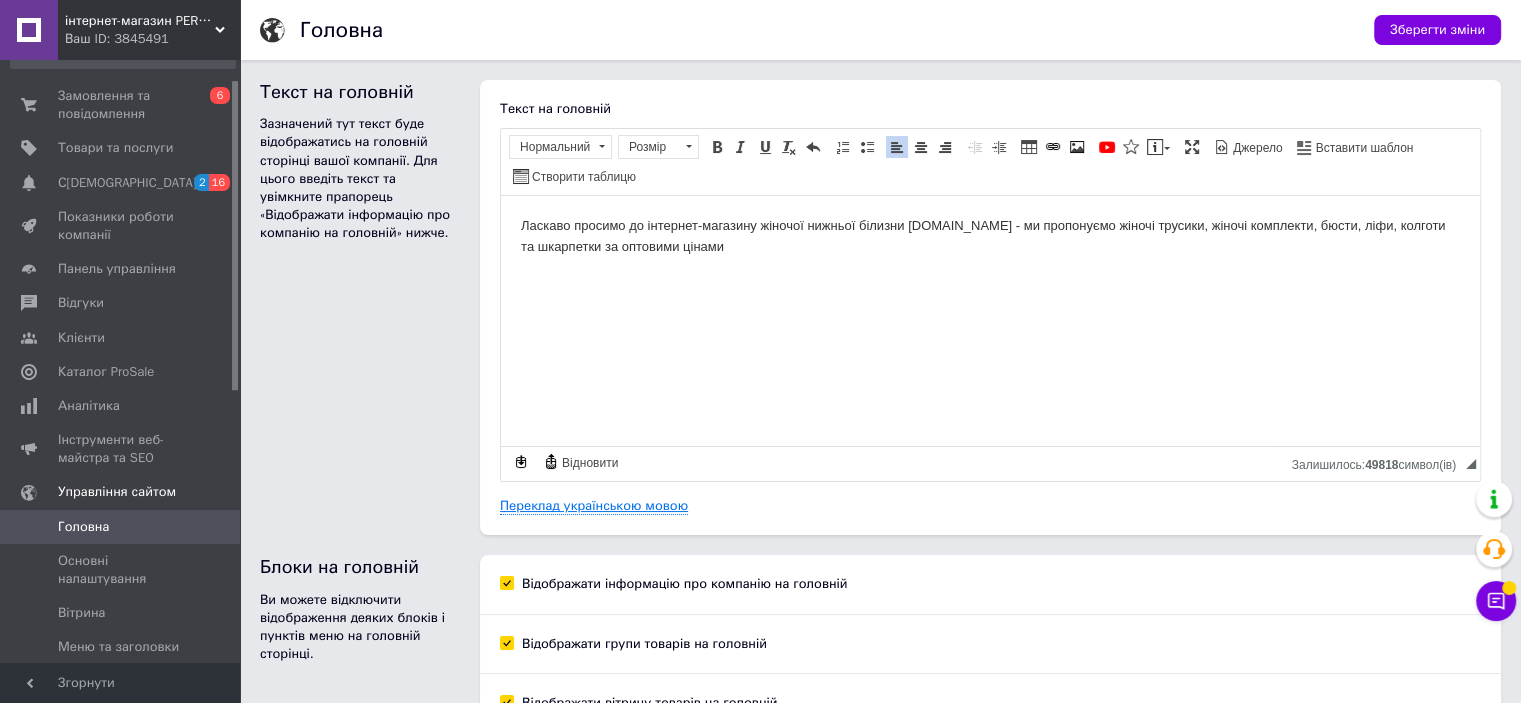 click on "Переклад українською мовою" at bounding box center (594, 506) 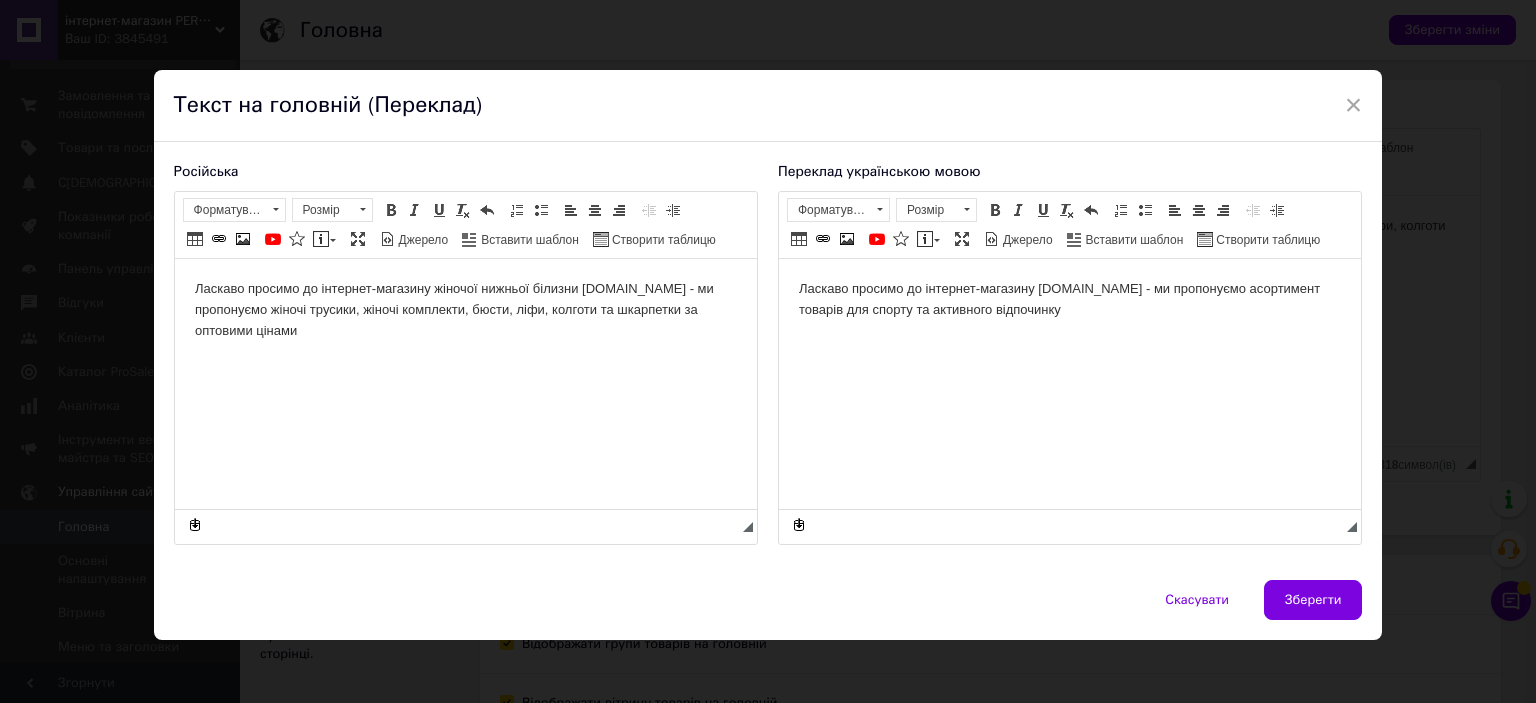 scroll, scrollTop: 0, scrollLeft: 0, axis: both 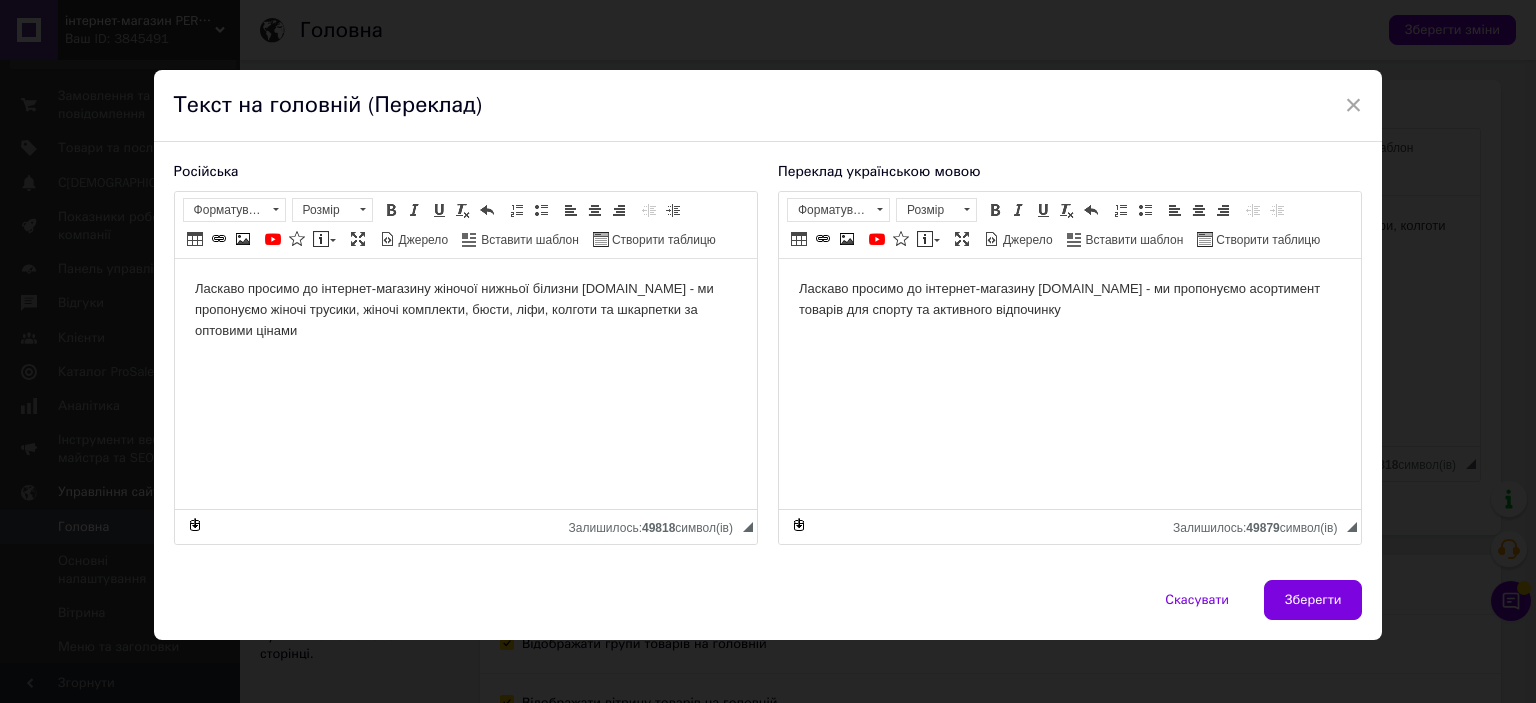 drag, startPoint x: 799, startPoint y: 286, endPoint x: 1093, endPoint y: 307, distance: 294.74905 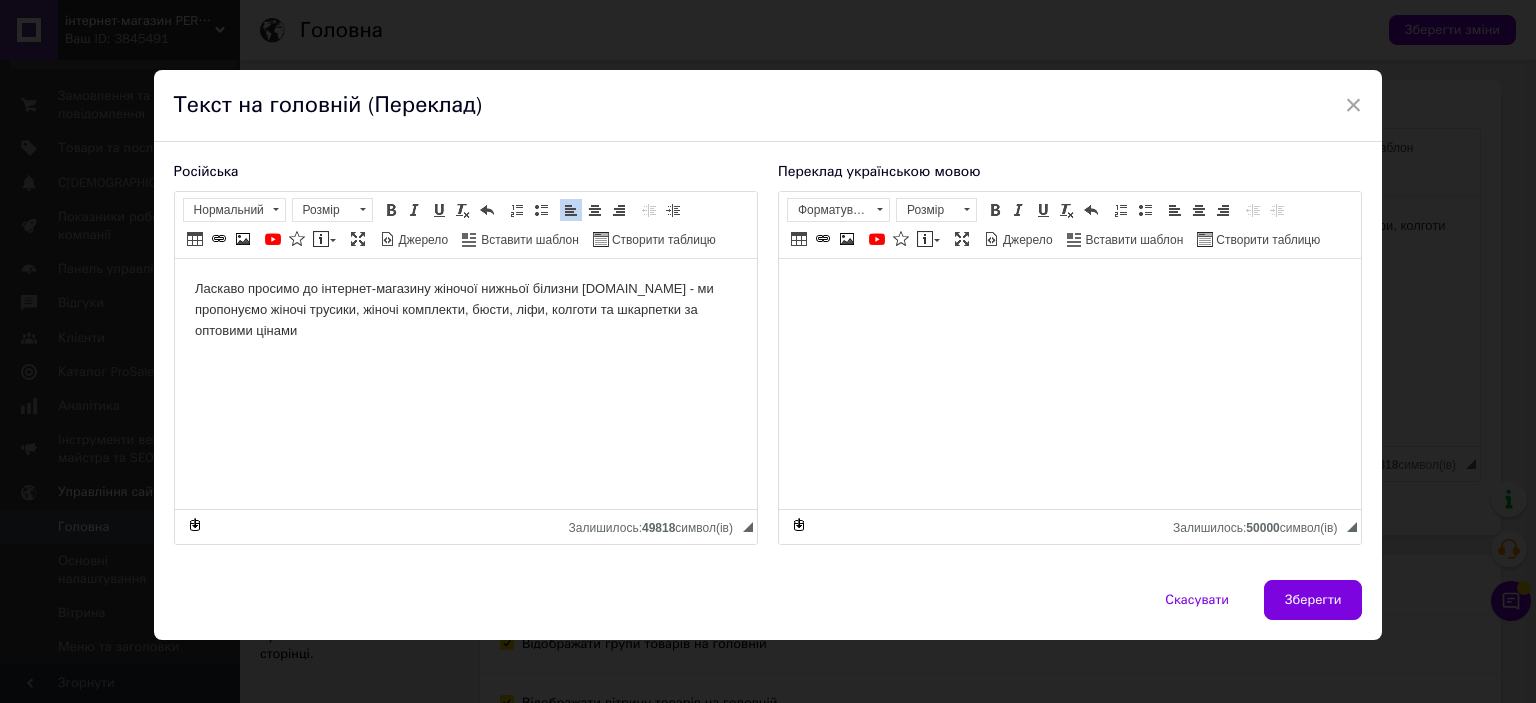 drag, startPoint x: 194, startPoint y: 284, endPoint x: 344, endPoint y: 328, distance: 156.32019 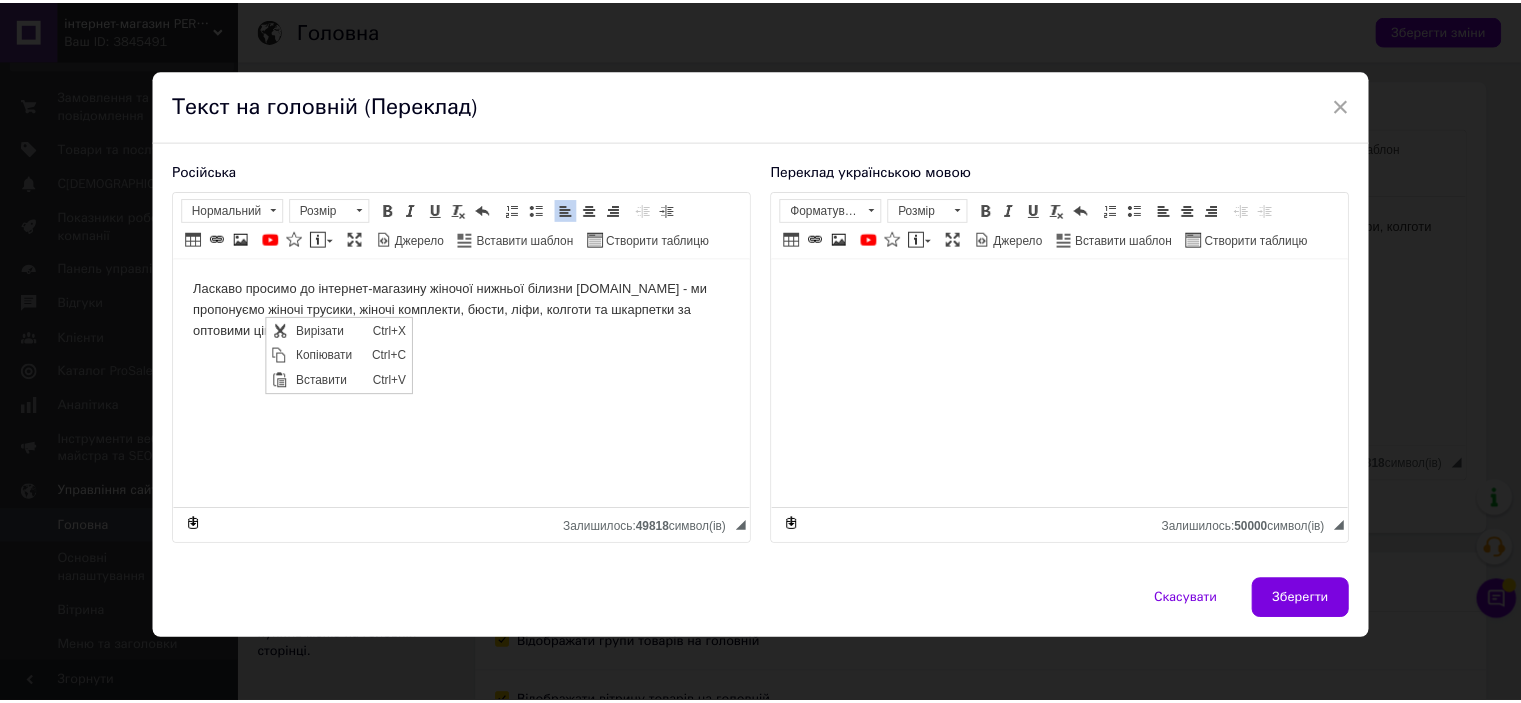 scroll, scrollTop: 0, scrollLeft: 0, axis: both 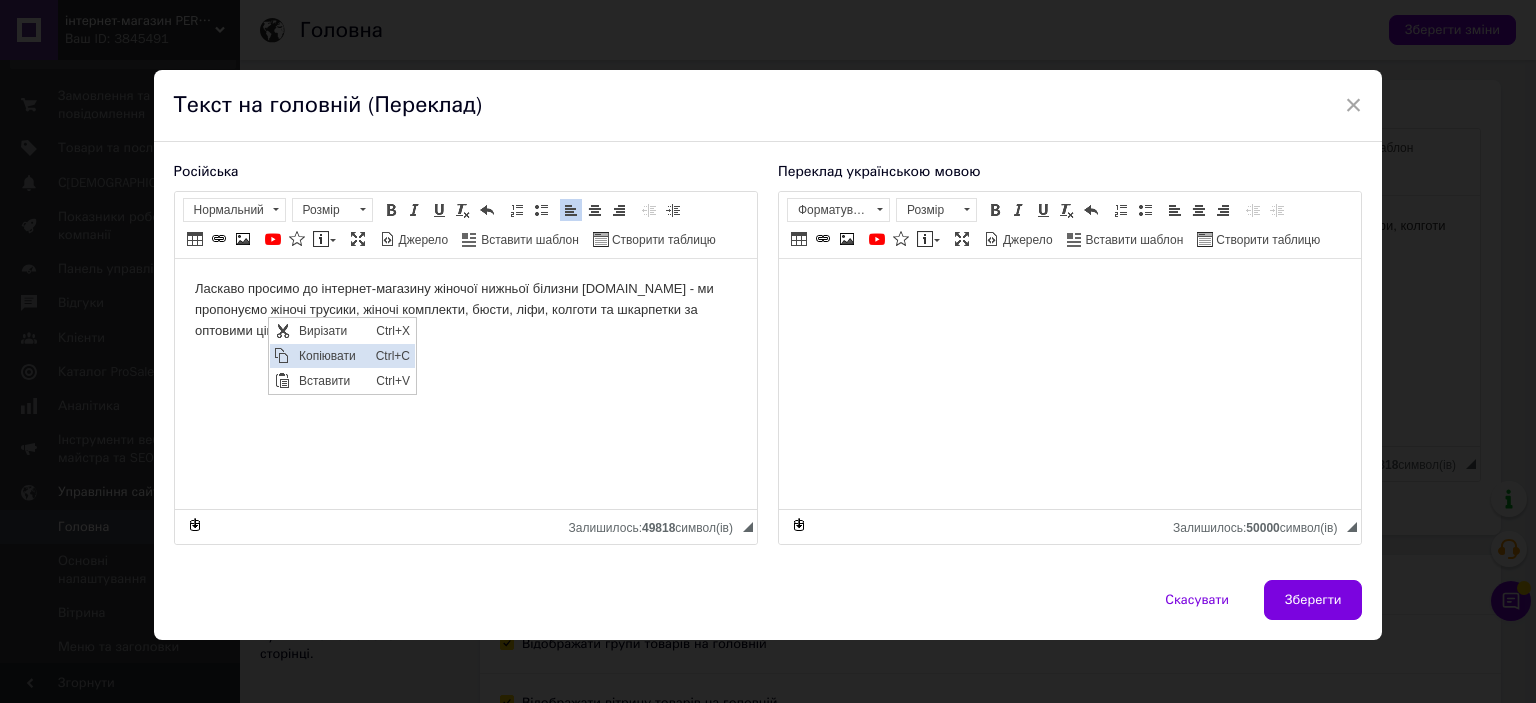 click on "Копіювати" at bounding box center [331, 356] 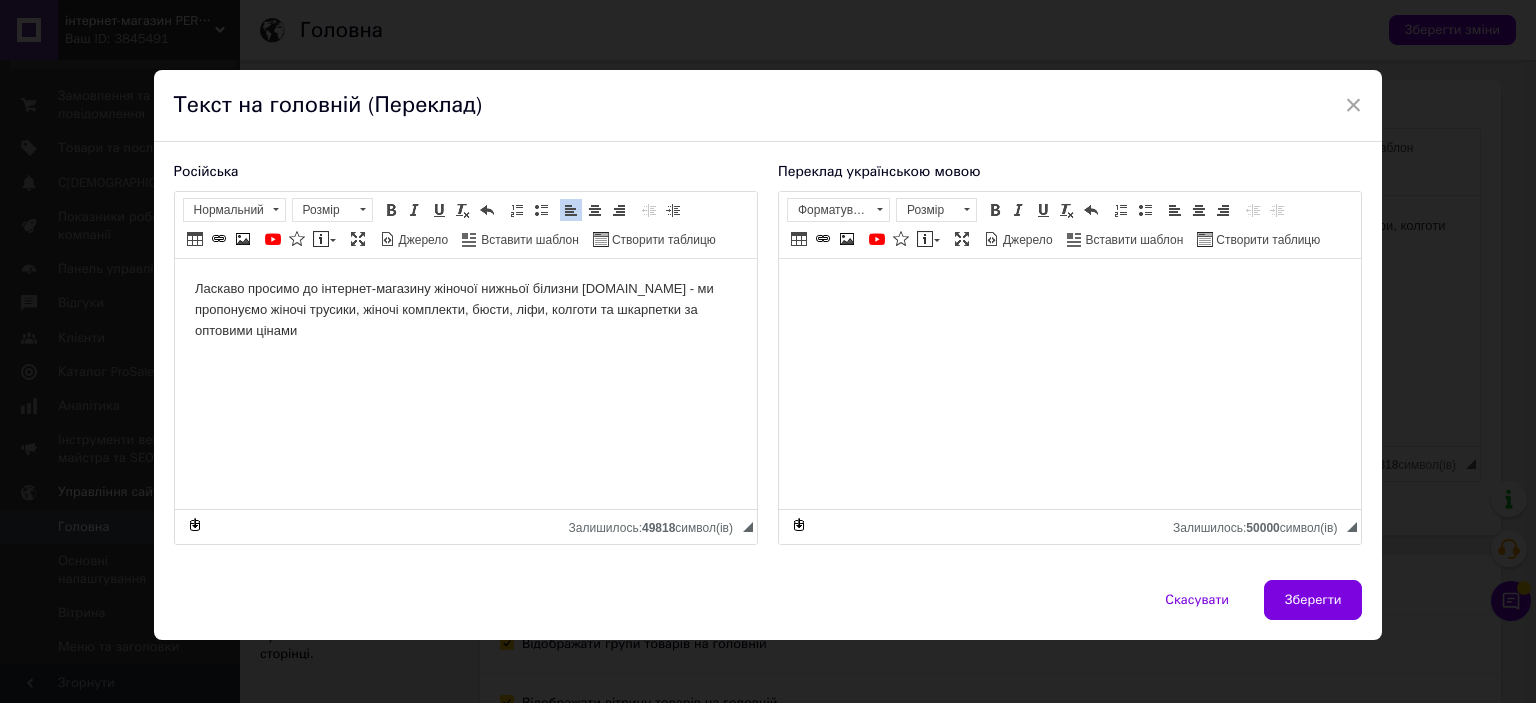 click at bounding box center [1069, 289] 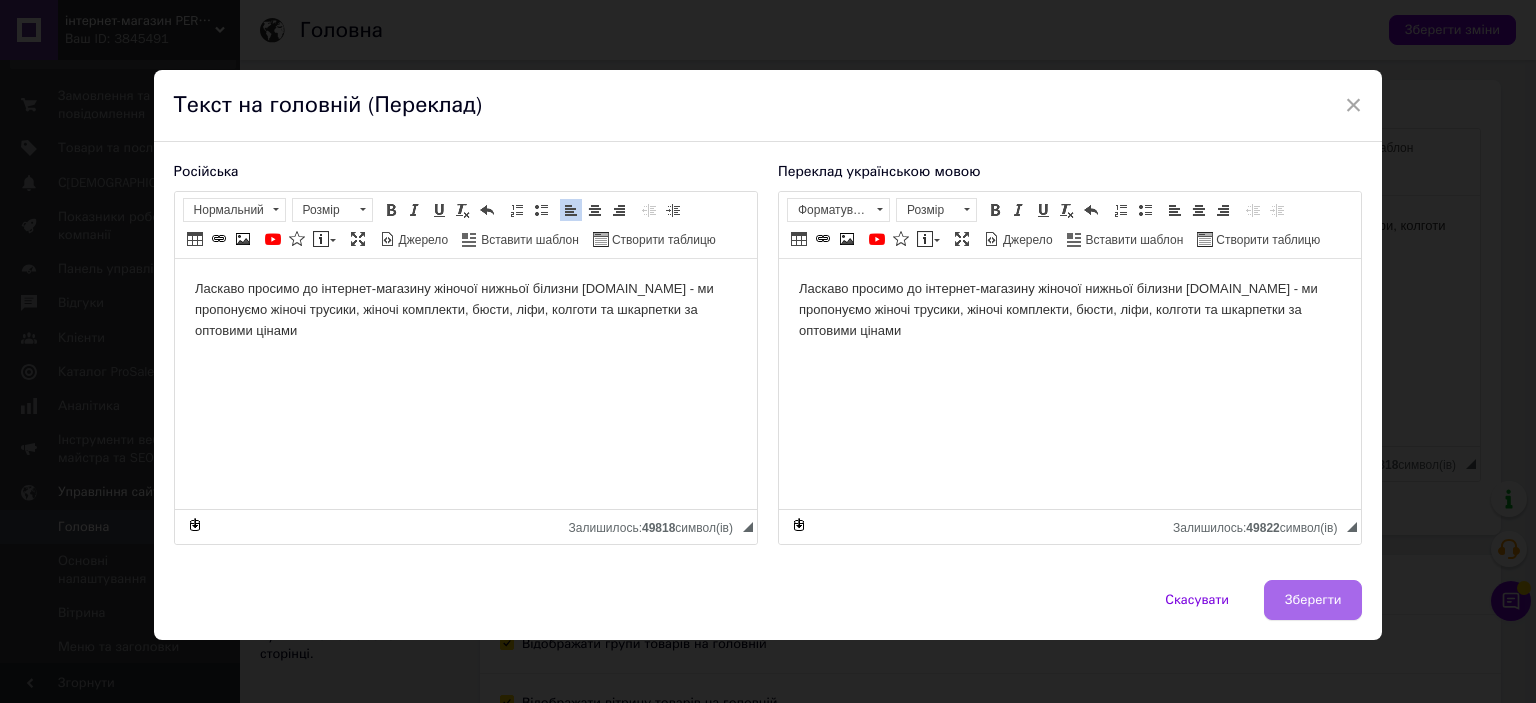 click on "Зберегти" at bounding box center [1313, 600] 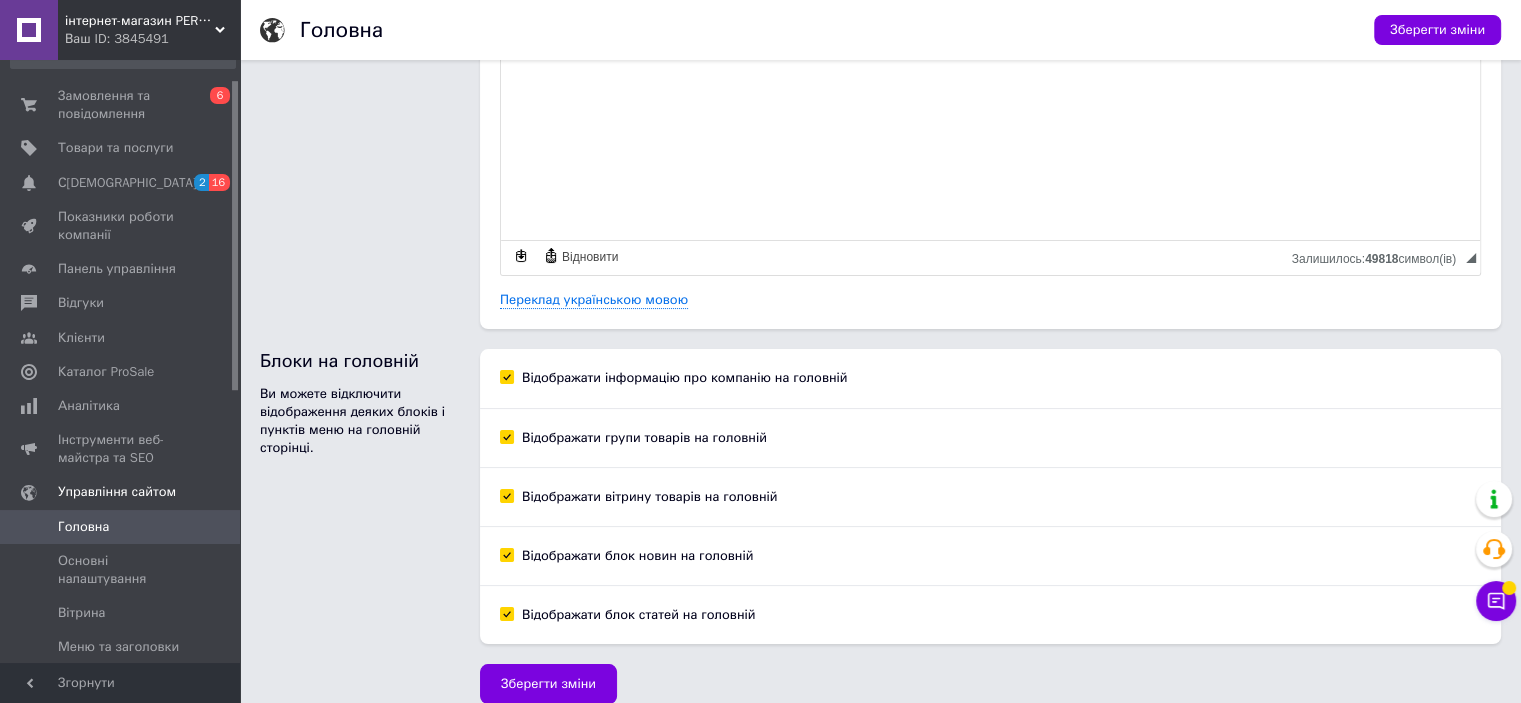 scroll, scrollTop: 224, scrollLeft: 0, axis: vertical 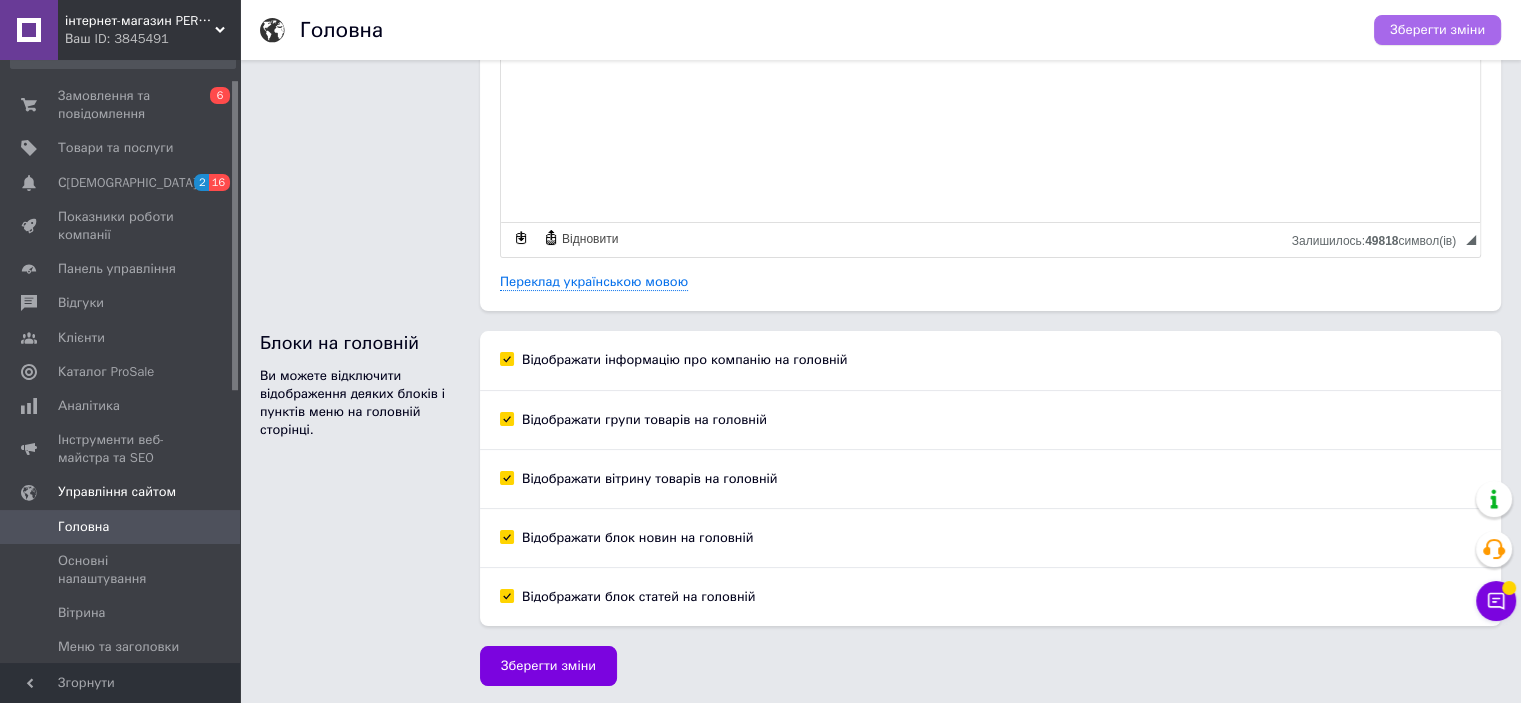 click on "Зберегти зміни" at bounding box center [1437, 30] 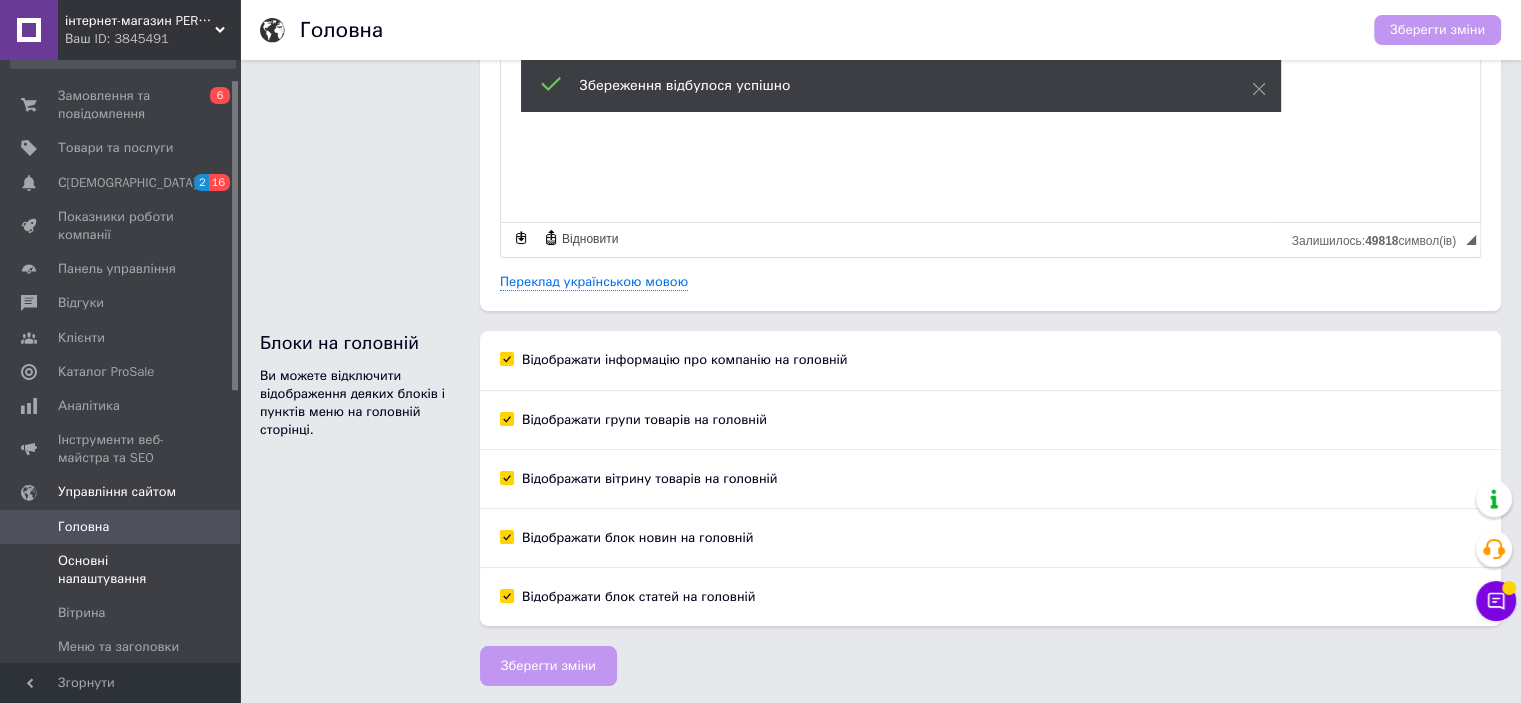 click on "Основні налаштування" at bounding box center [121, 570] 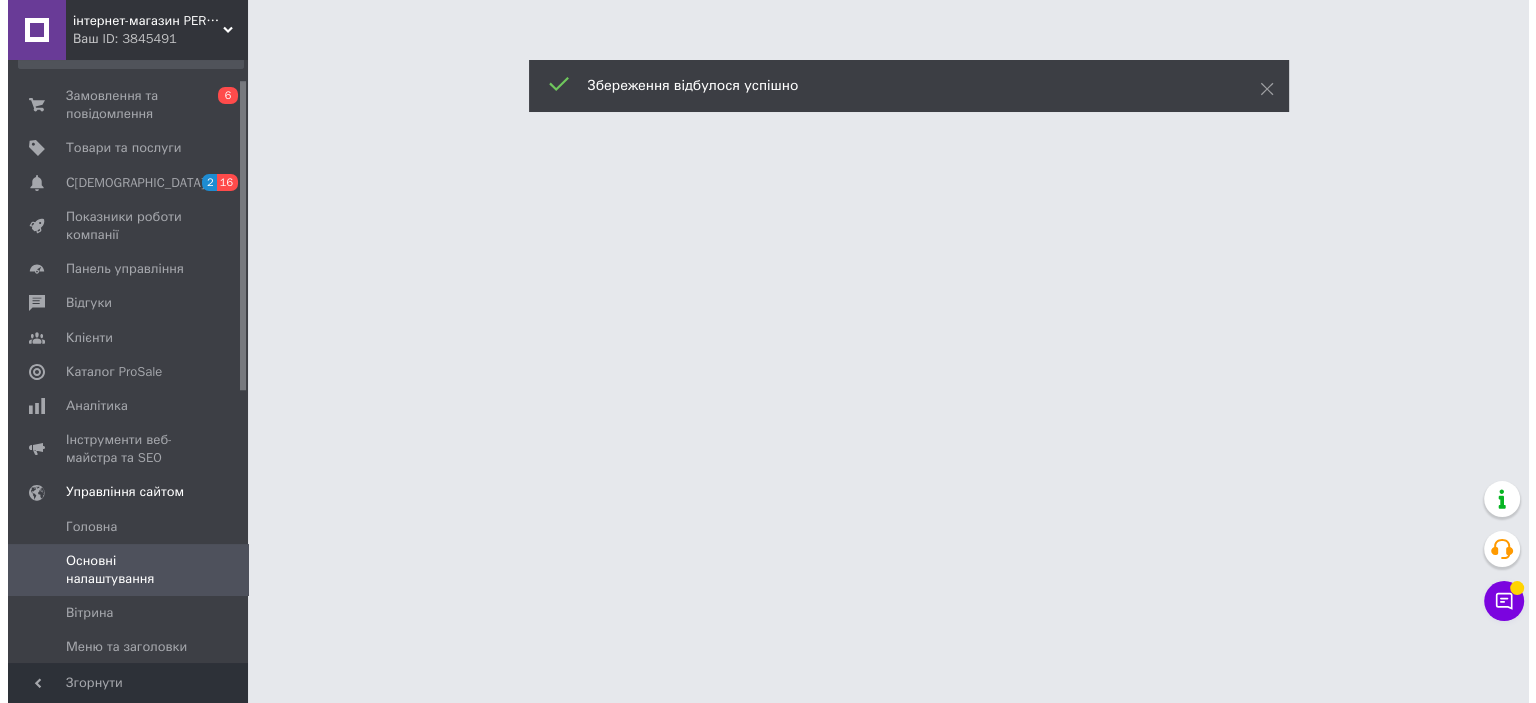 scroll, scrollTop: 0, scrollLeft: 0, axis: both 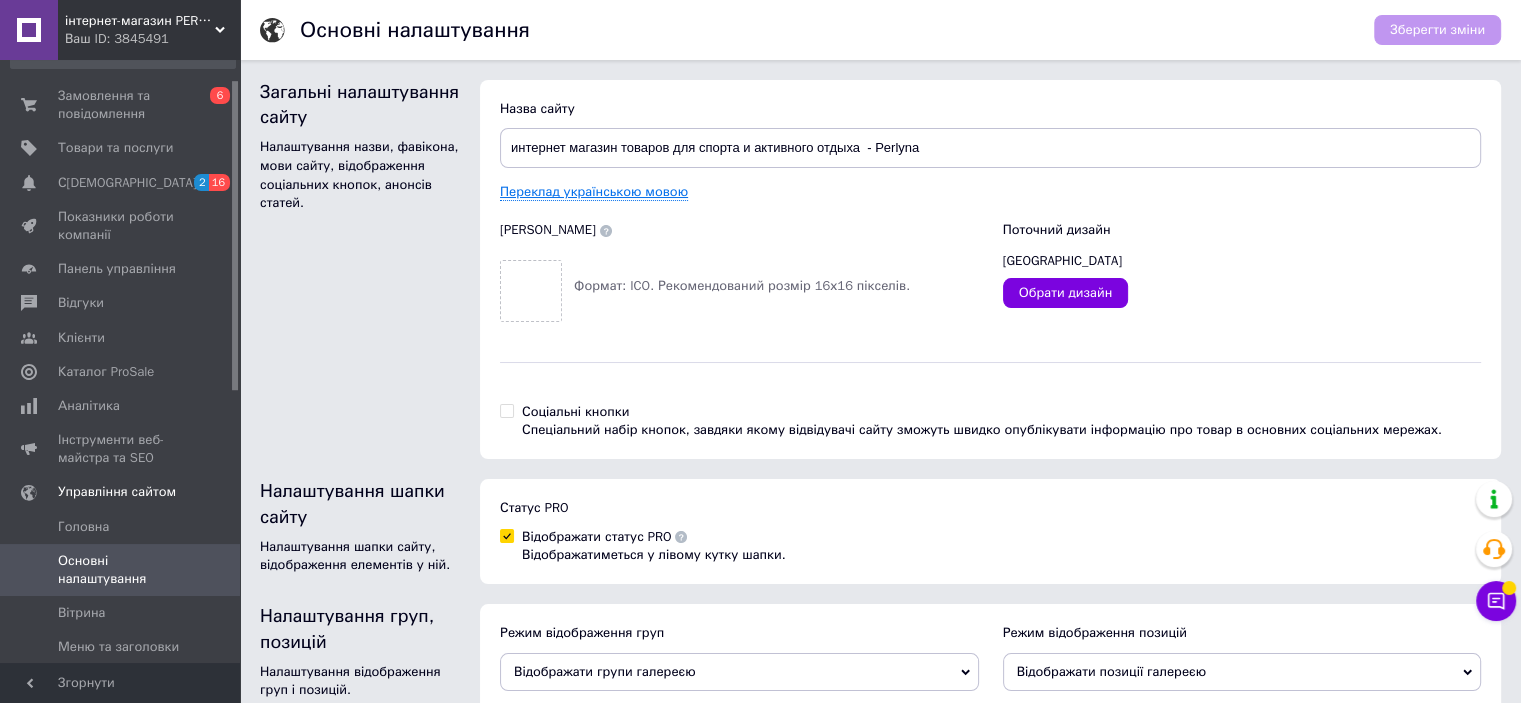 click on "Переклад українською мовою" at bounding box center (594, 192) 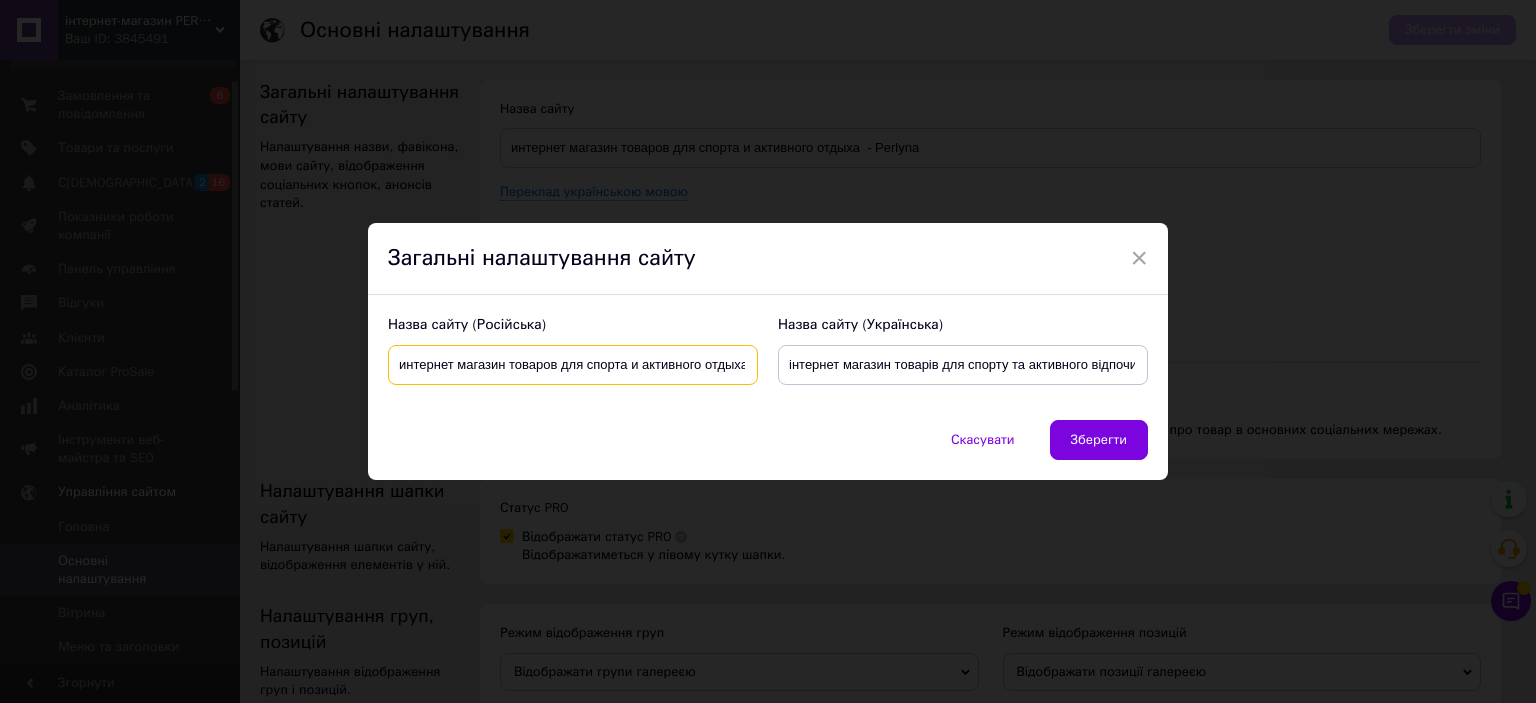 scroll, scrollTop: 0, scrollLeft: 61, axis: horizontal 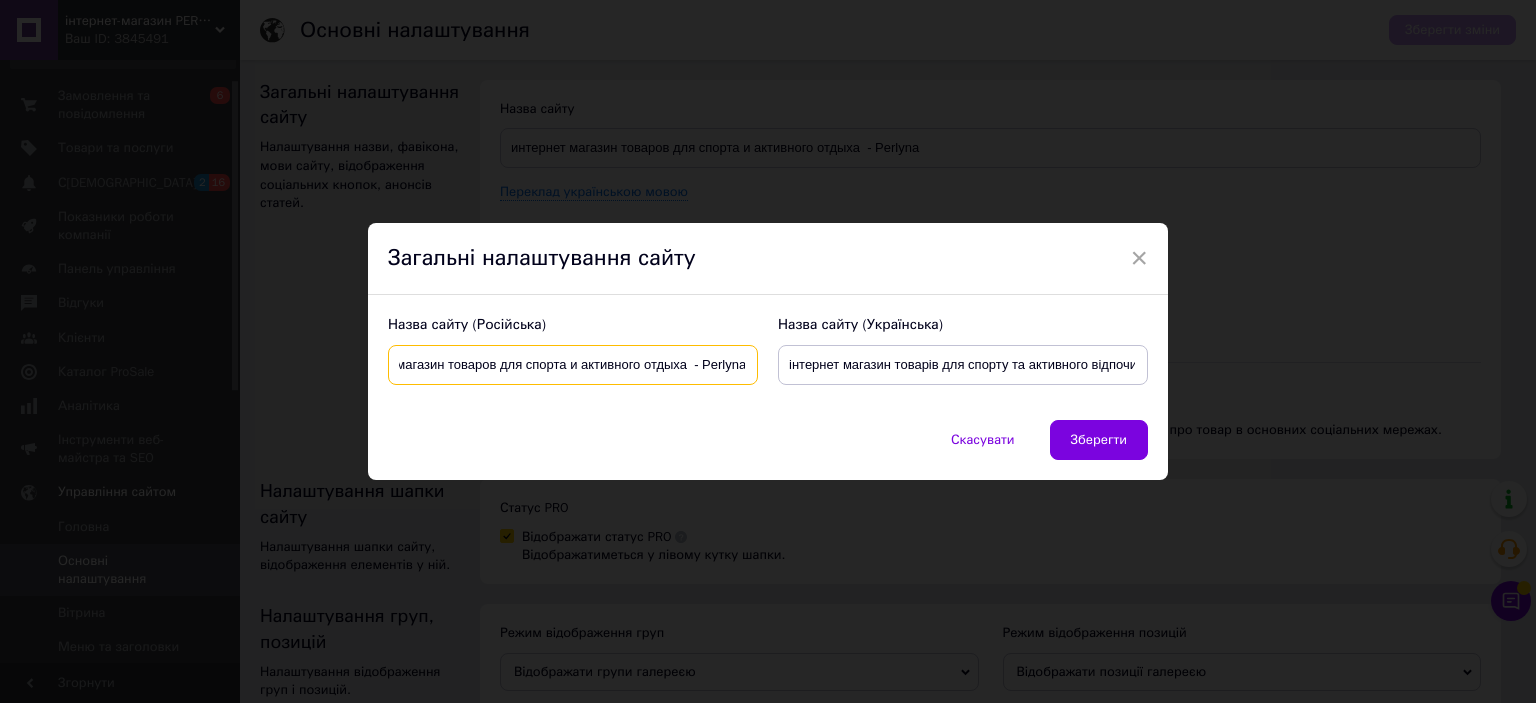drag, startPoint x: 508, startPoint y: 366, endPoint x: 680, endPoint y: 363, distance: 172.02615 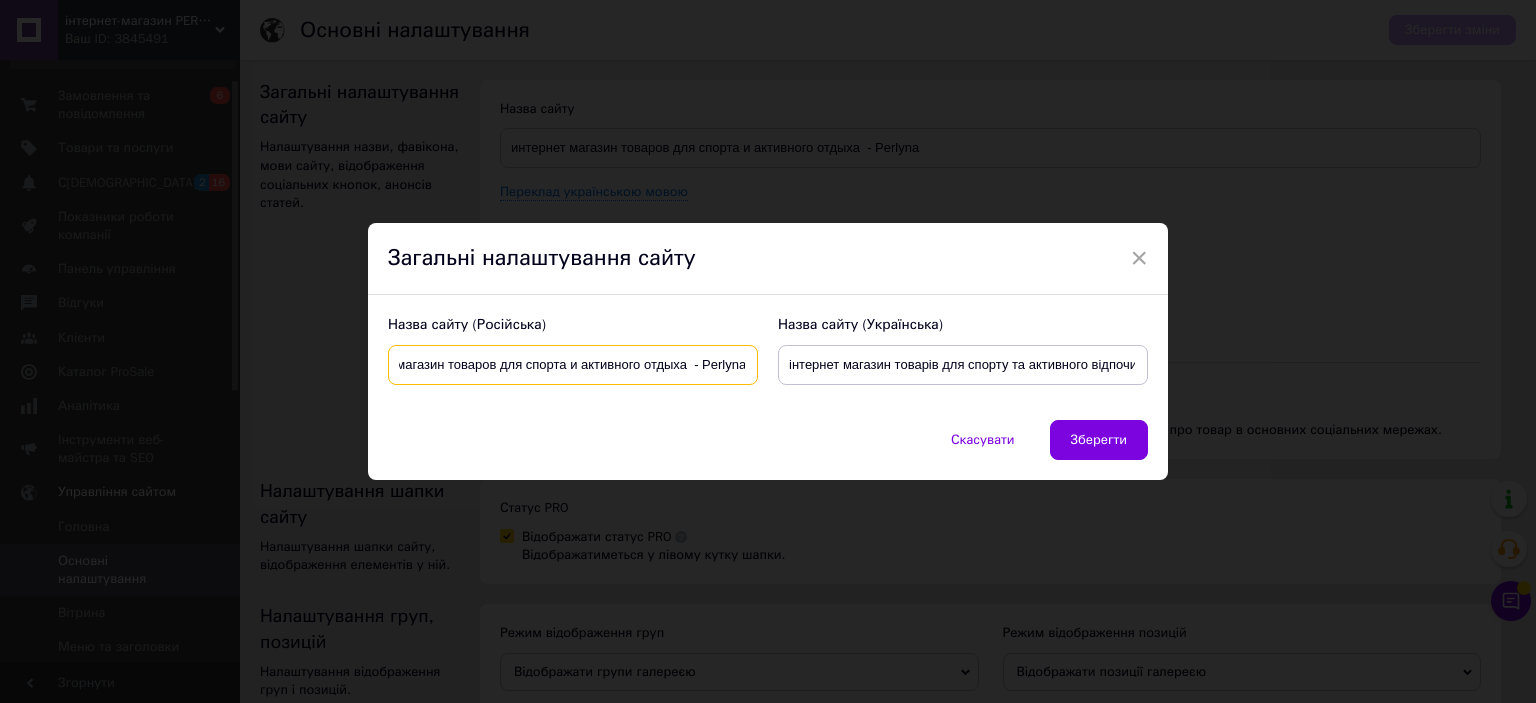 click on "интернет магазин товаров для спорта и активного отдыха  - Perlyna" at bounding box center [573, 365] 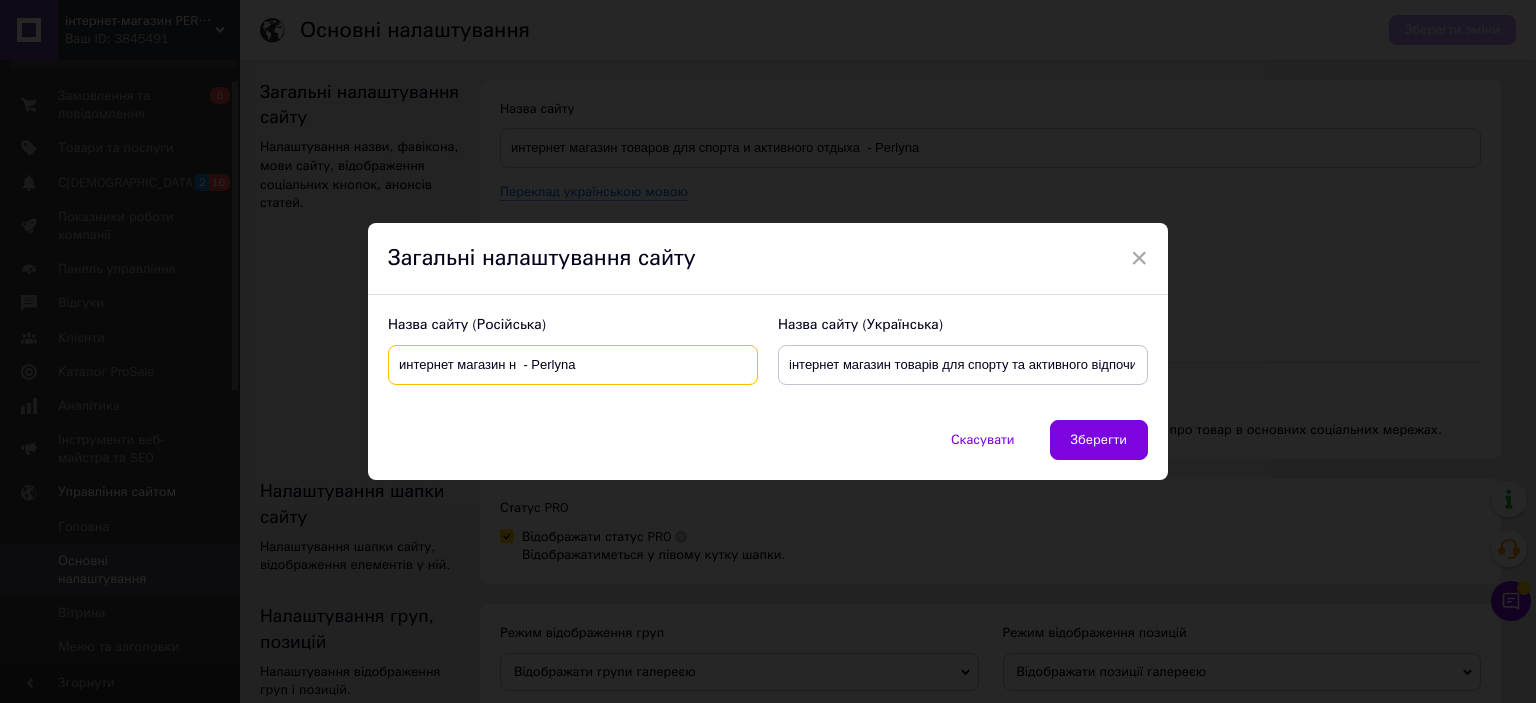 scroll, scrollTop: 0, scrollLeft: 0, axis: both 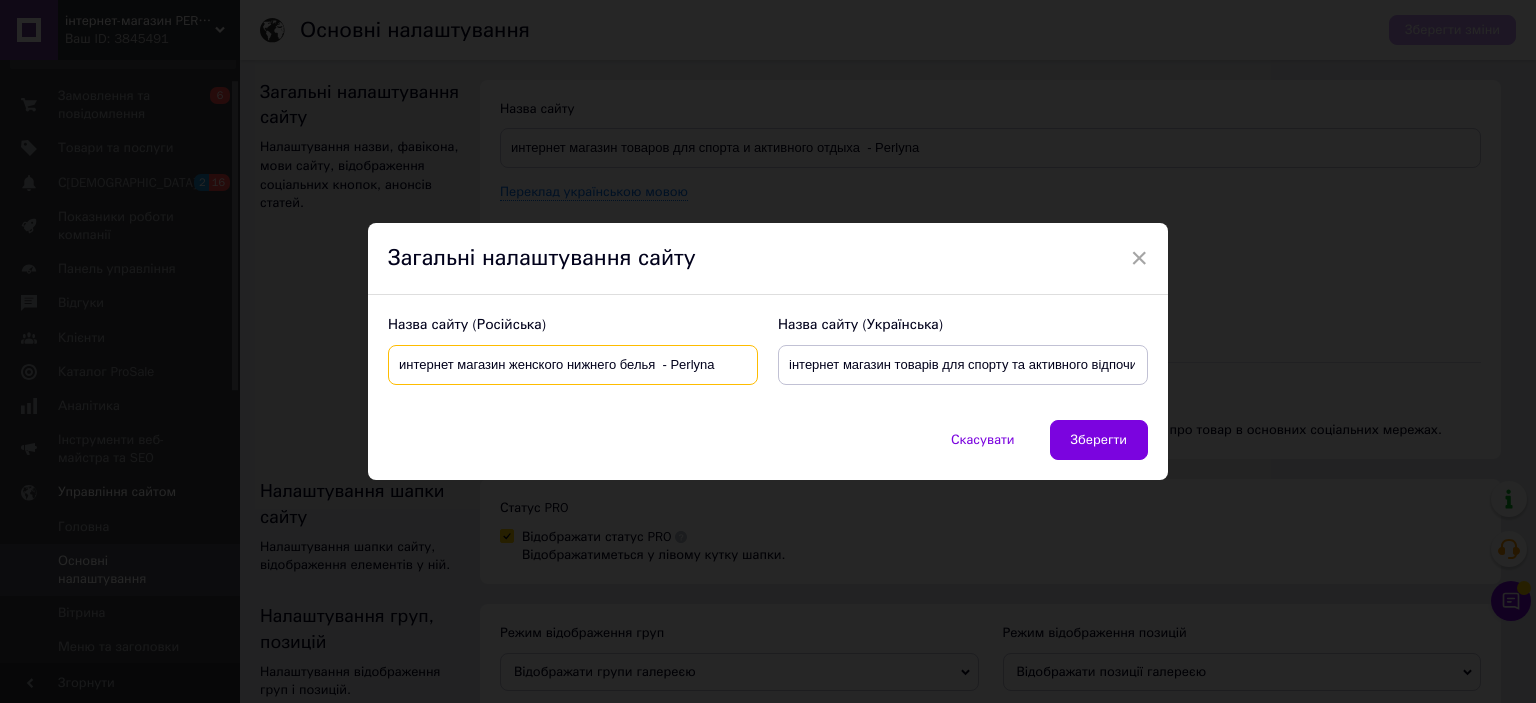 type on "интернет магазин женского нижнего белья  - Perlyna" 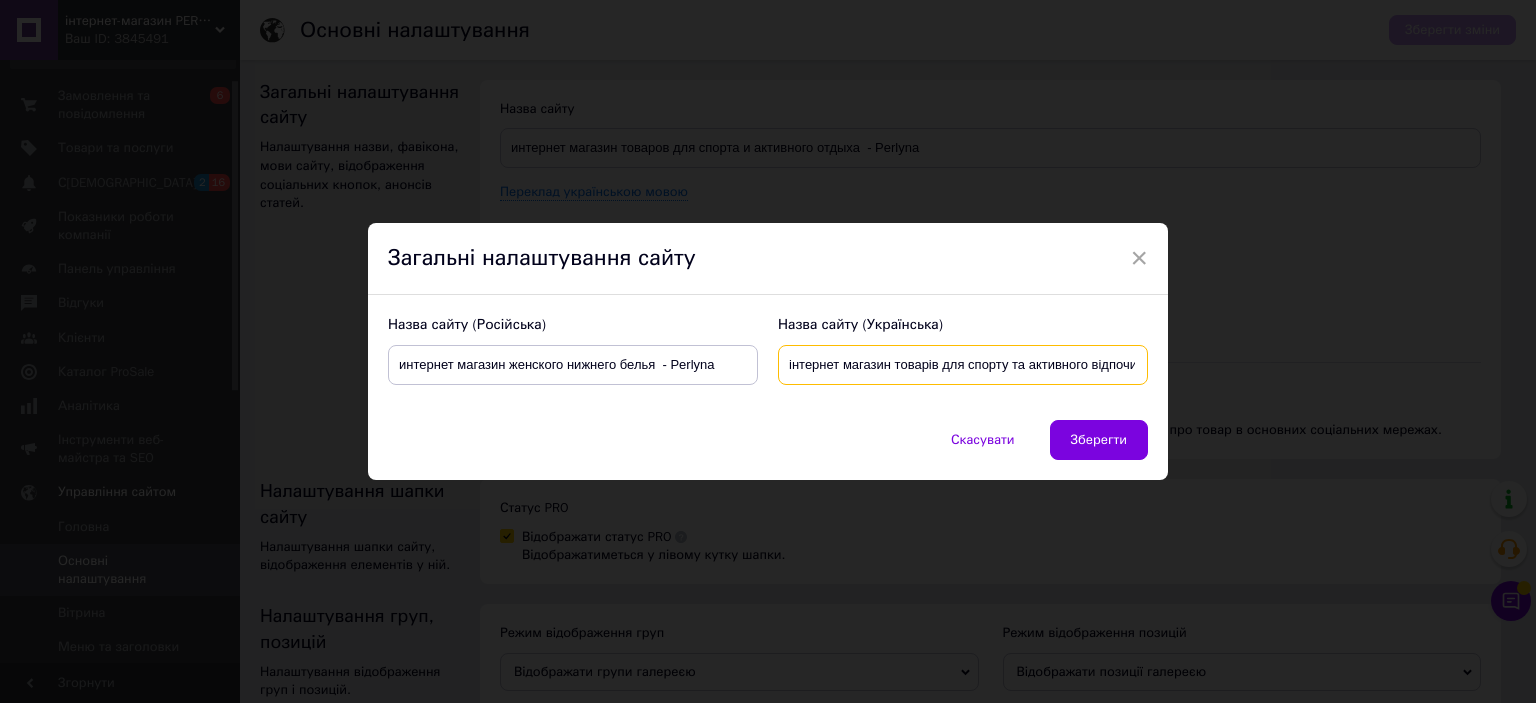 scroll, scrollTop: 0, scrollLeft: 76, axis: horizontal 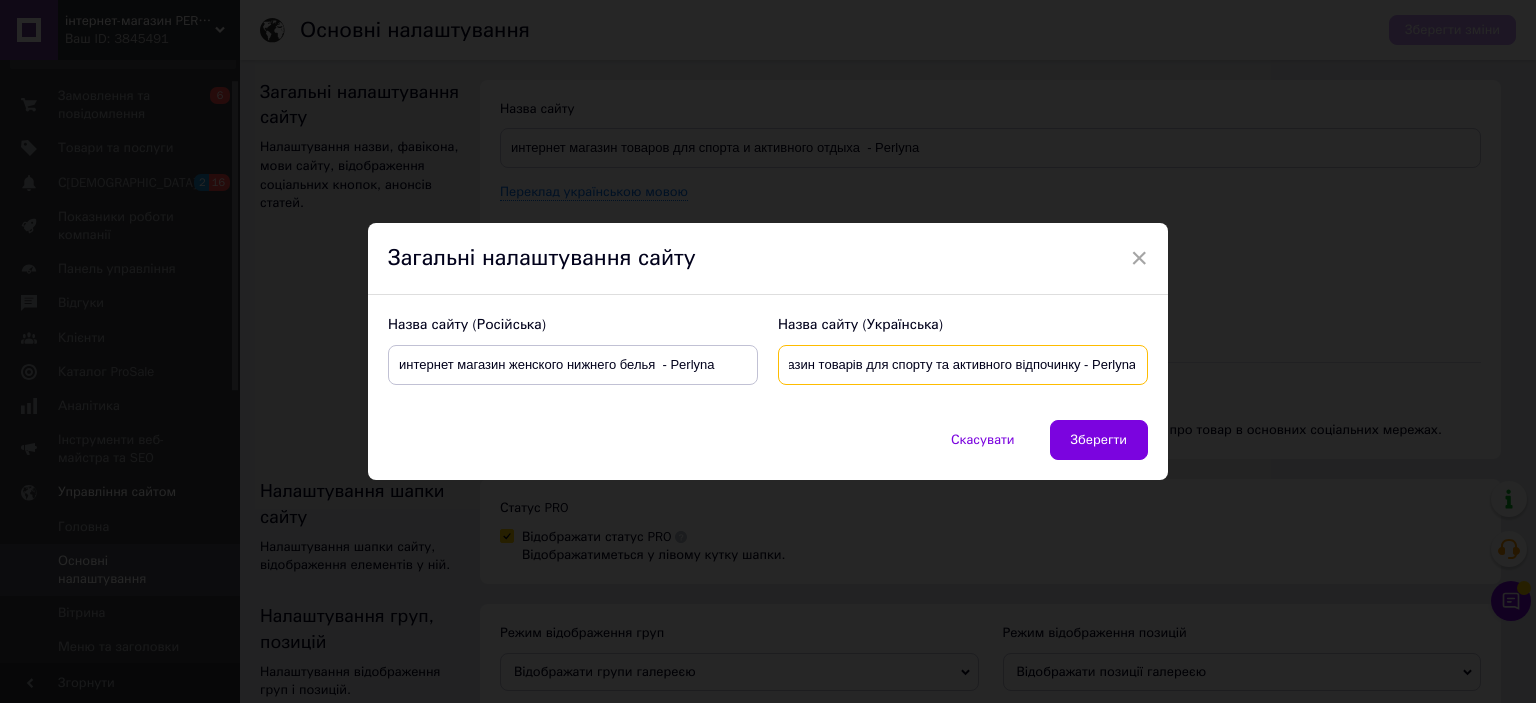 drag, startPoint x: 892, startPoint y: 367, endPoint x: 1073, endPoint y: 369, distance: 181.01105 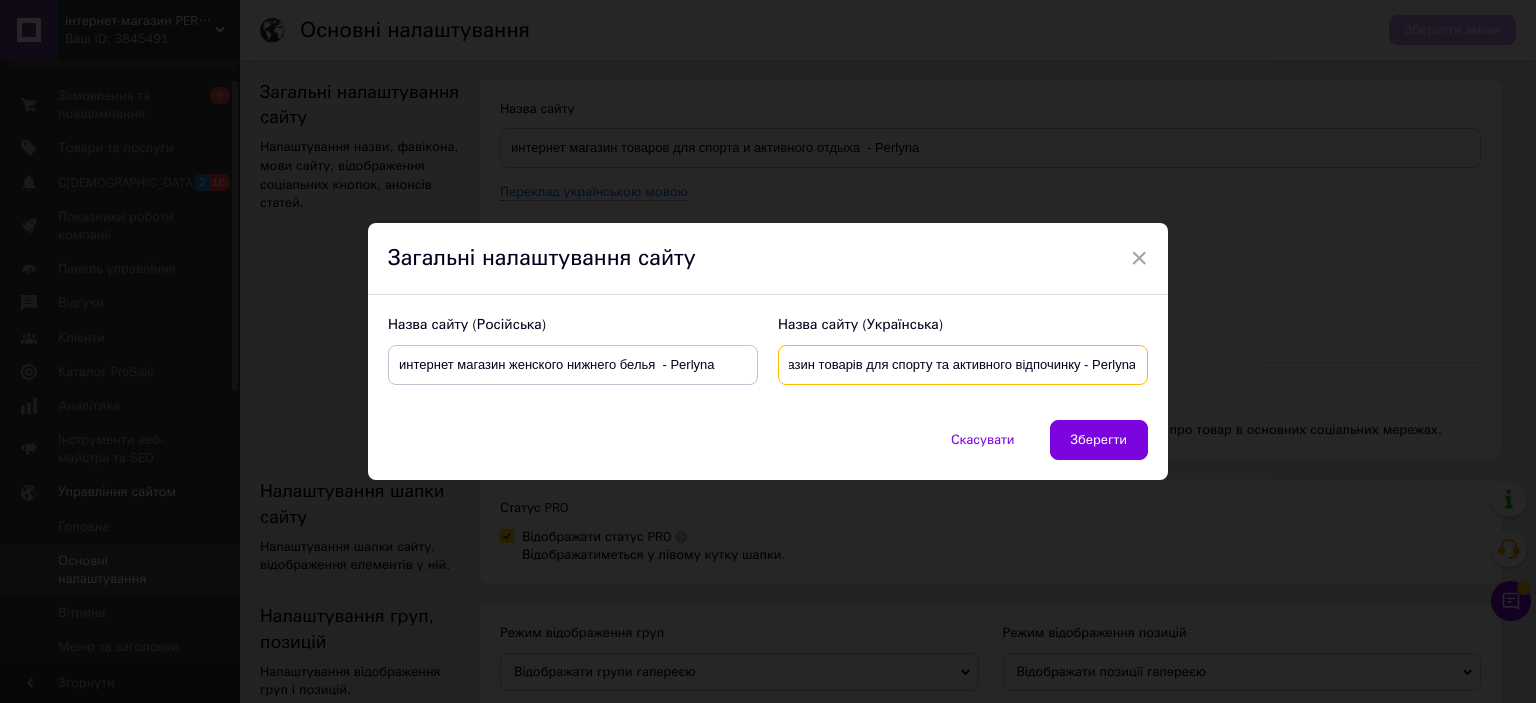 click on "інтернет магазин товарів для спорту та активного відпочинку - Perlyna" at bounding box center [963, 365] 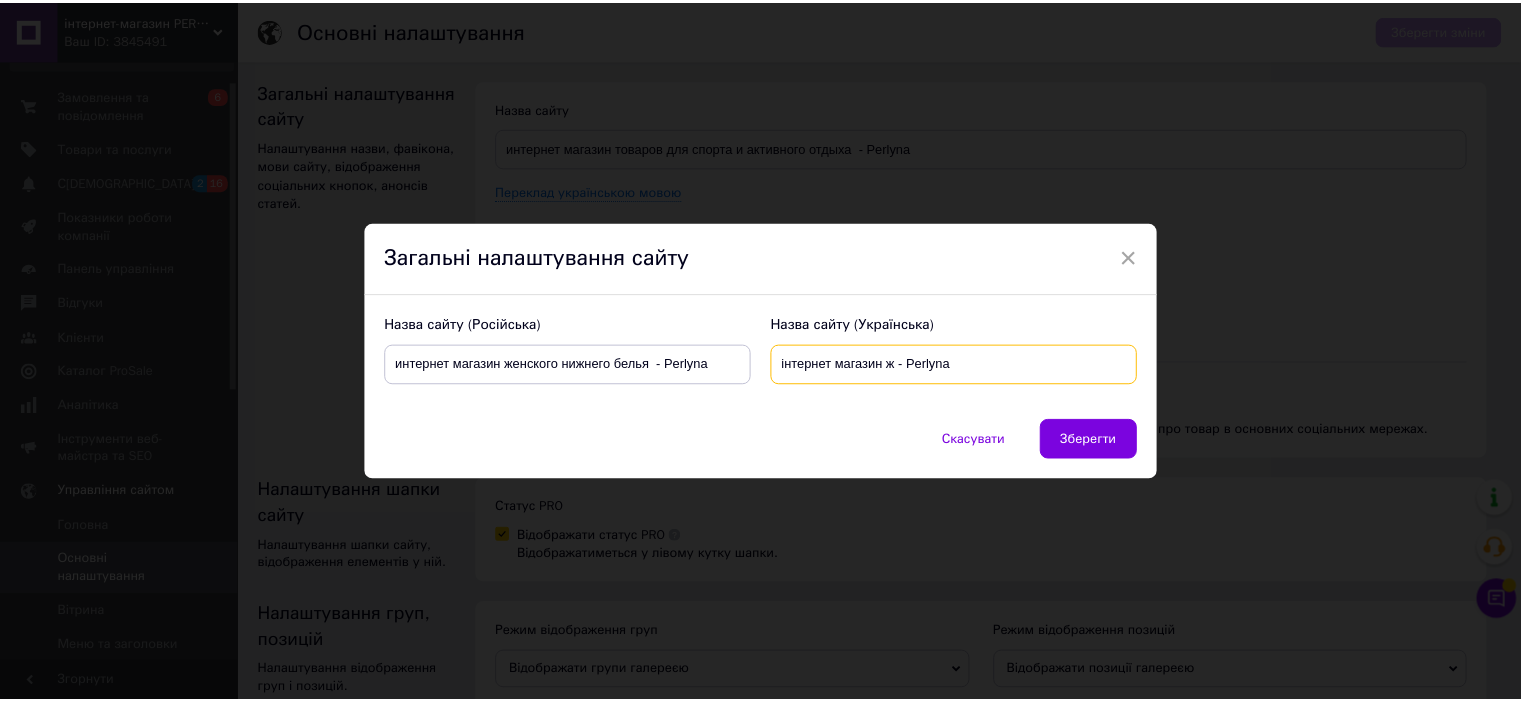scroll, scrollTop: 0, scrollLeft: 0, axis: both 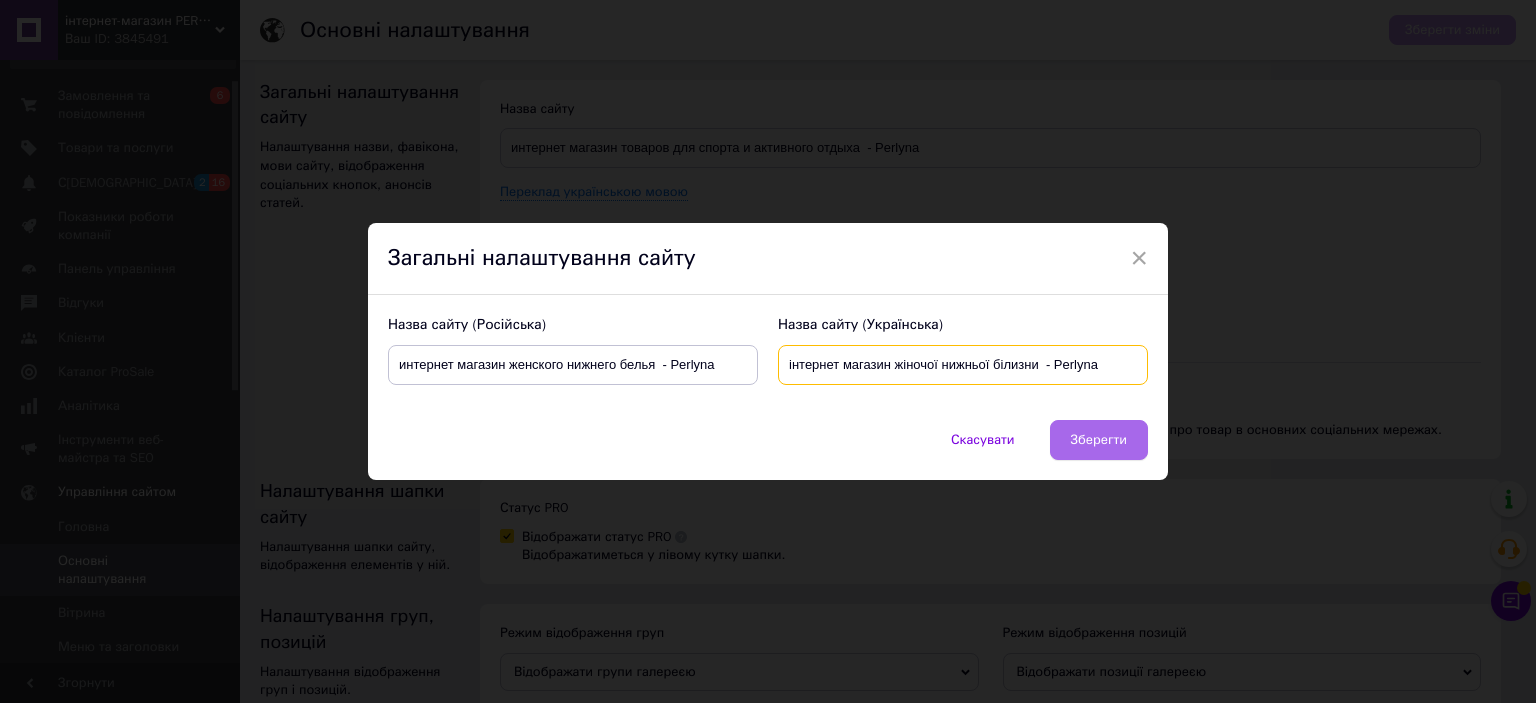 type on "інтернет магазин жіночої нижньої білизни  - Perlyna" 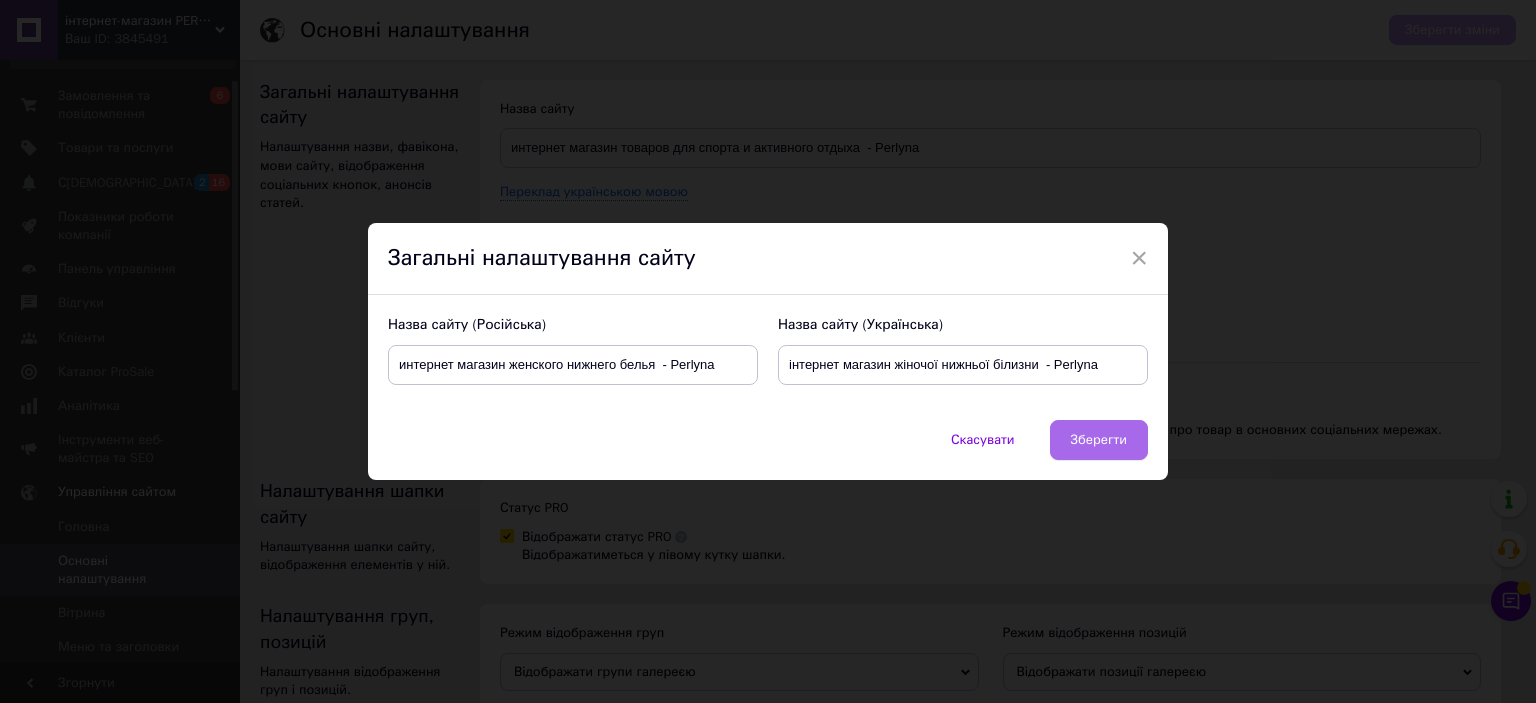 click on "Зберегти" at bounding box center (1099, 440) 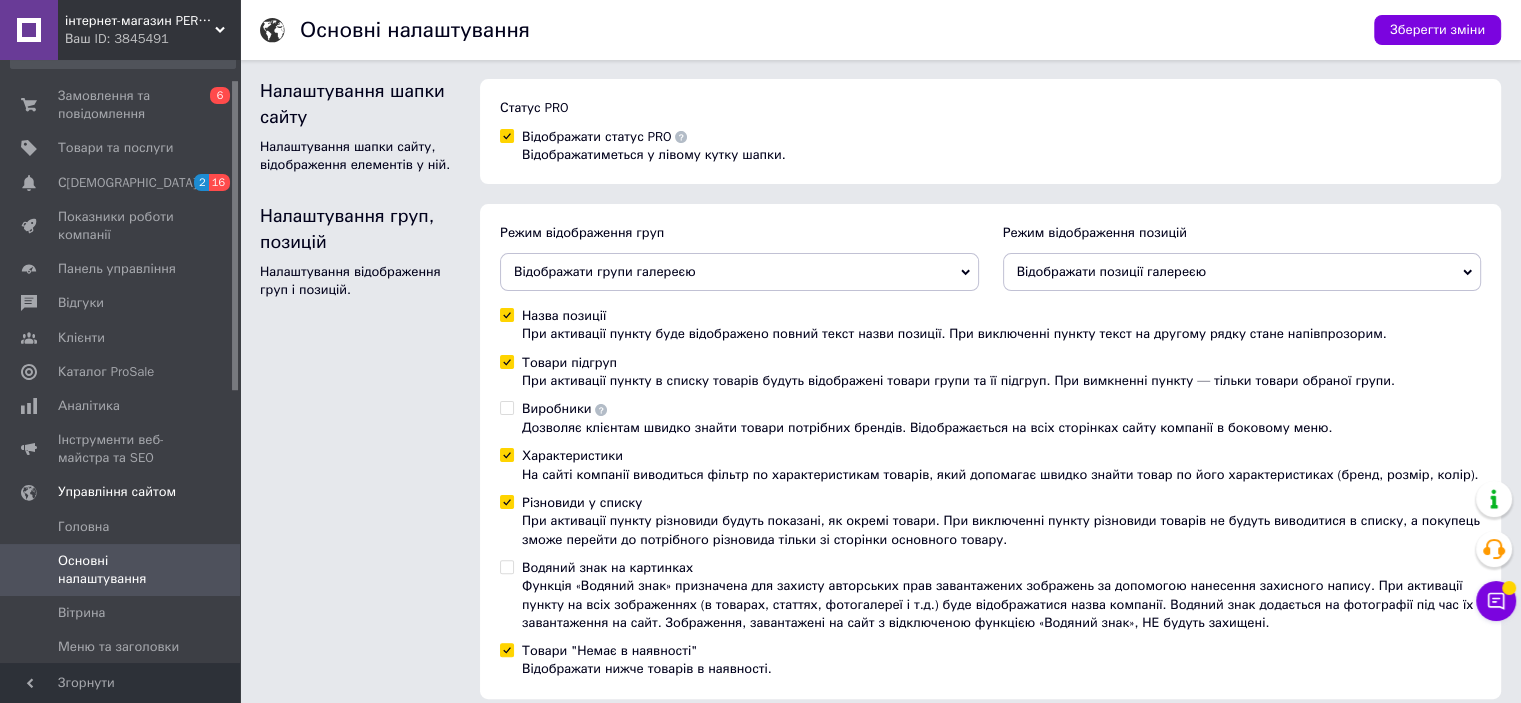 scroll, scrollTop: 474, scrollLeft: 0, axis: vertical 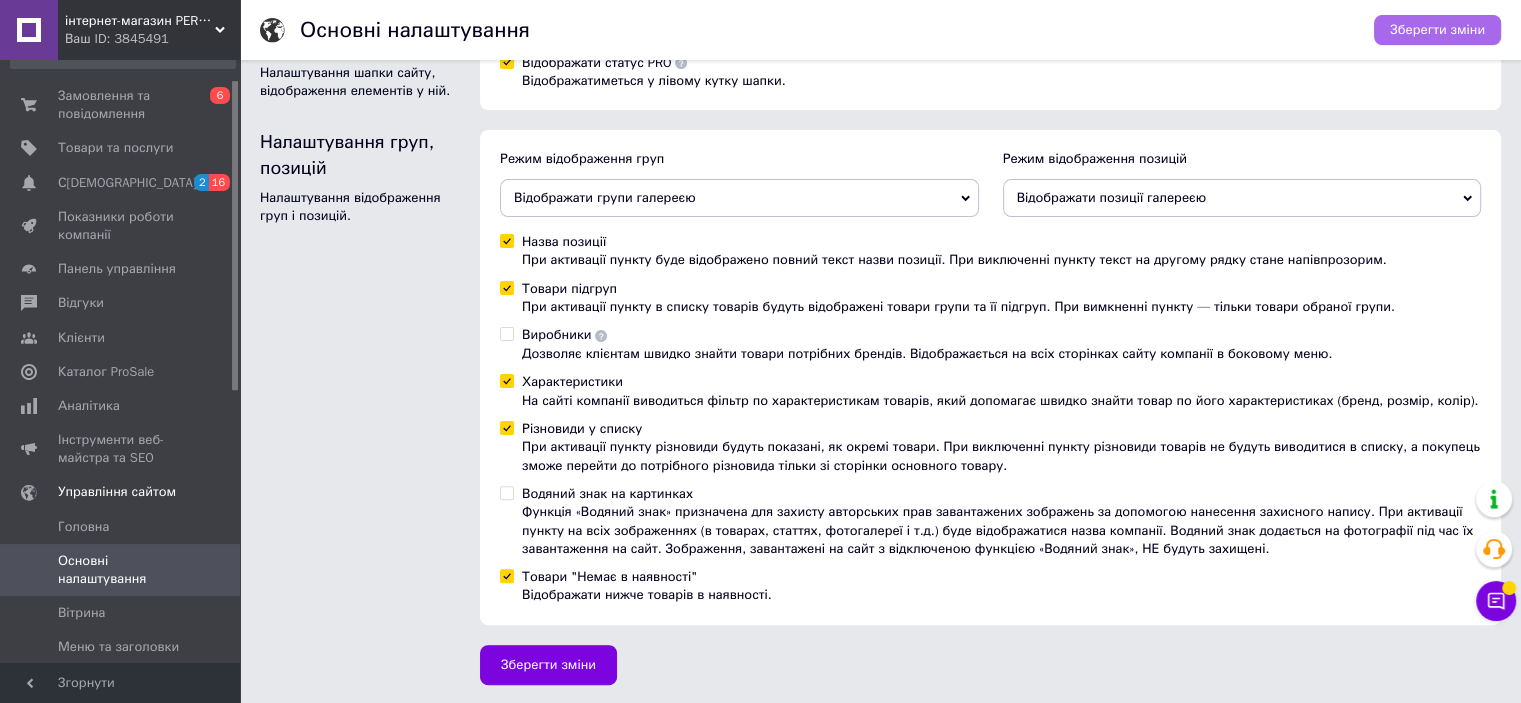 click on "Зберегти зміни" at bounding box center [1437, 30] 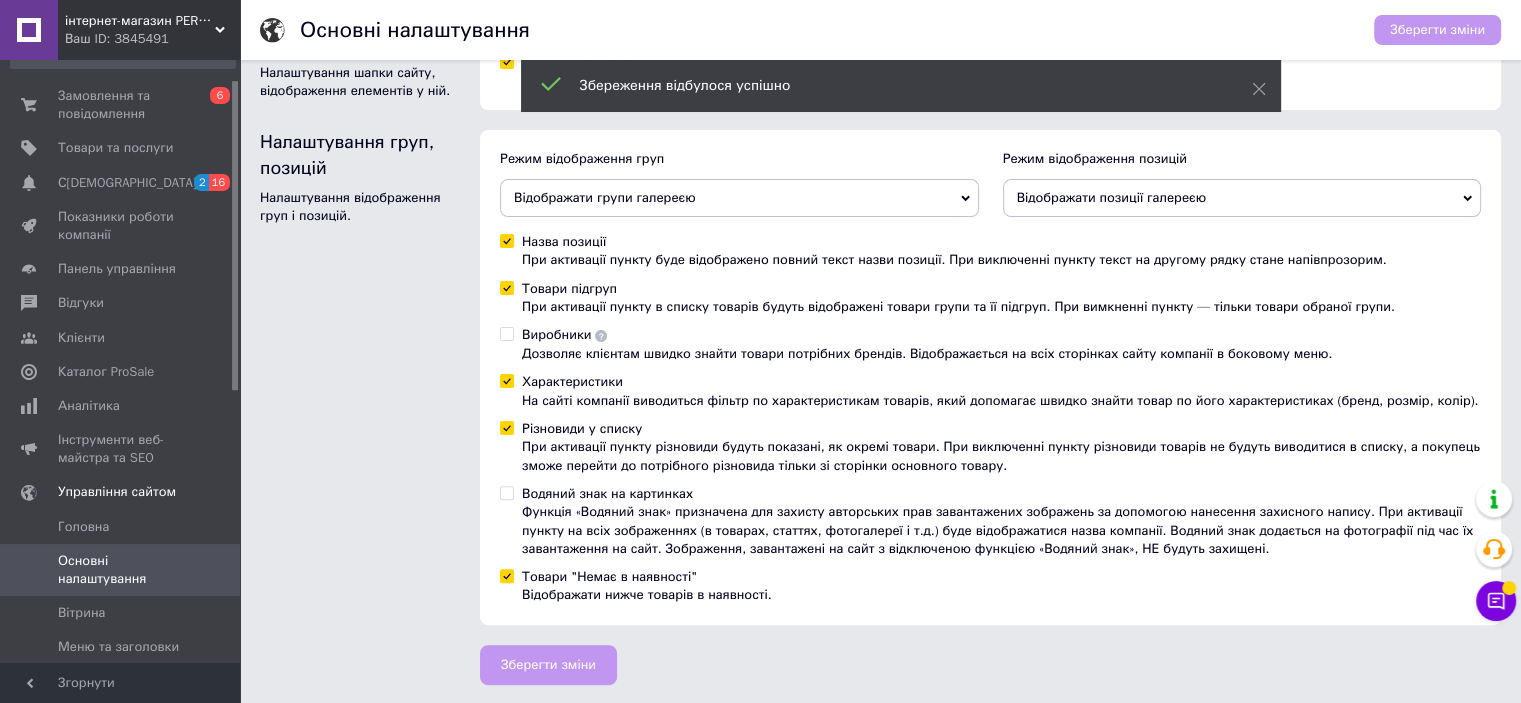 click on "Ваш ID: 3845491" at bounding box center (152, 39) 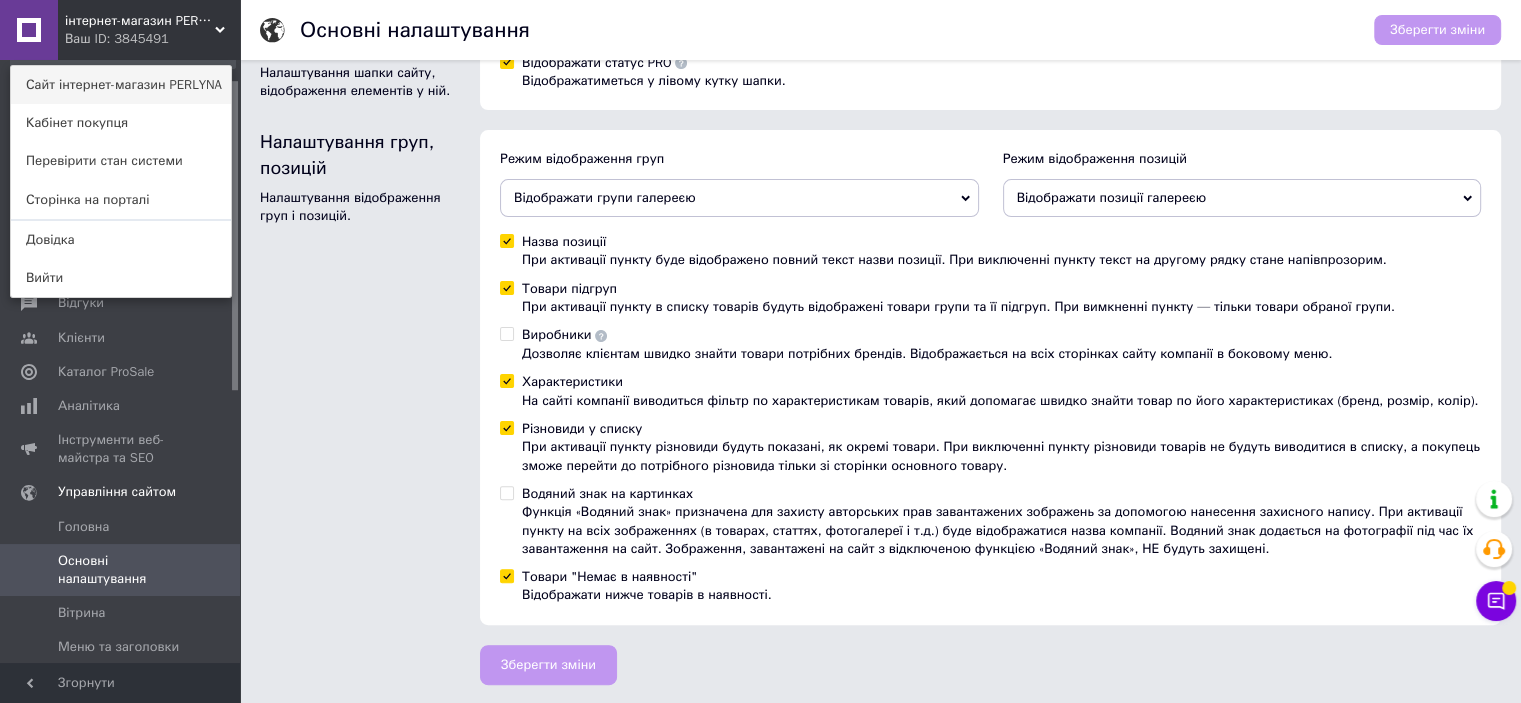 click on "Сайт інтернет-магазин PERLYNA" at bounding box center [121, 85] 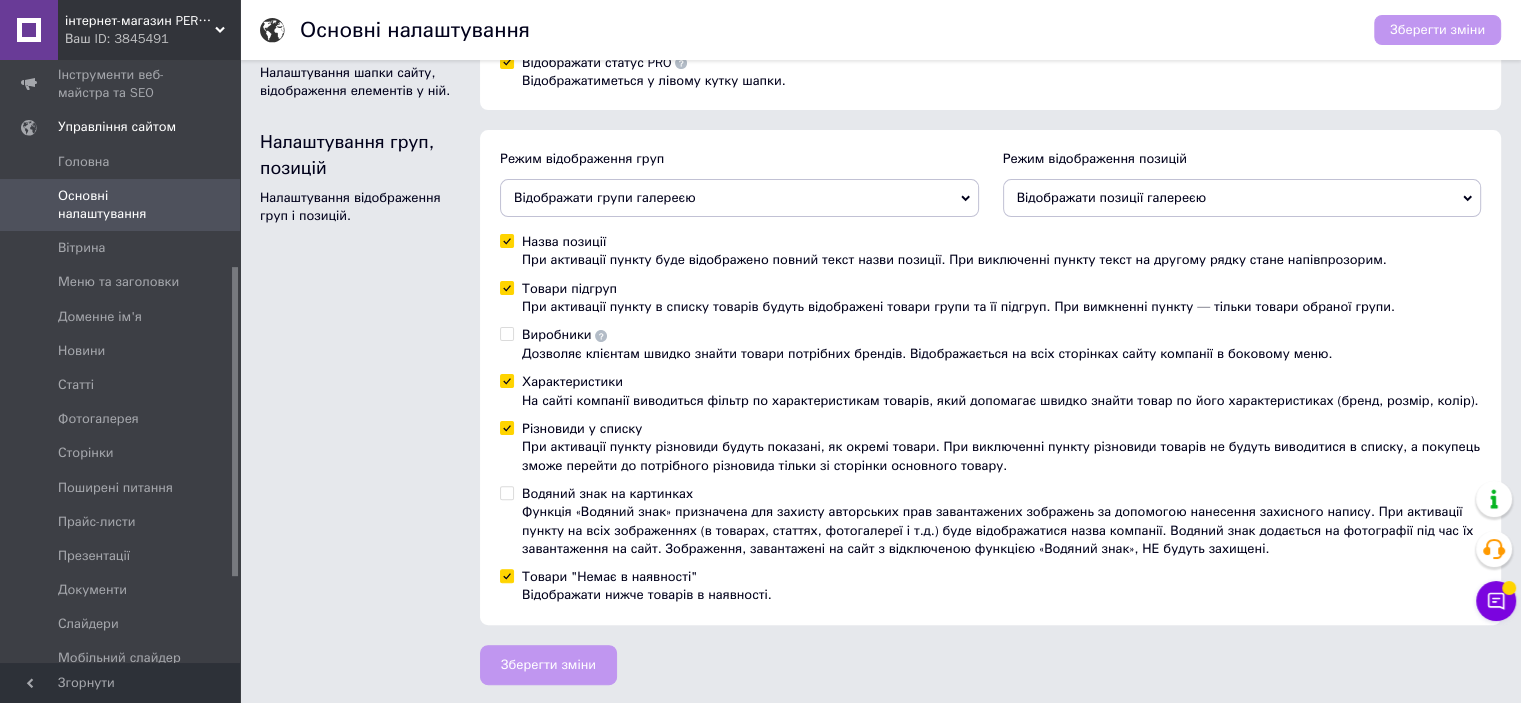 scroll, scrollTop: 237, scrollLeft: 0, axis: vertical 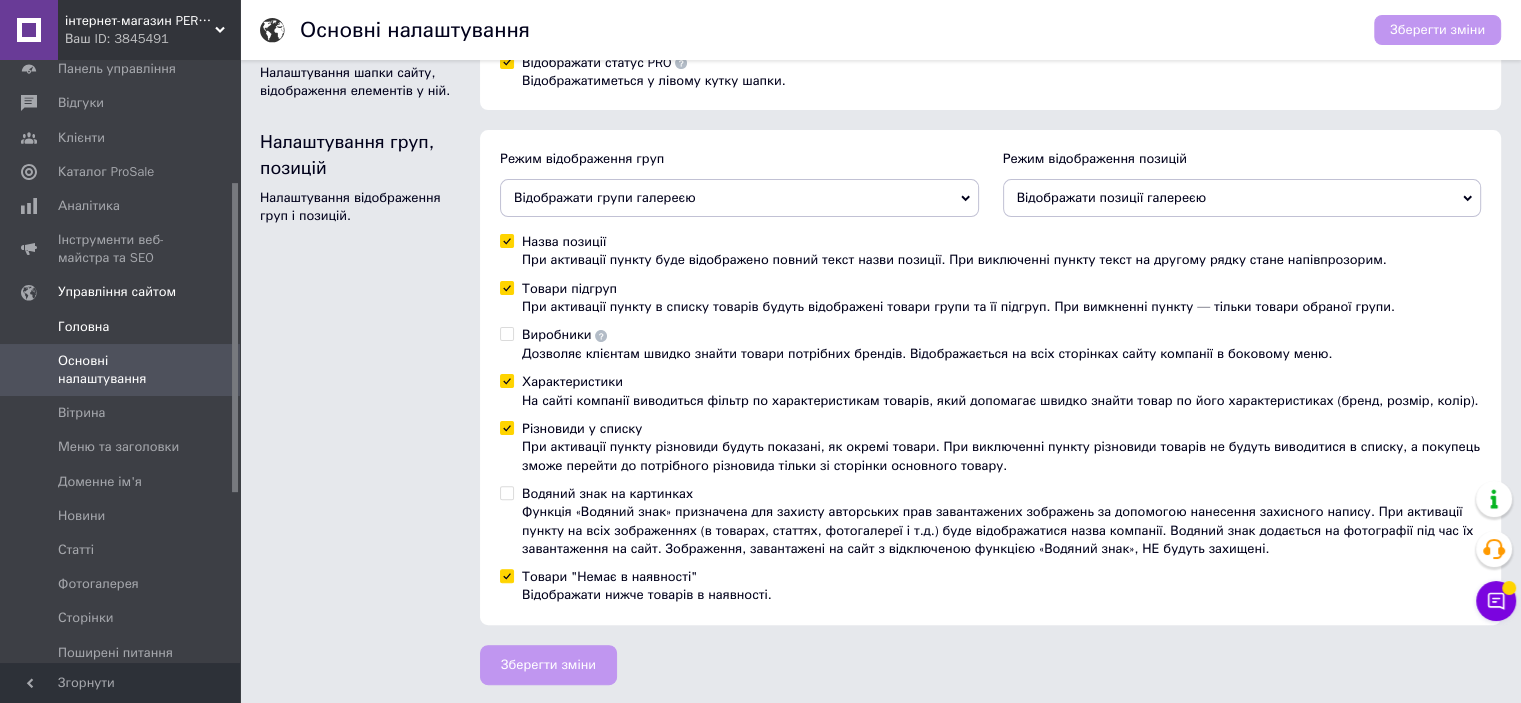 click on "Головна" at bounding box center (83, 327) 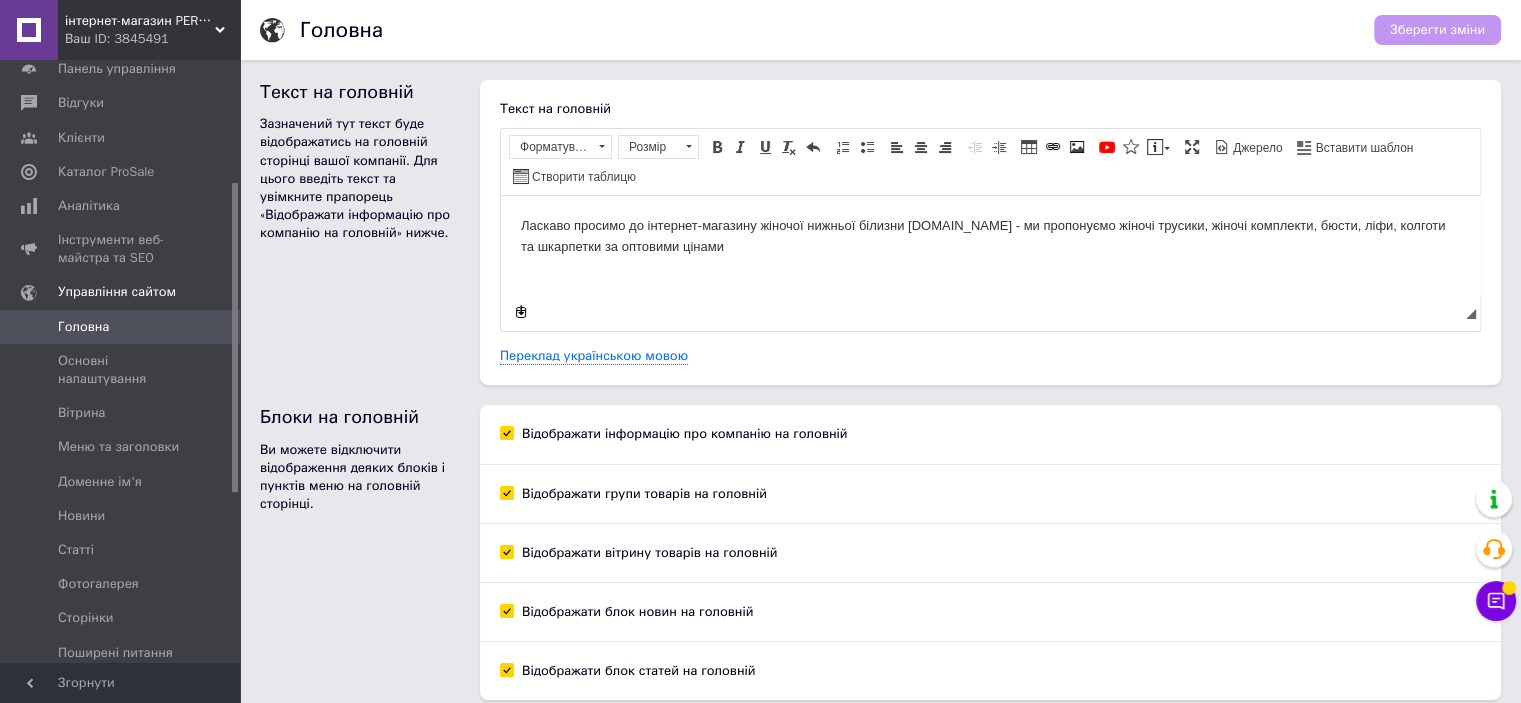 scroll, scrollTop: 0, scrollLeft: 0, axis: both 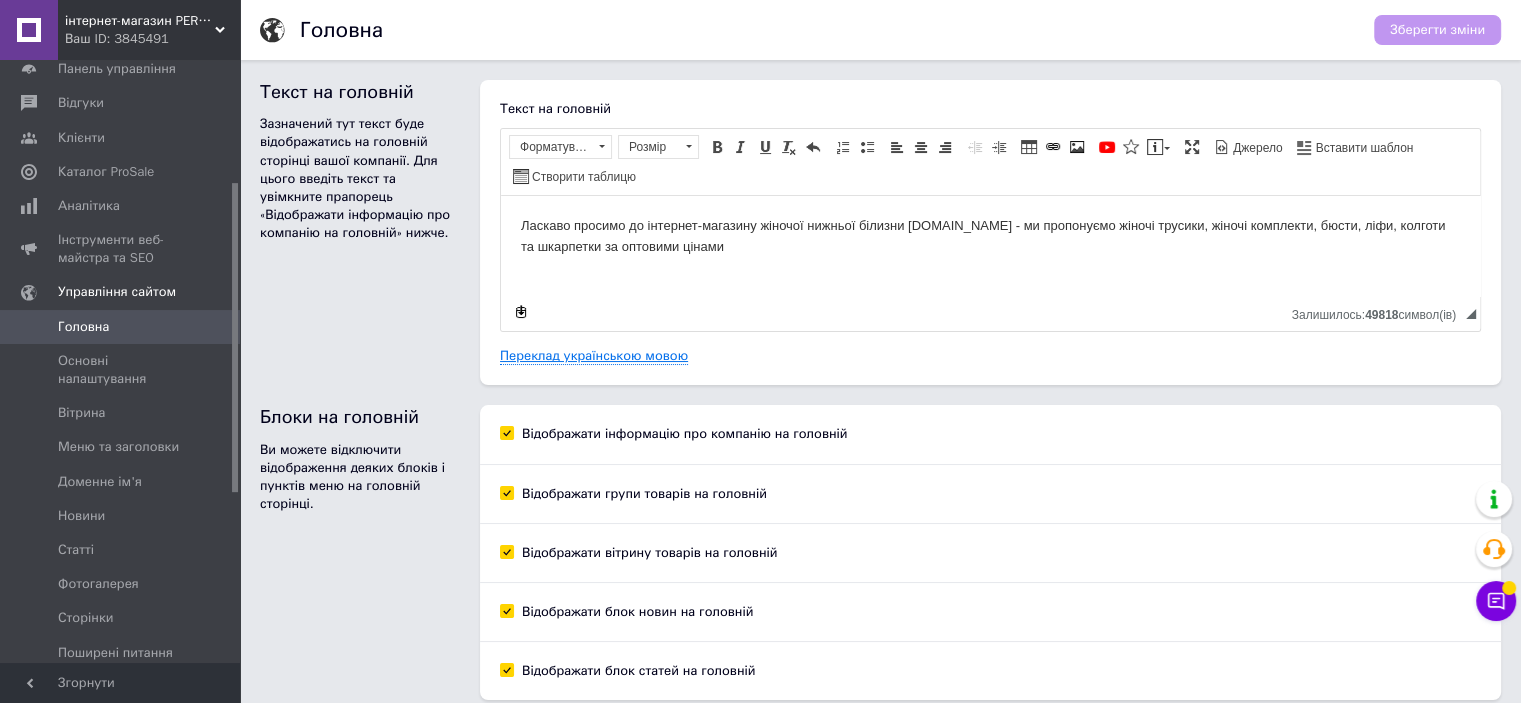 click on "Переклад українською мовою" at bounding box center [594, 356] 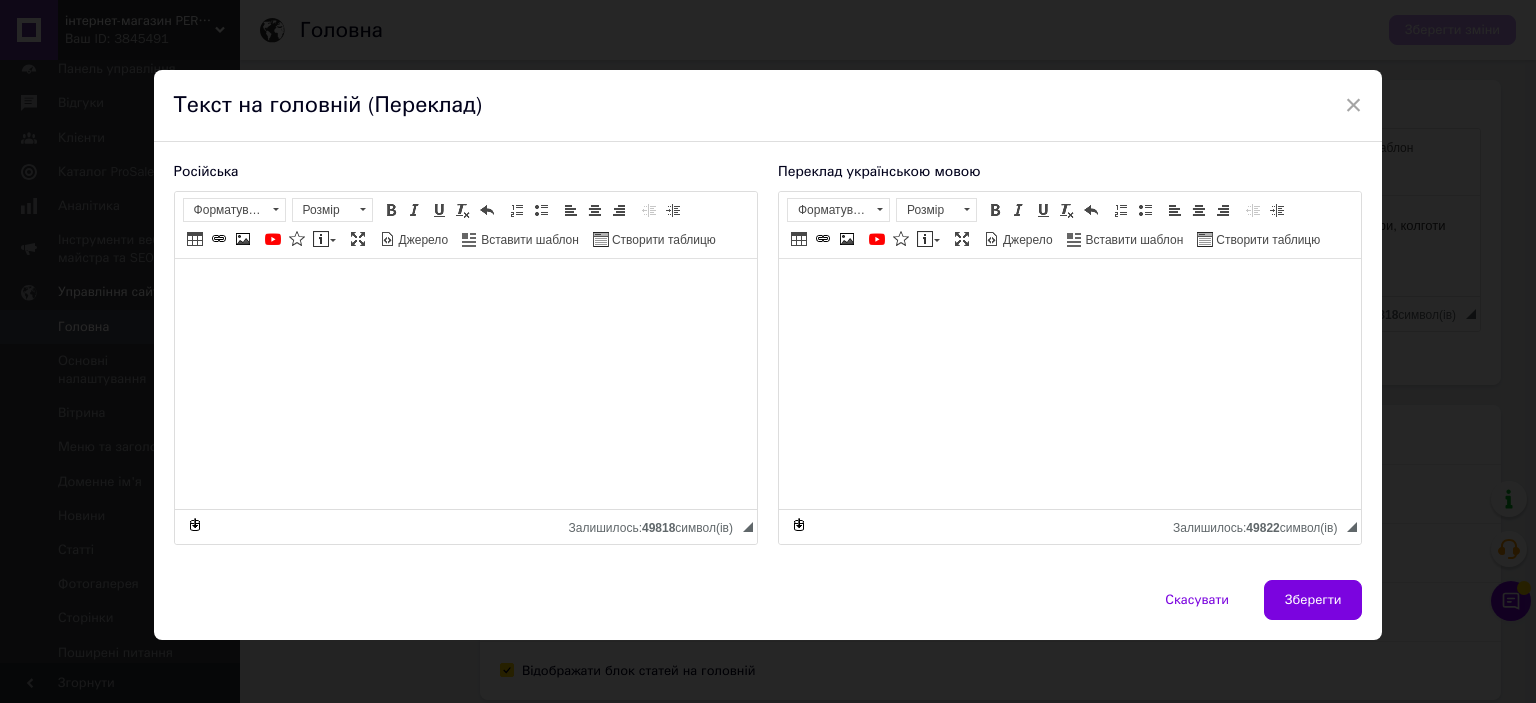 click on "×" at bounding box center [1354, 105] 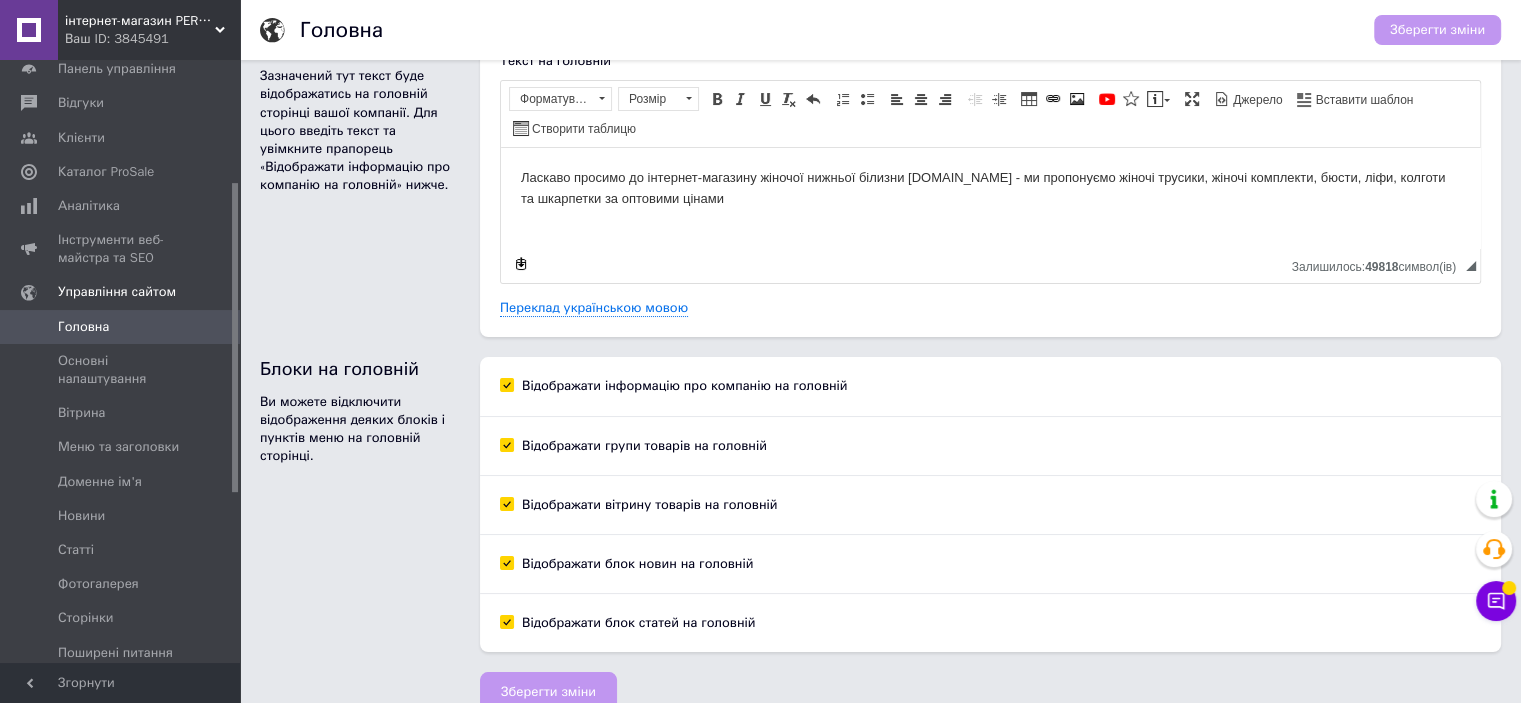 scroll, scrollTop: 74, scrollLeft: 0, axis: vertical 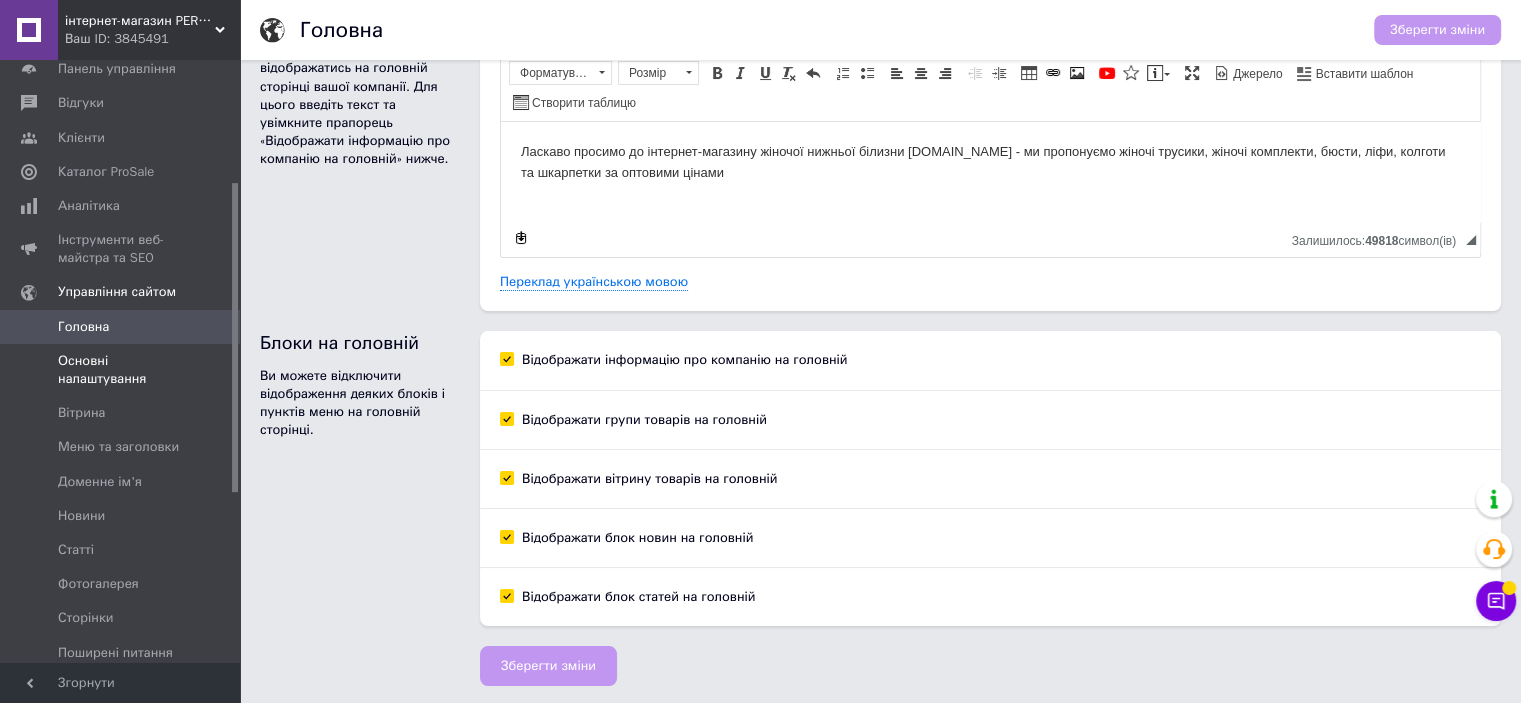 click on "Основні налаштування" at bounding box center [121, 370] 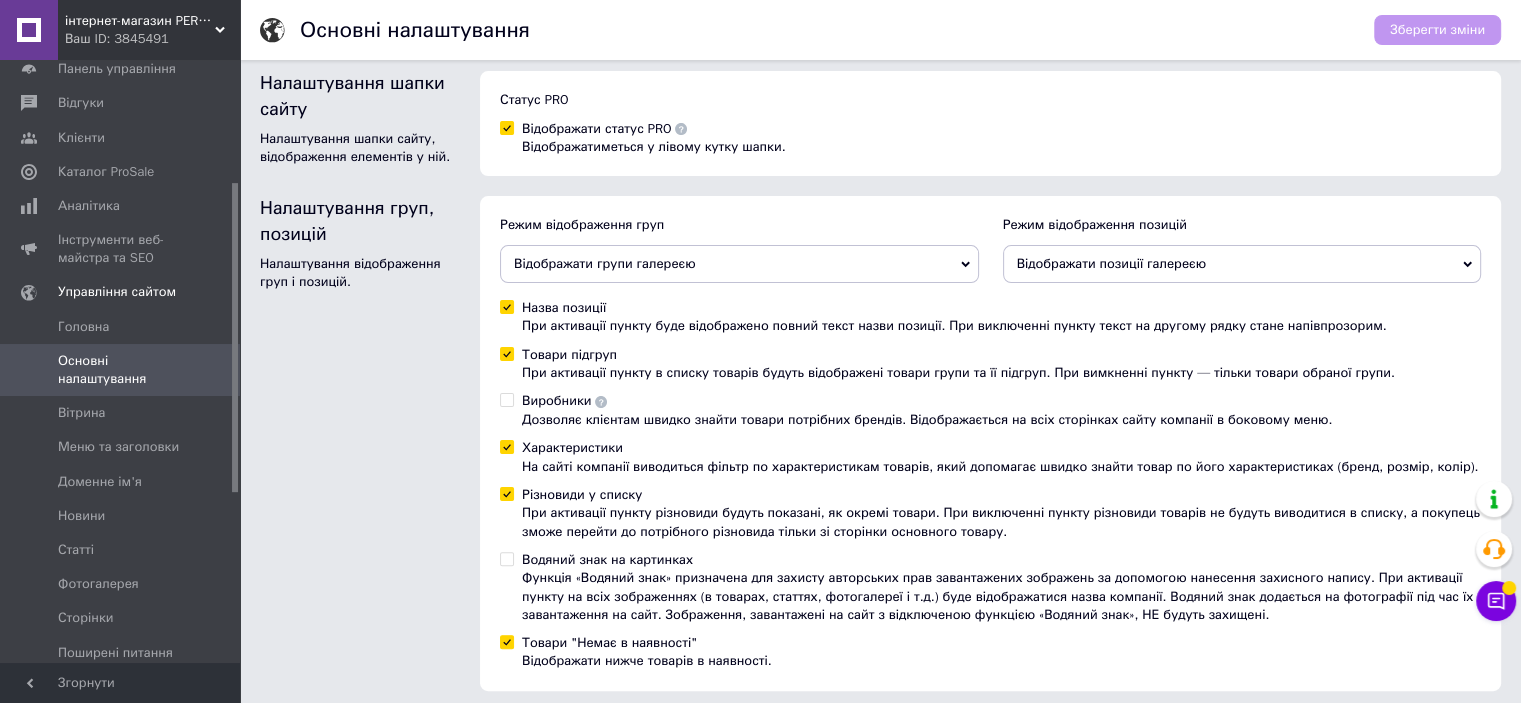 scroll, scrollTop: 374, scrollLeft: 0, axis: vertical 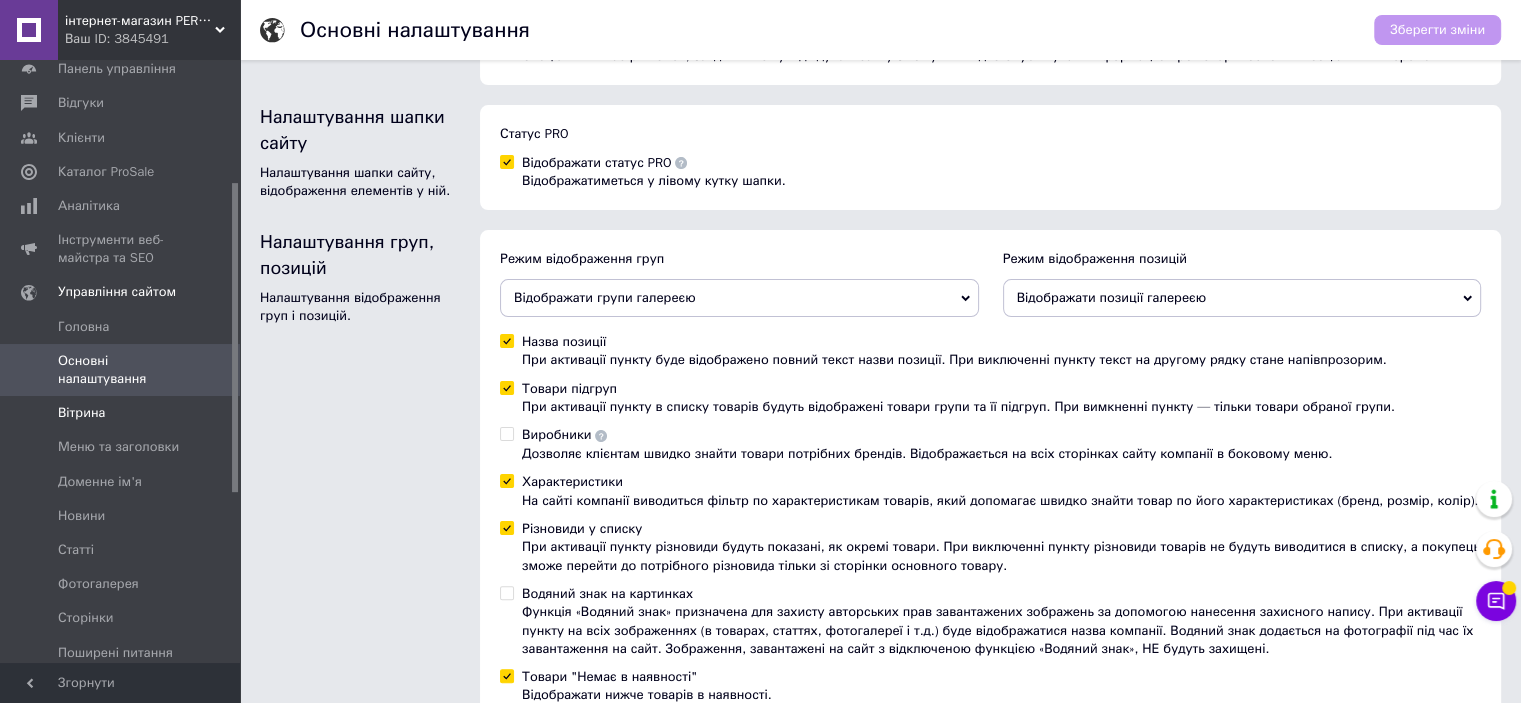 click on "Вітрина" at bounding box center [81, 413] 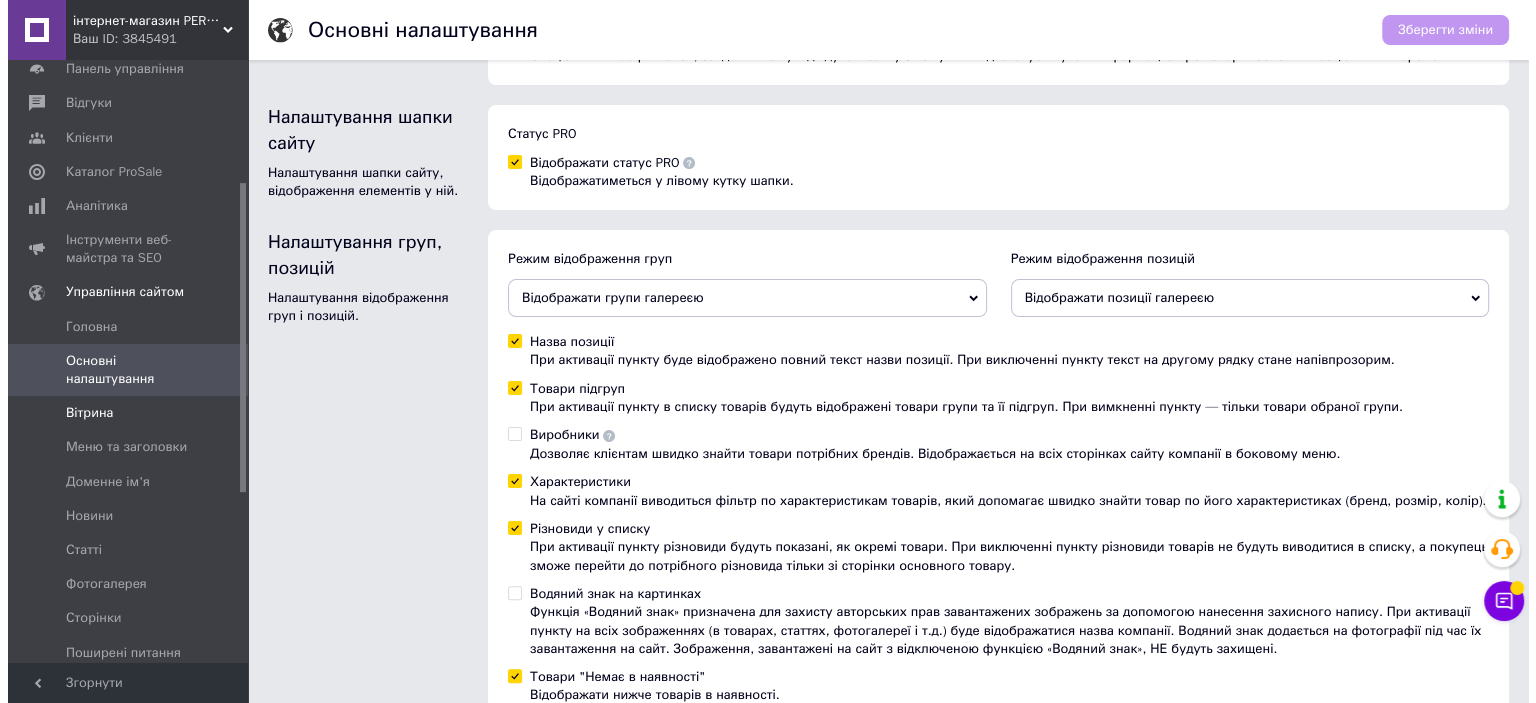 scroll, scrollTop: 0, scrollLeft: 0, axis: both 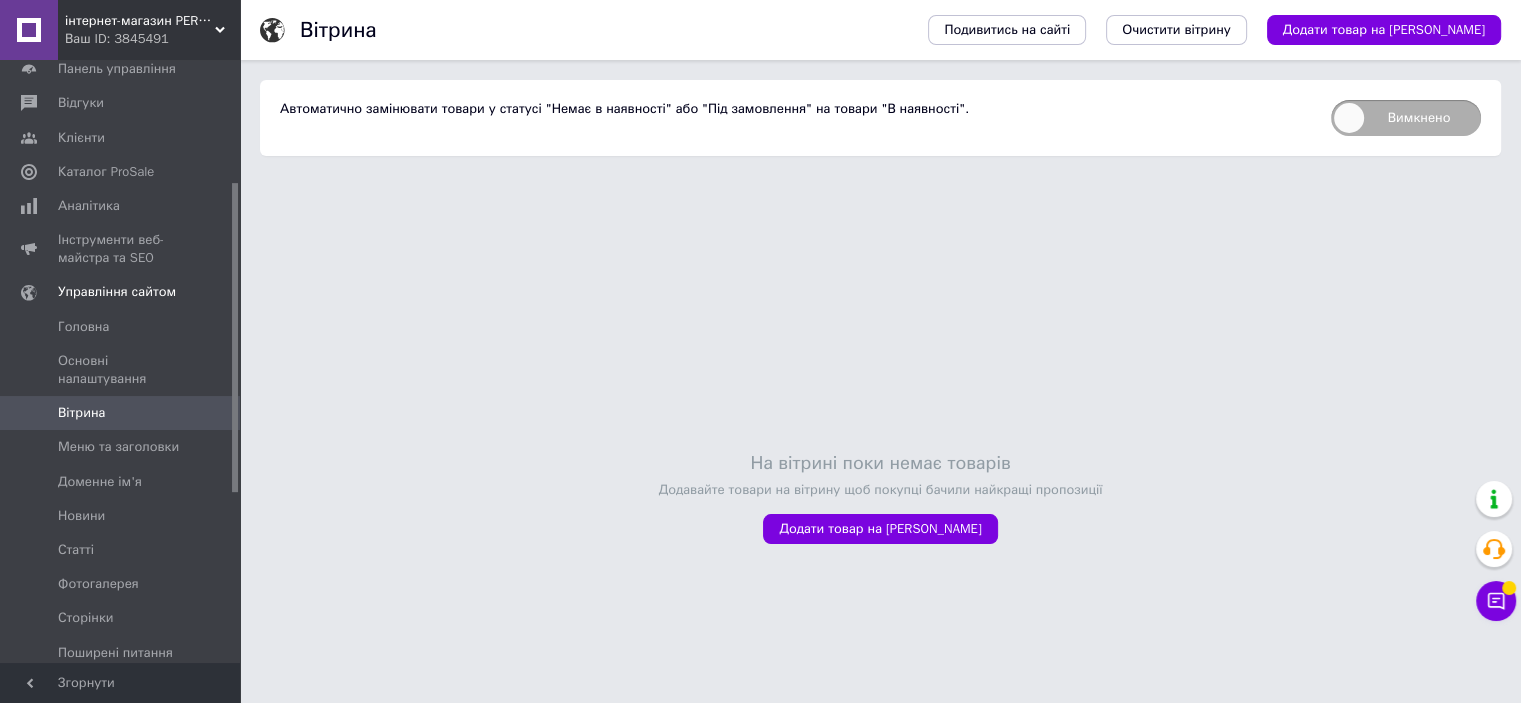 click on "Вимкнено" at bounding box center (1406, 118) 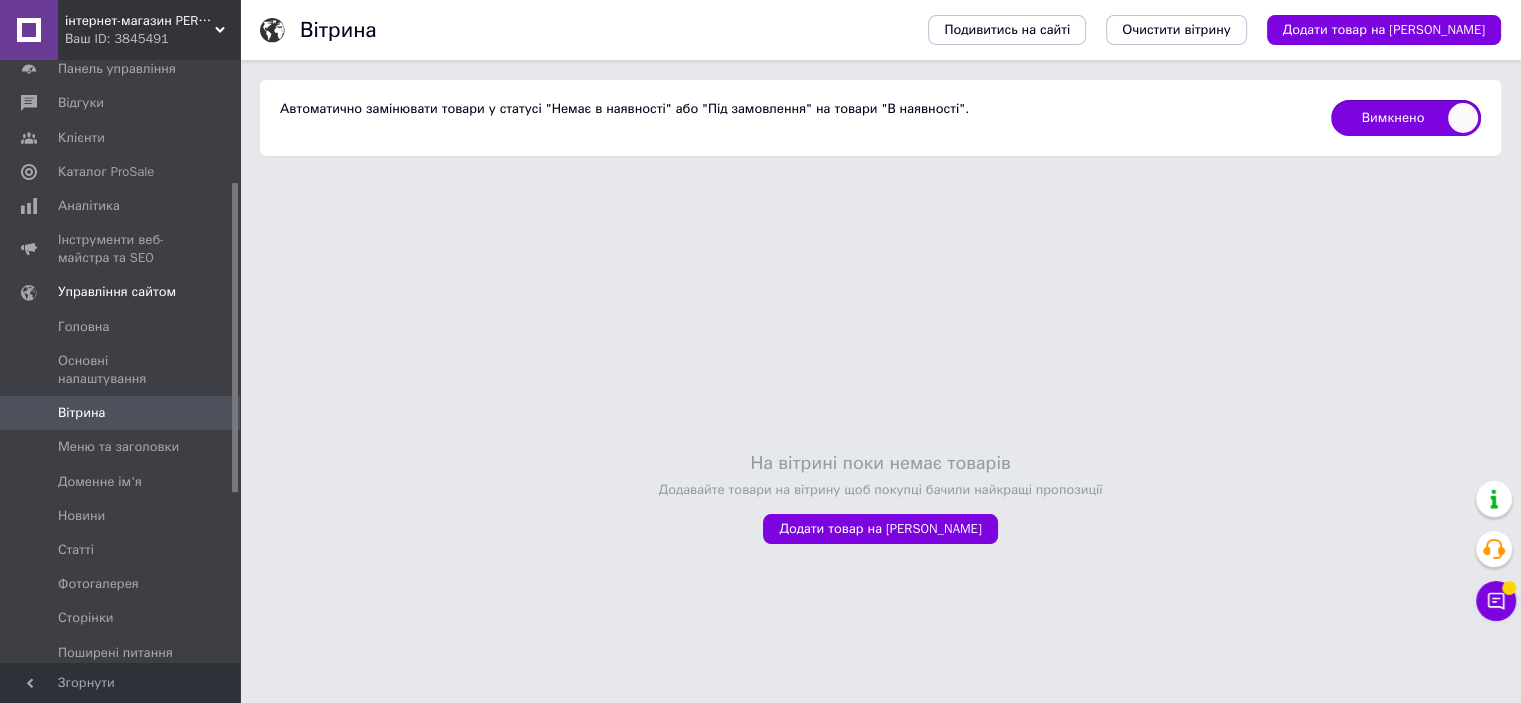 checkbox on "true" 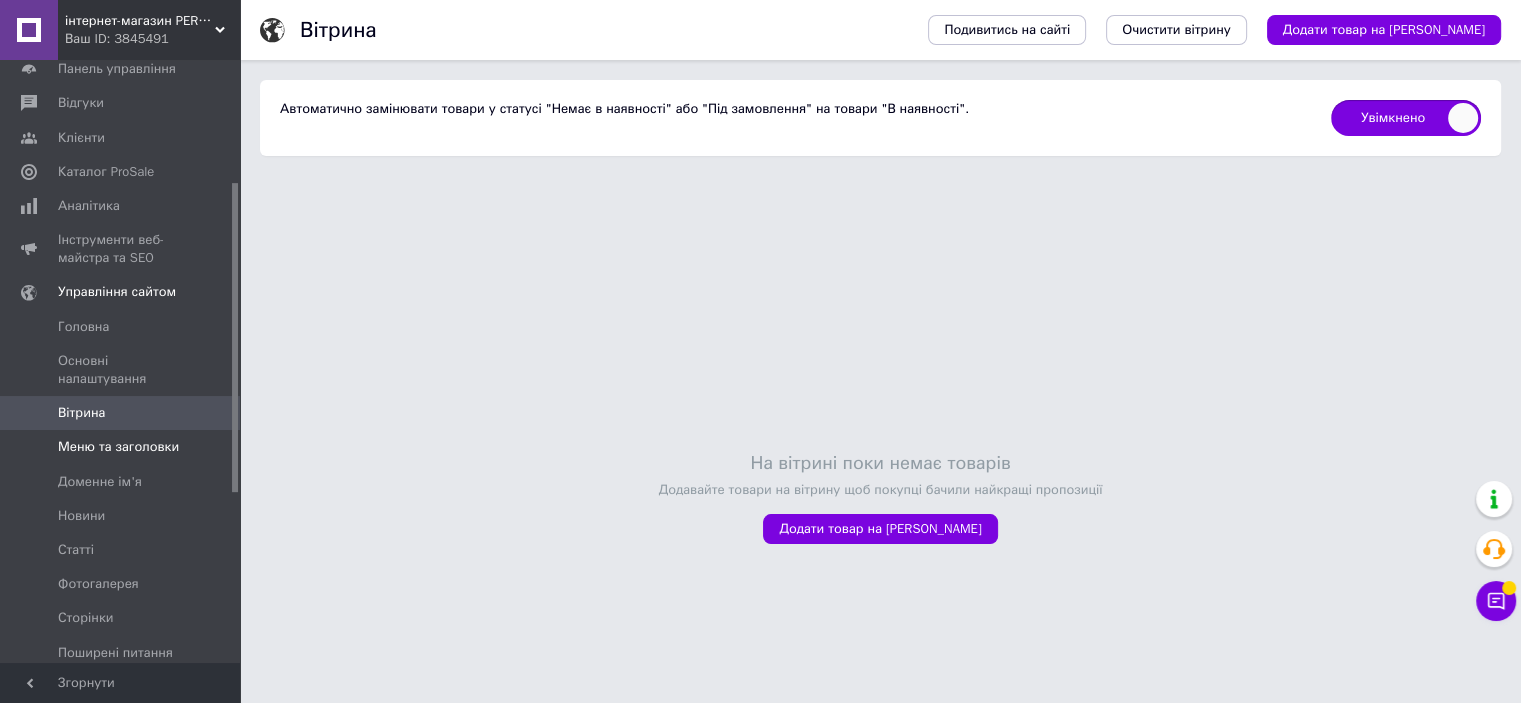click on "Меню та заголовки" at bounding box center [118, 447] 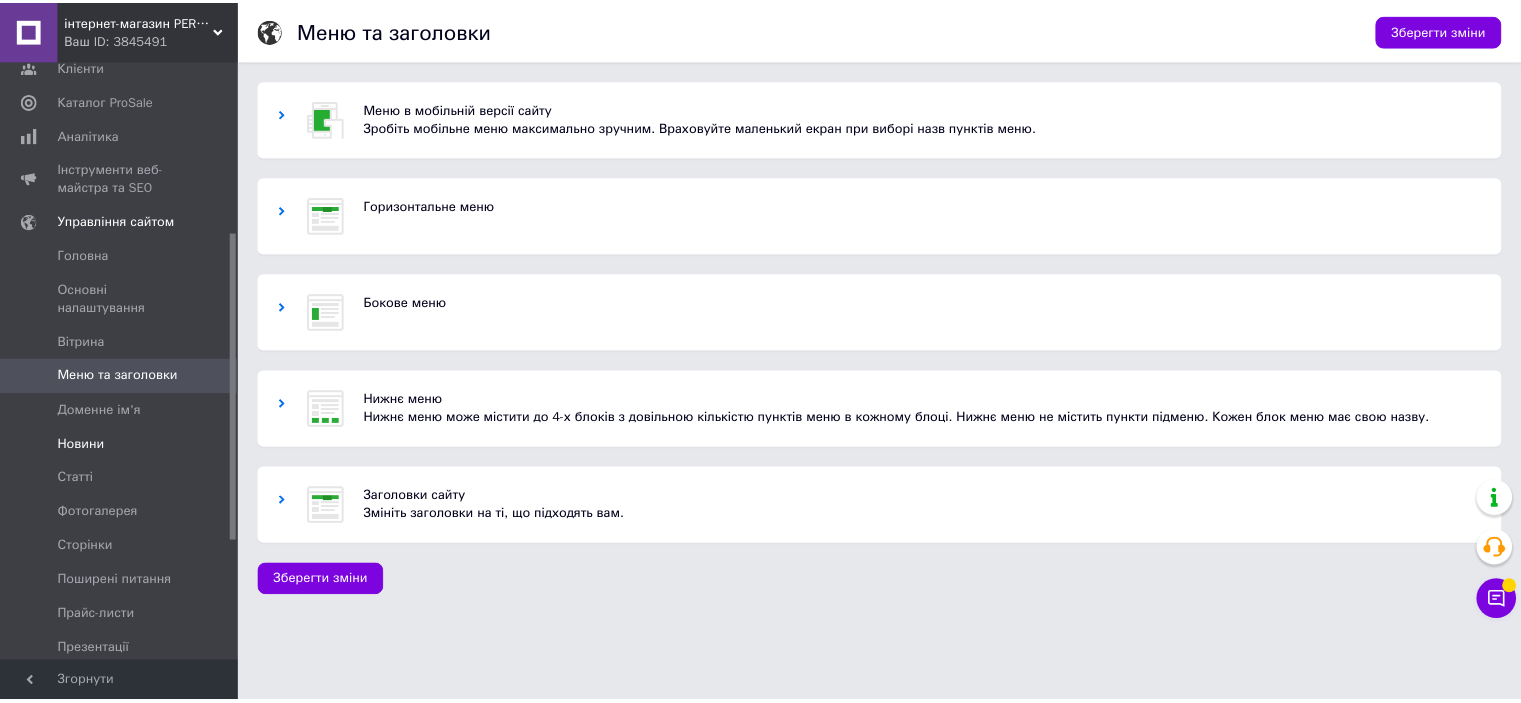 scroll, scrollTop: 337, scrollLeft: 0, axis: vertical 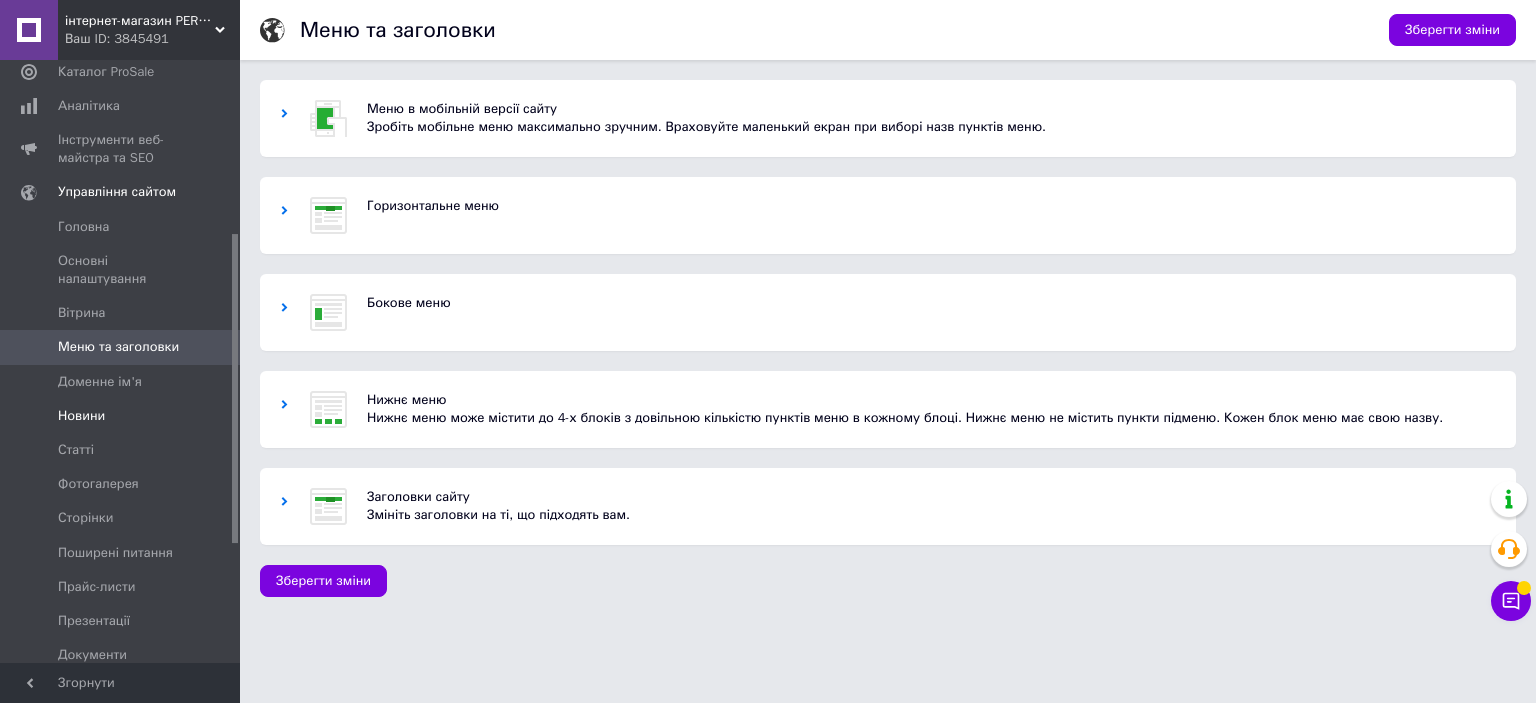 click on "Новини" at bounding box center (81, 416) 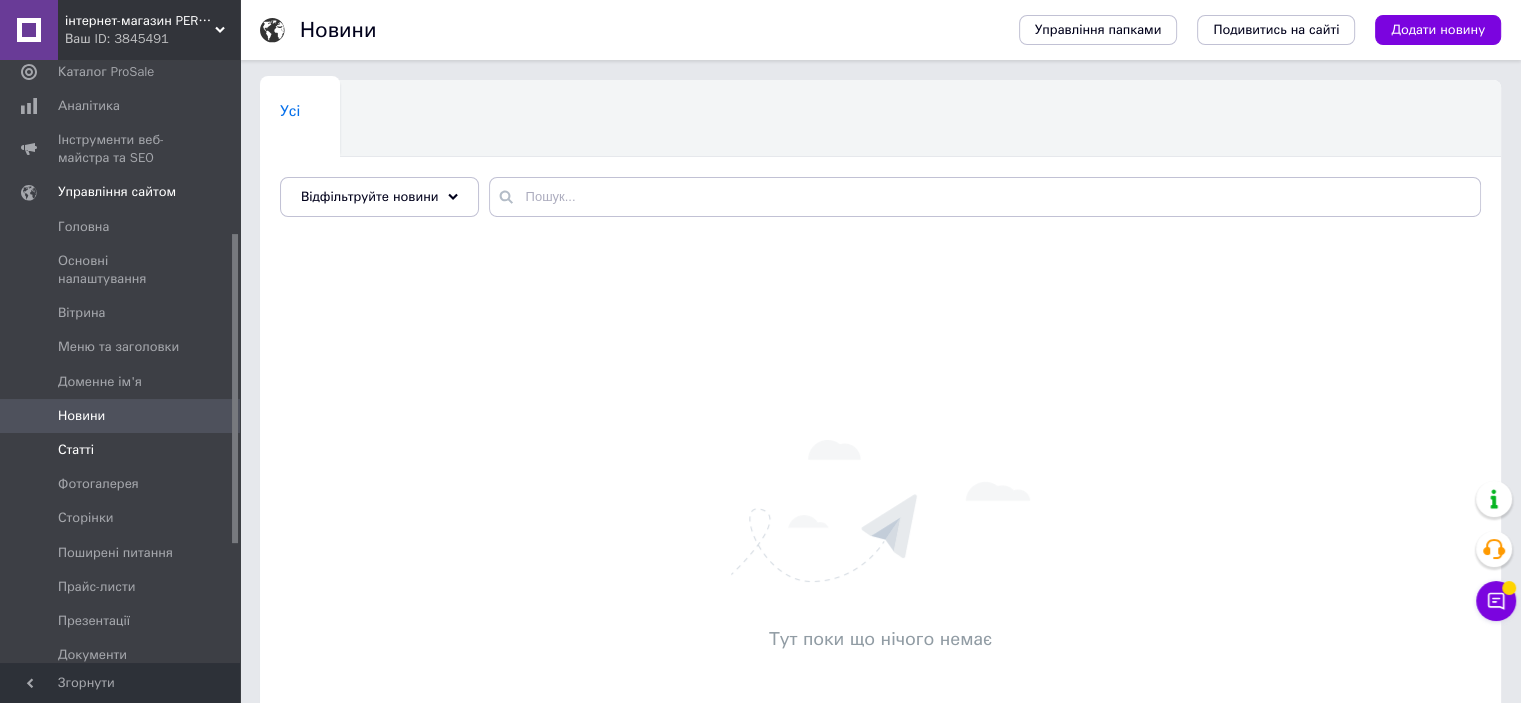 click on "Статті" at bounding box center (76, 450) 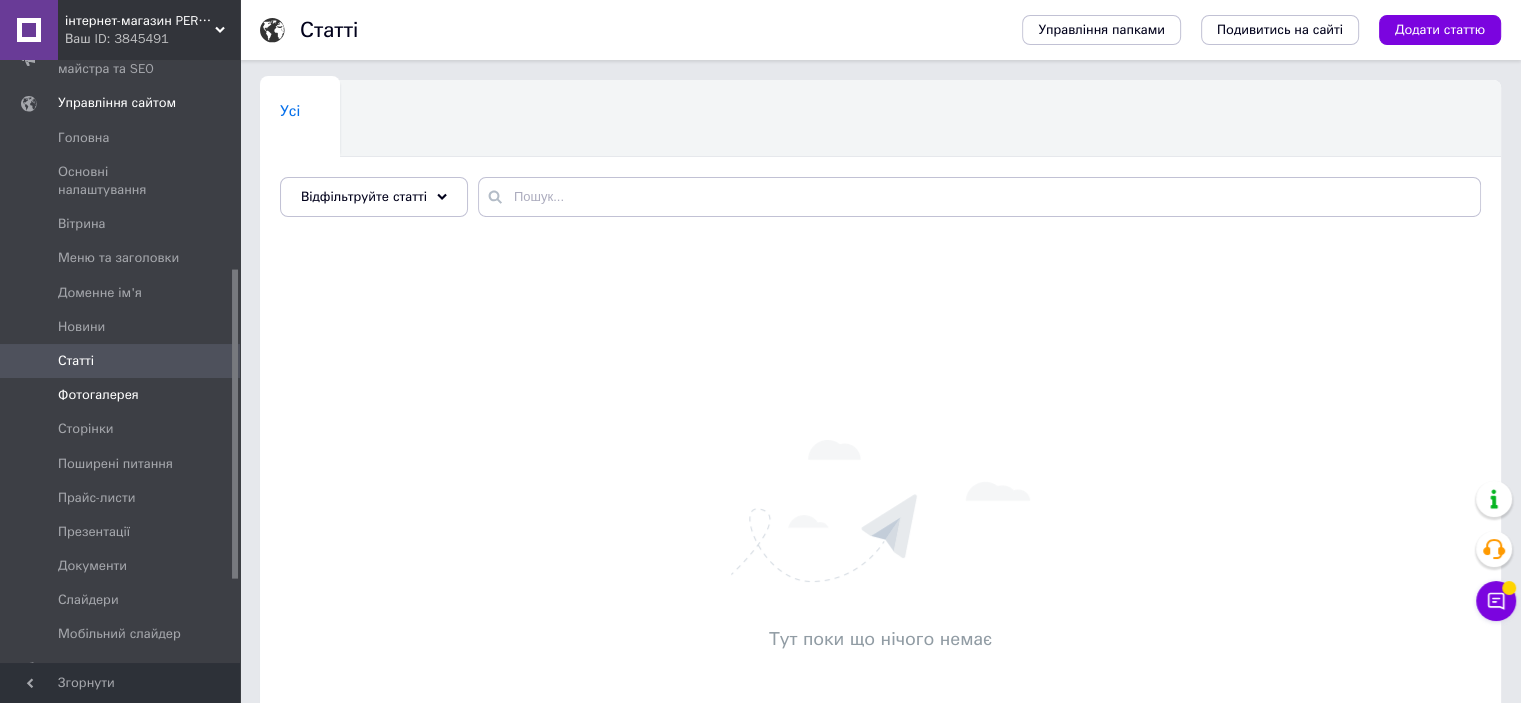 scroll, scrollTop: 568, scrollLeft: 0, axis: vertical 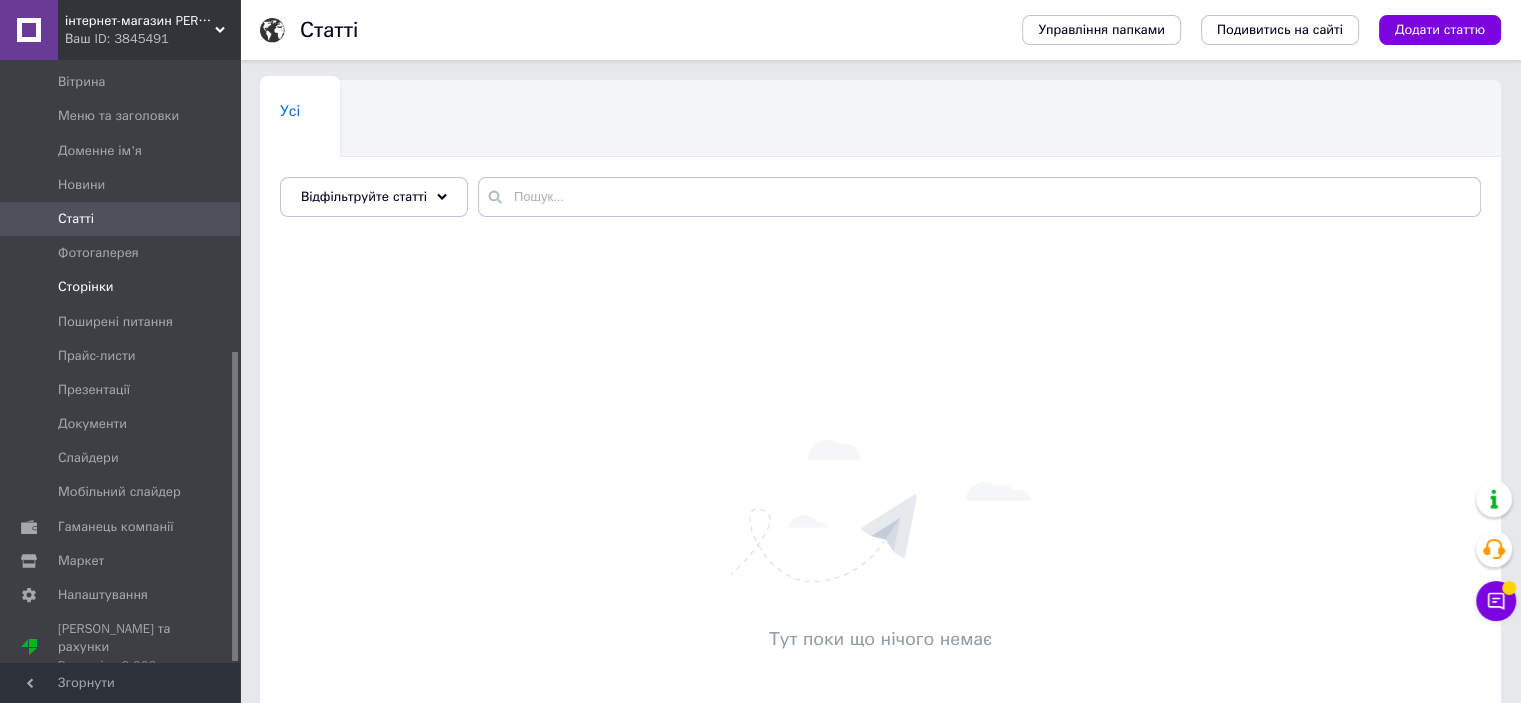 click on "Сторінки" at bounding box center (85, 287) 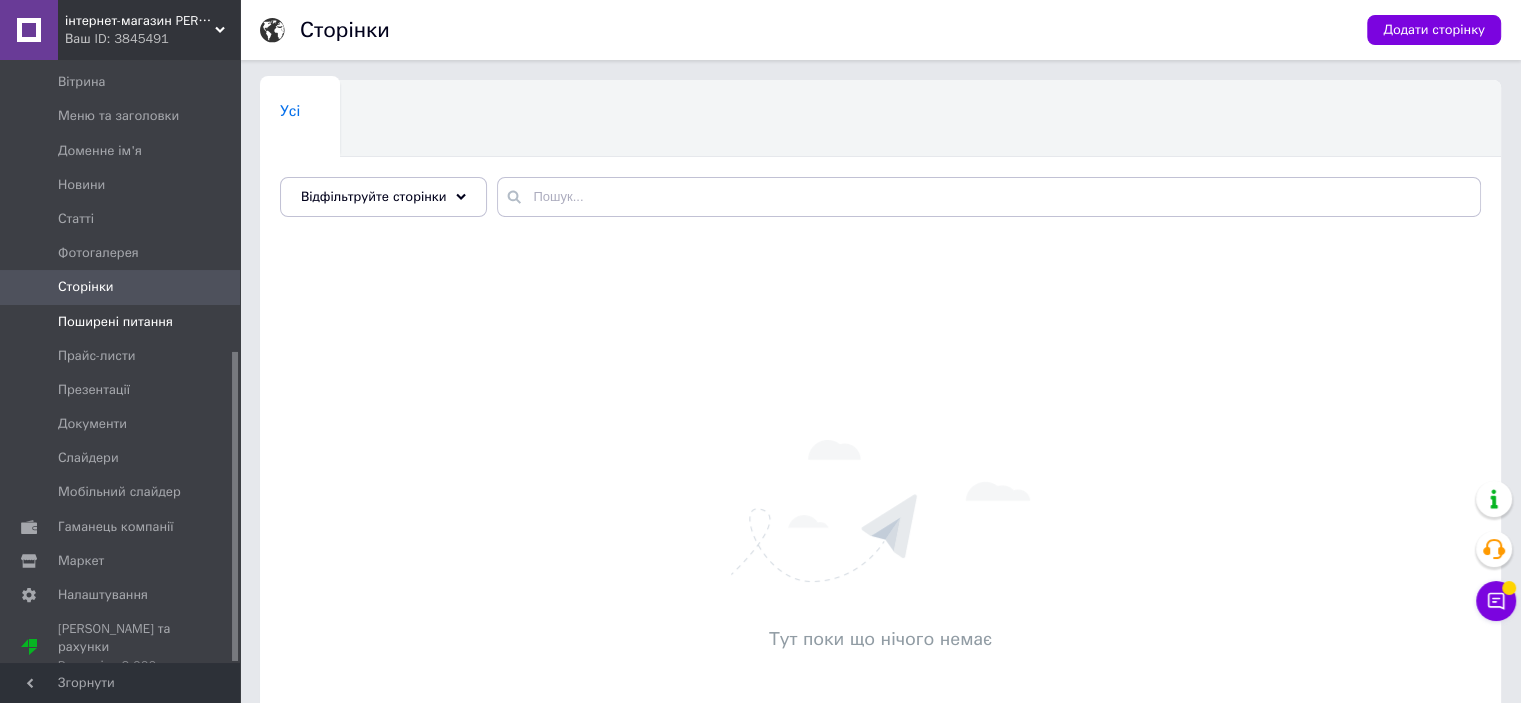 click on "Поширені питання" at bounding box center [115, 322] 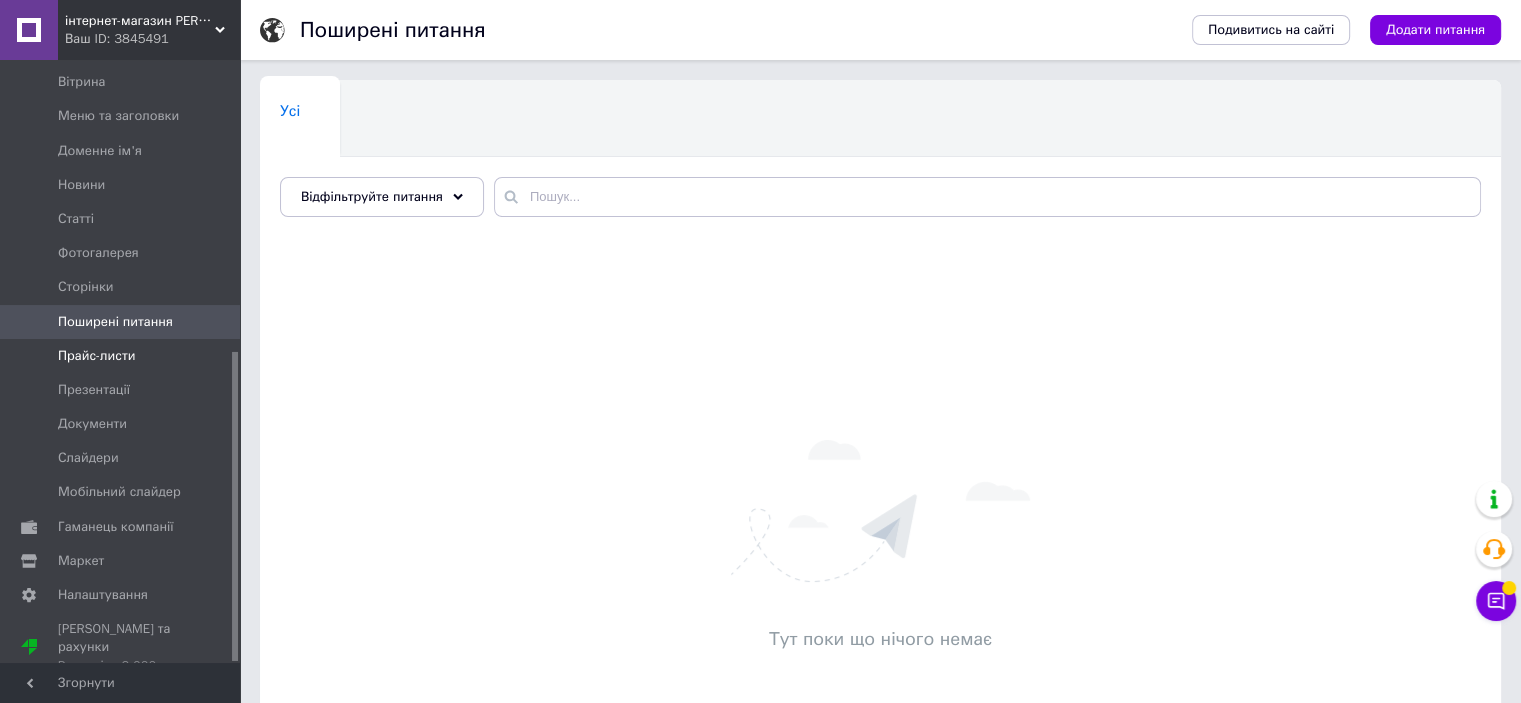 click on "Прайс-листи" at bounding box center (97, 356) 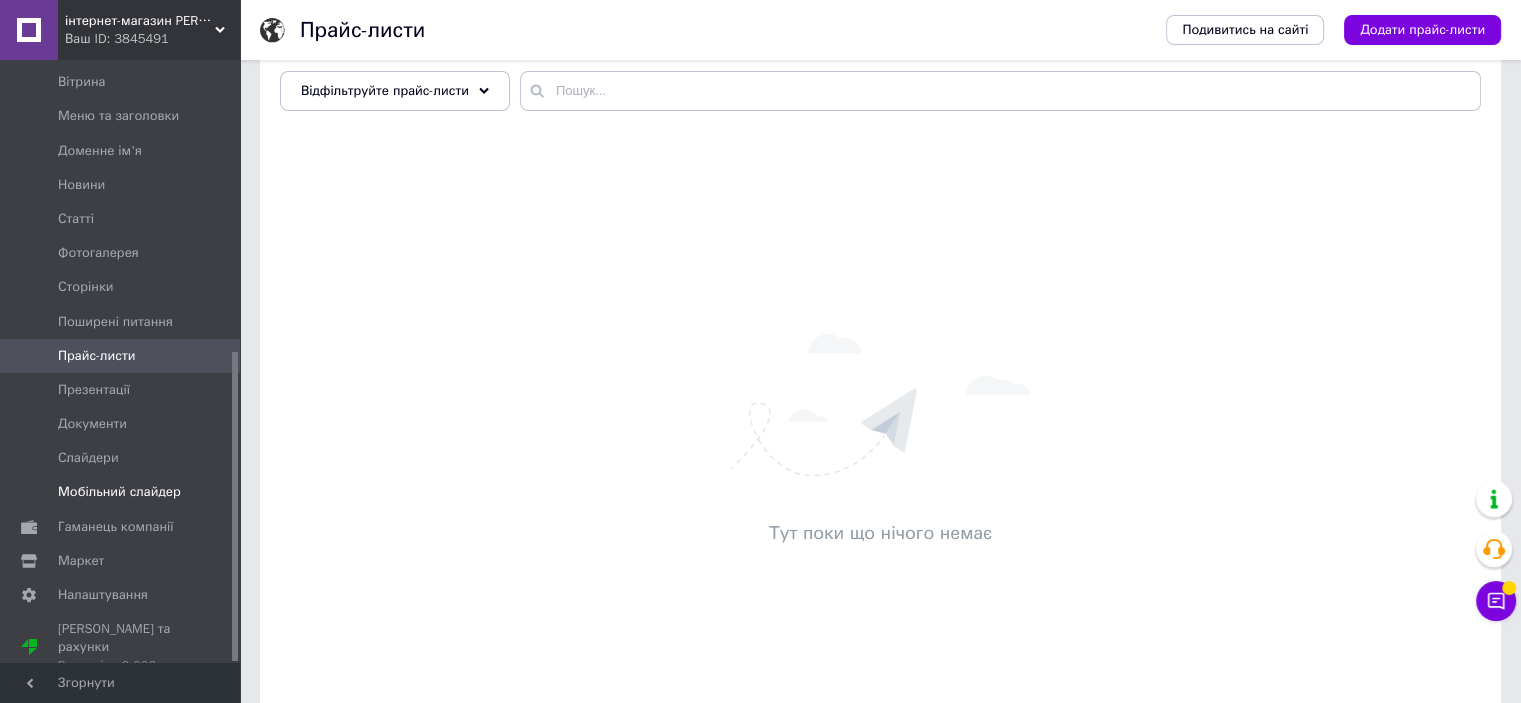 scroll, scrollTop: 200, scrollLeft: 0, axis: vertical 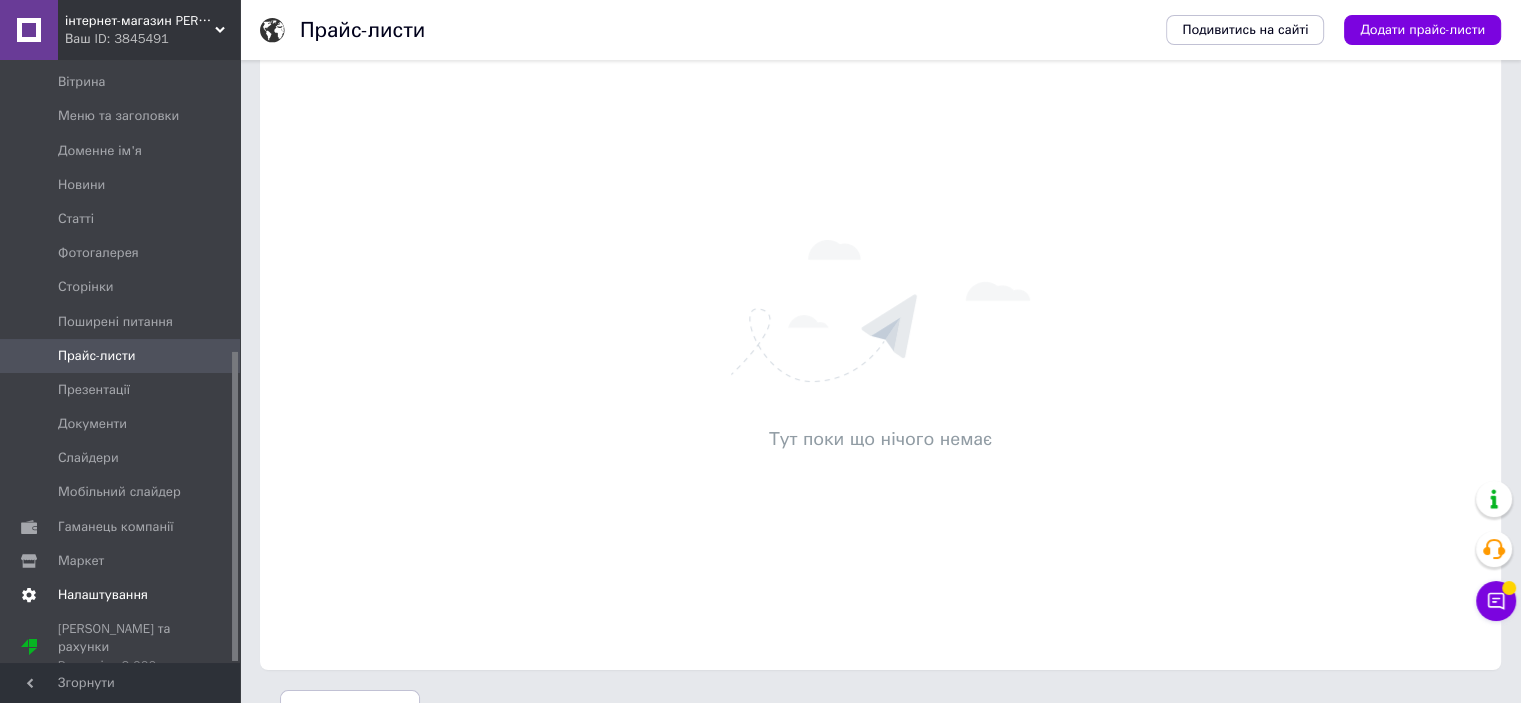 click on "Налаштування" at bounding box center [103, 595] 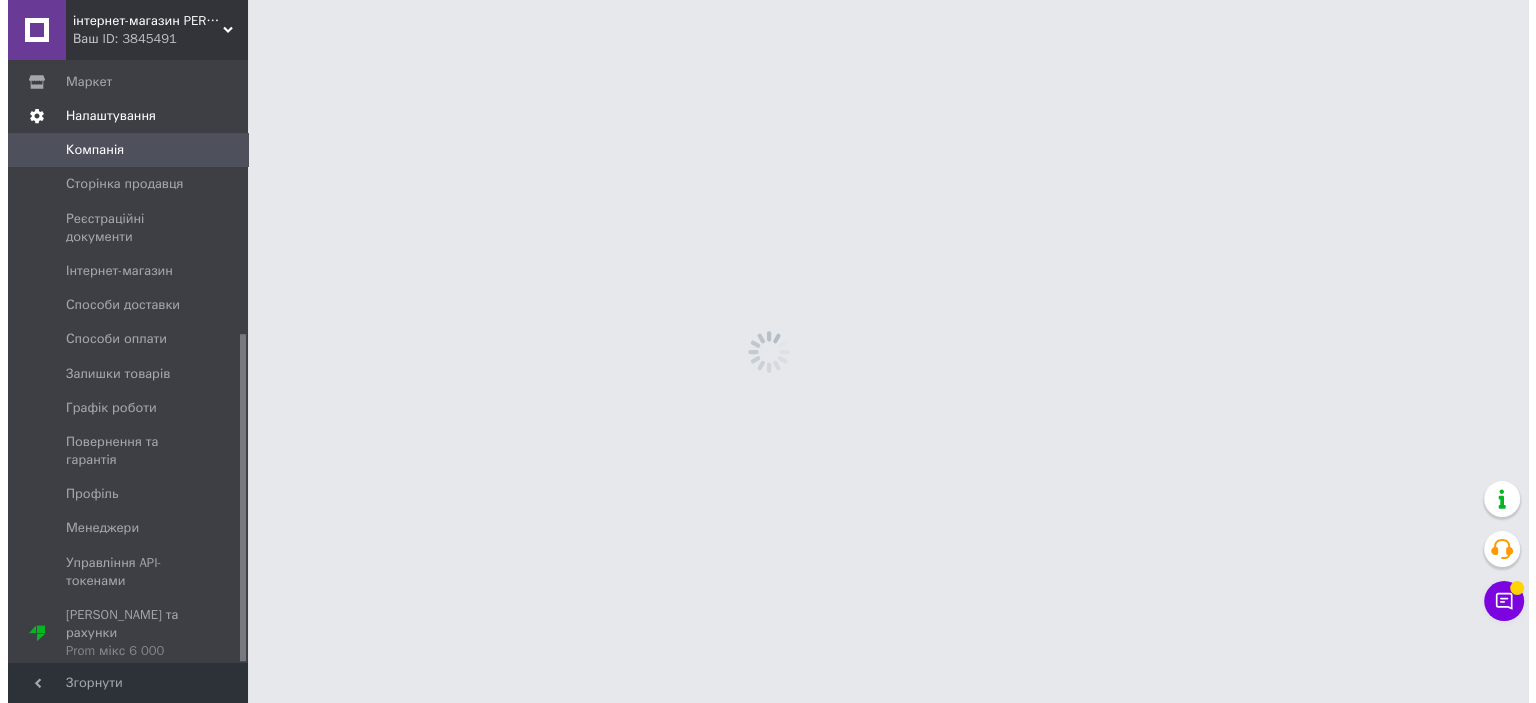 scroll, scrollTop: 0, scrollLeft: 0, axis: both 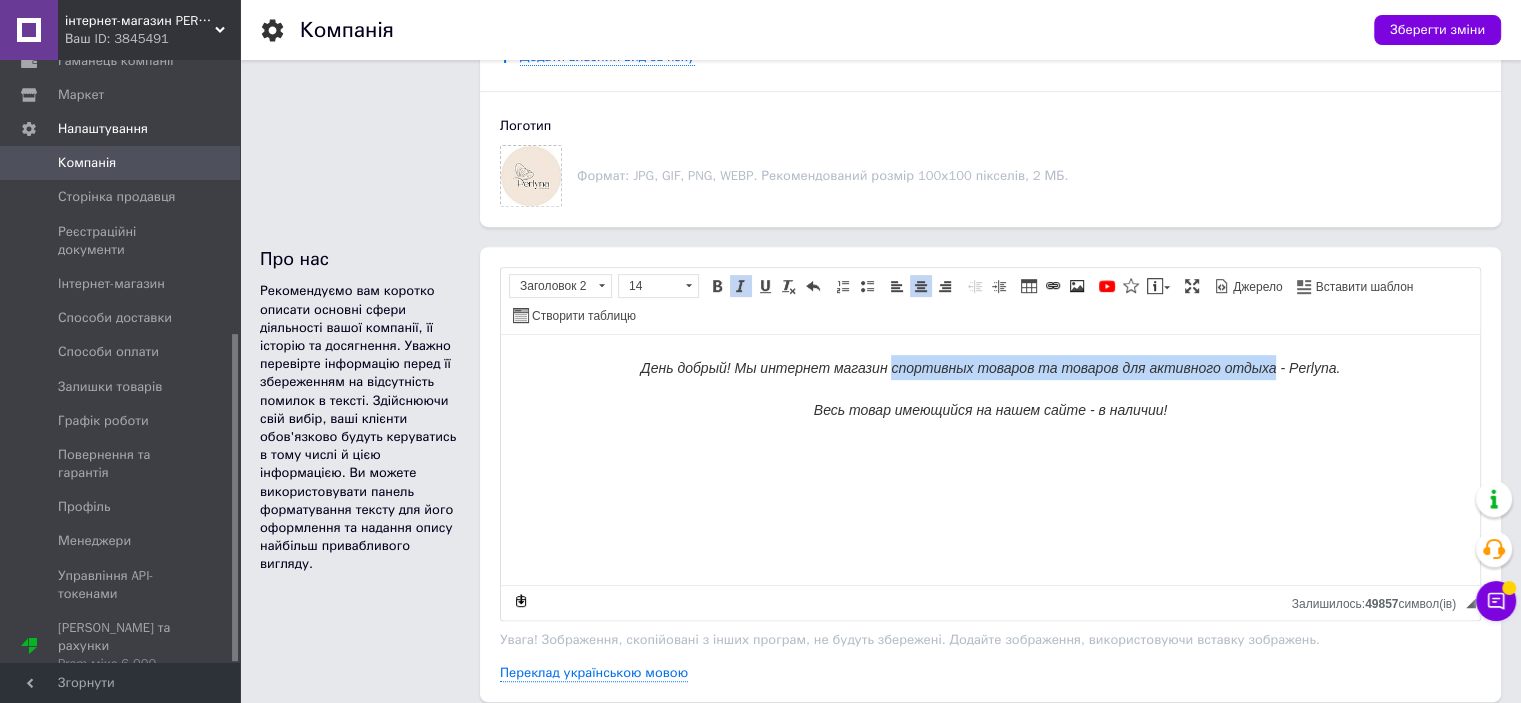 drag, startPoint x: 913, startPoint y: 367, endPoint x: 1274, endPoint y: 357, distance: 361.1385 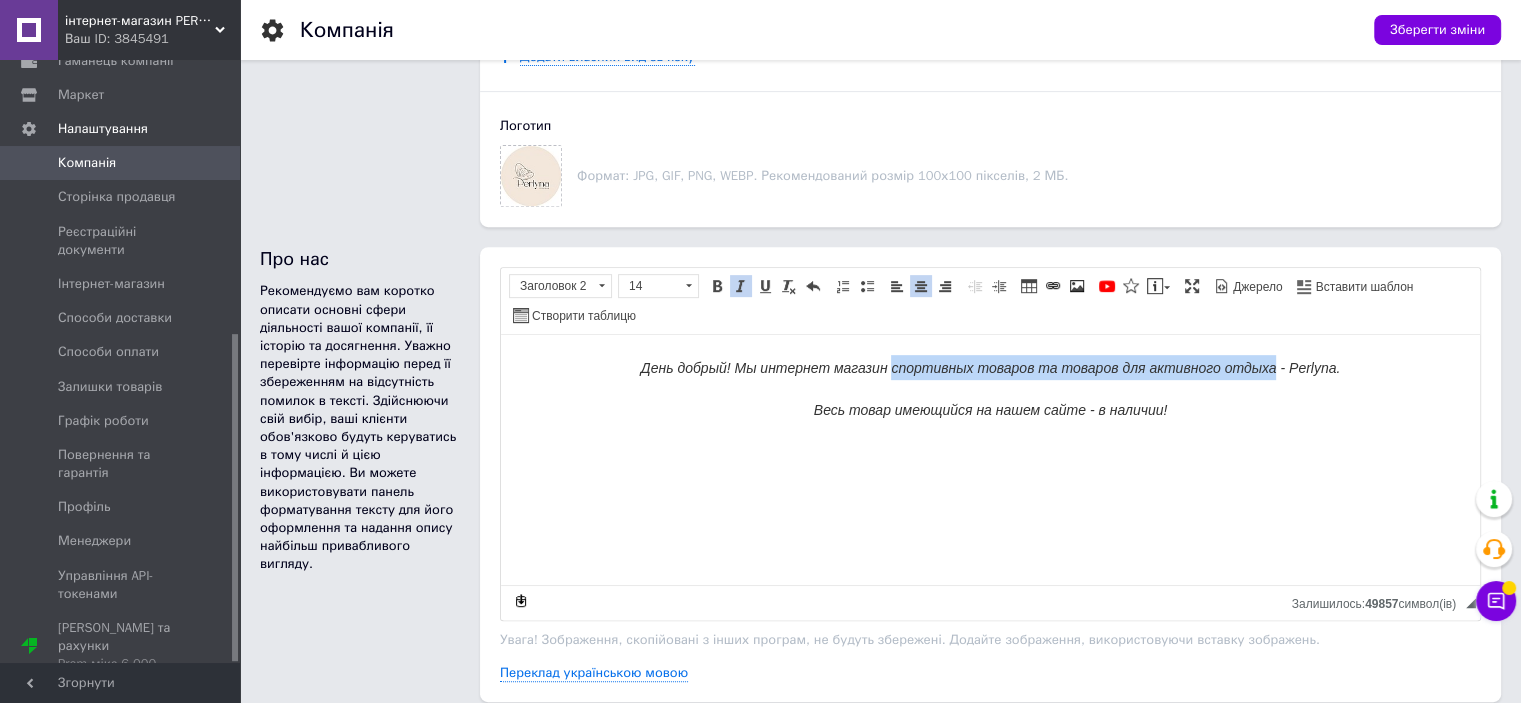 click on "День добрый! Мы интернет магазин спортивных товаров та товаров для активного отдыха - Perlyna." at bounding box center (990, 367) 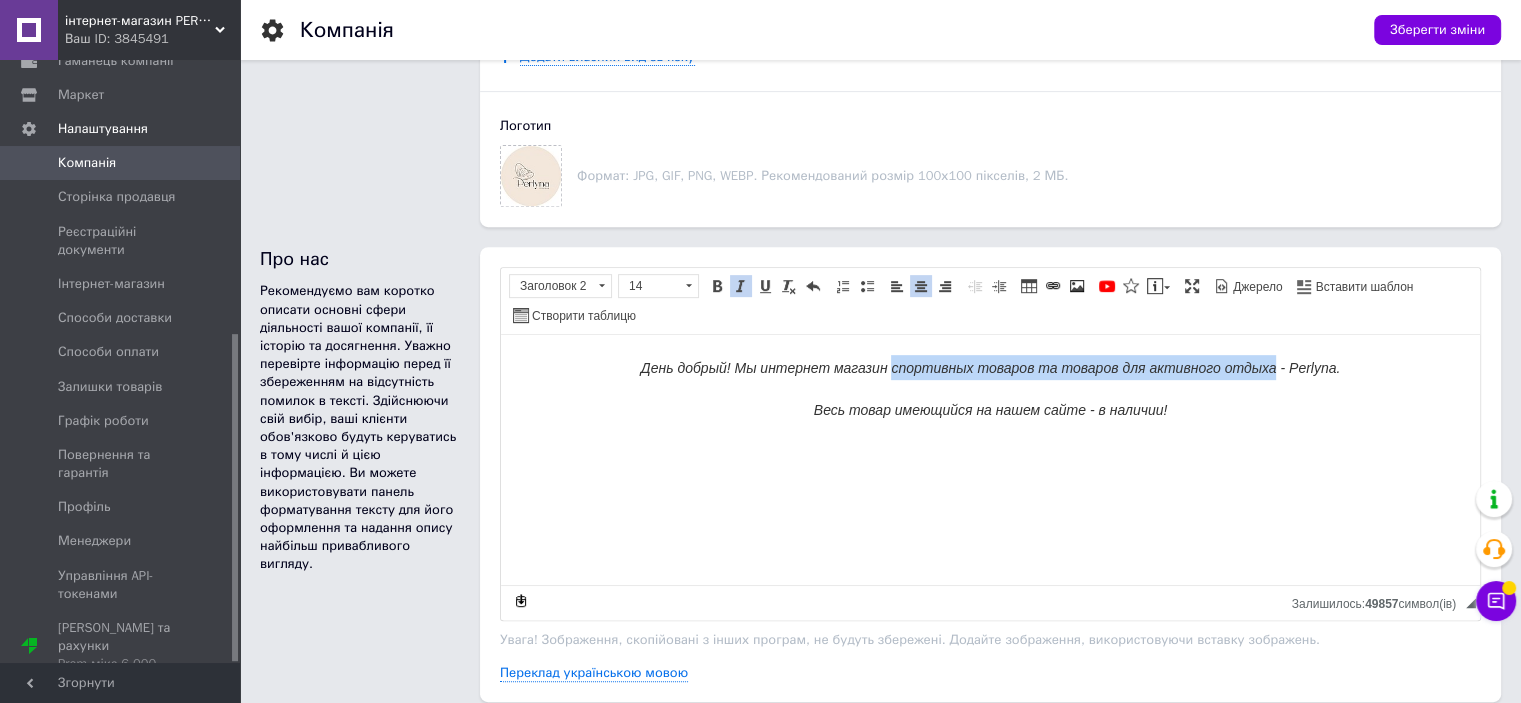 type 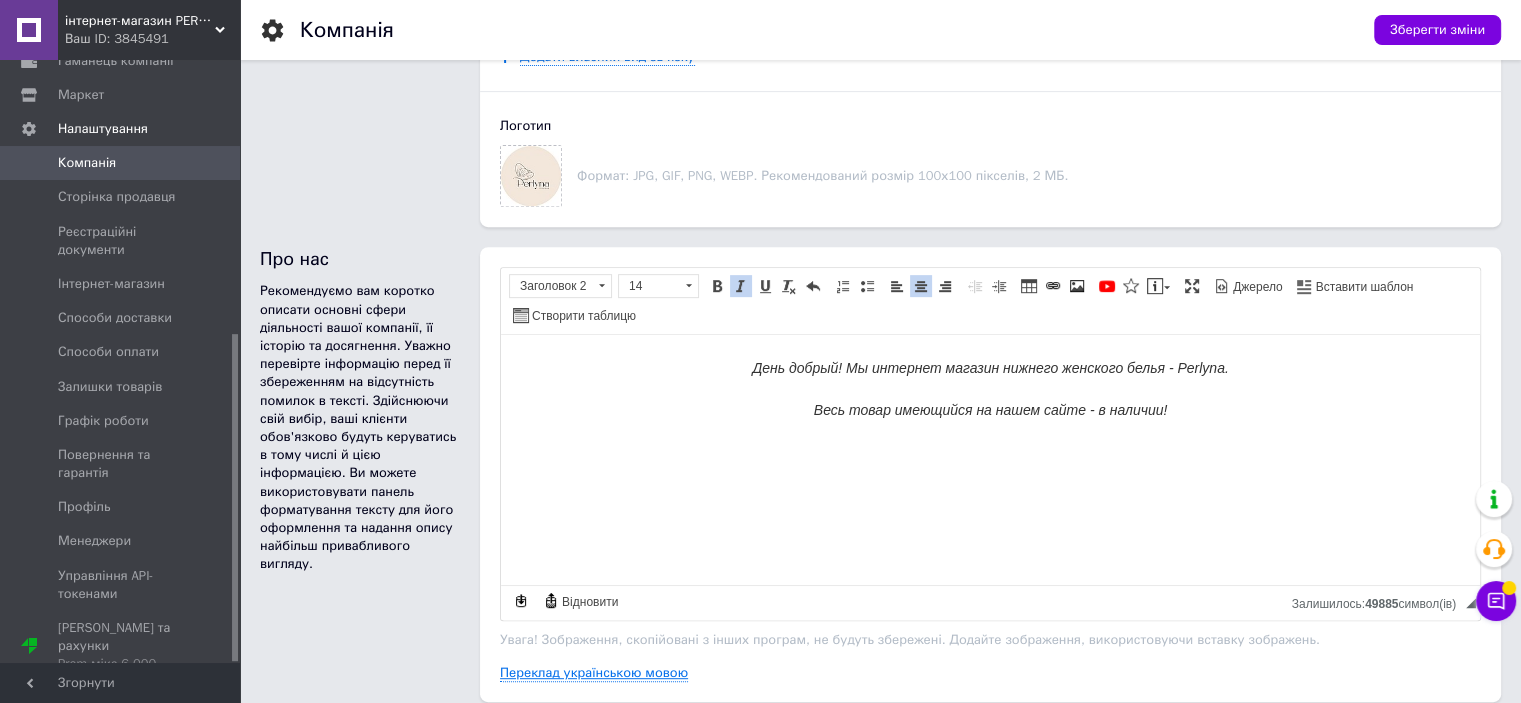 click on "Переклад українською мовою" at bounding box center [594, 673] 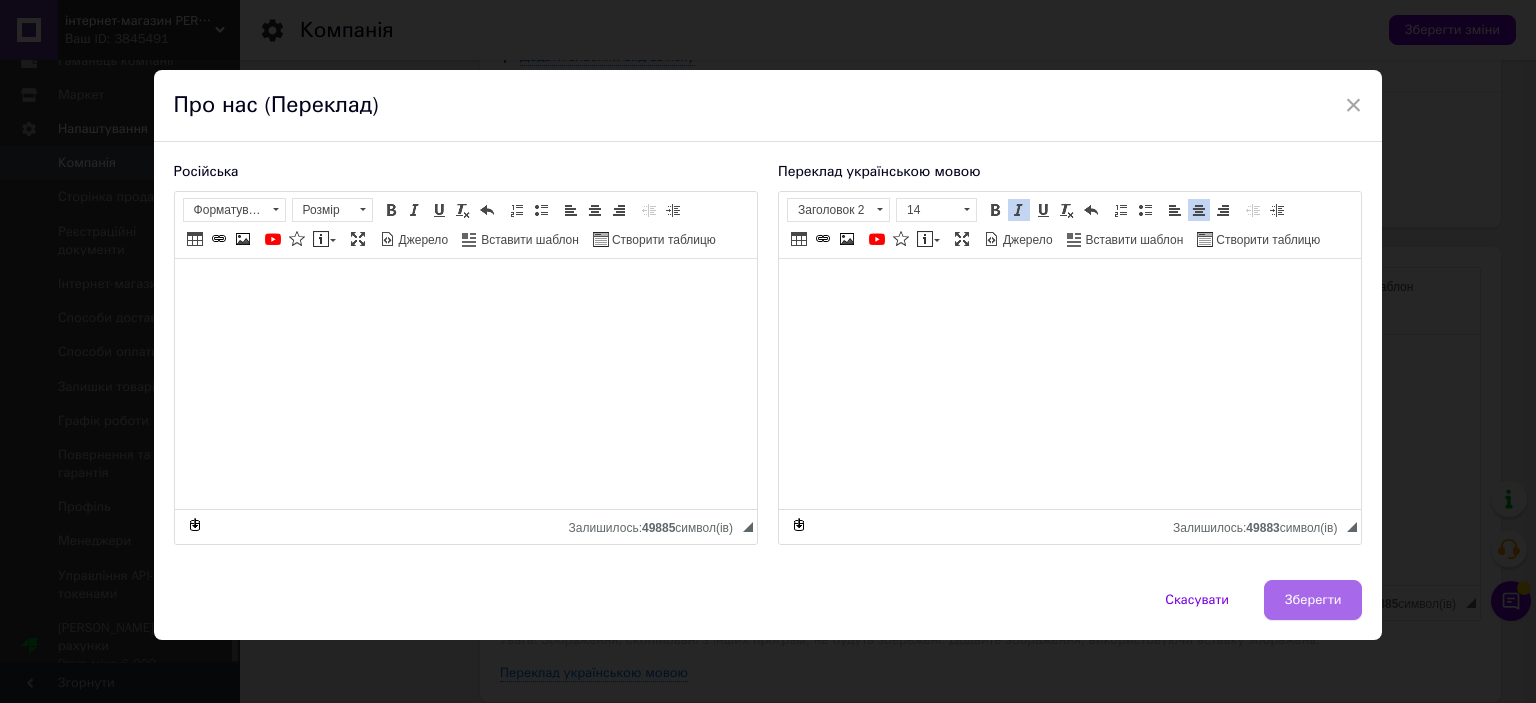 click on "Зберегти" at bounding box center [1313, 600] 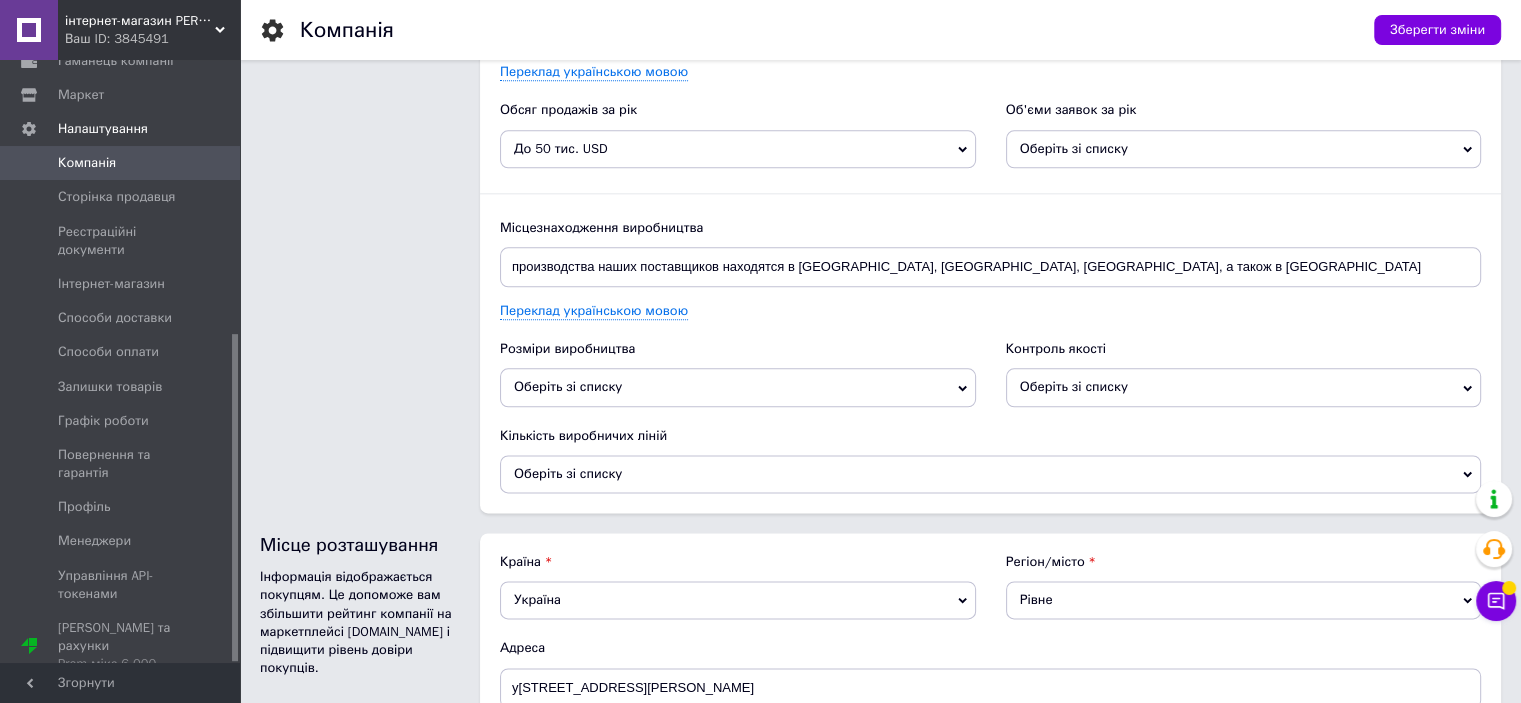 scroll, scrollTop: 2593, scrollLeft: 0, axis: vertical 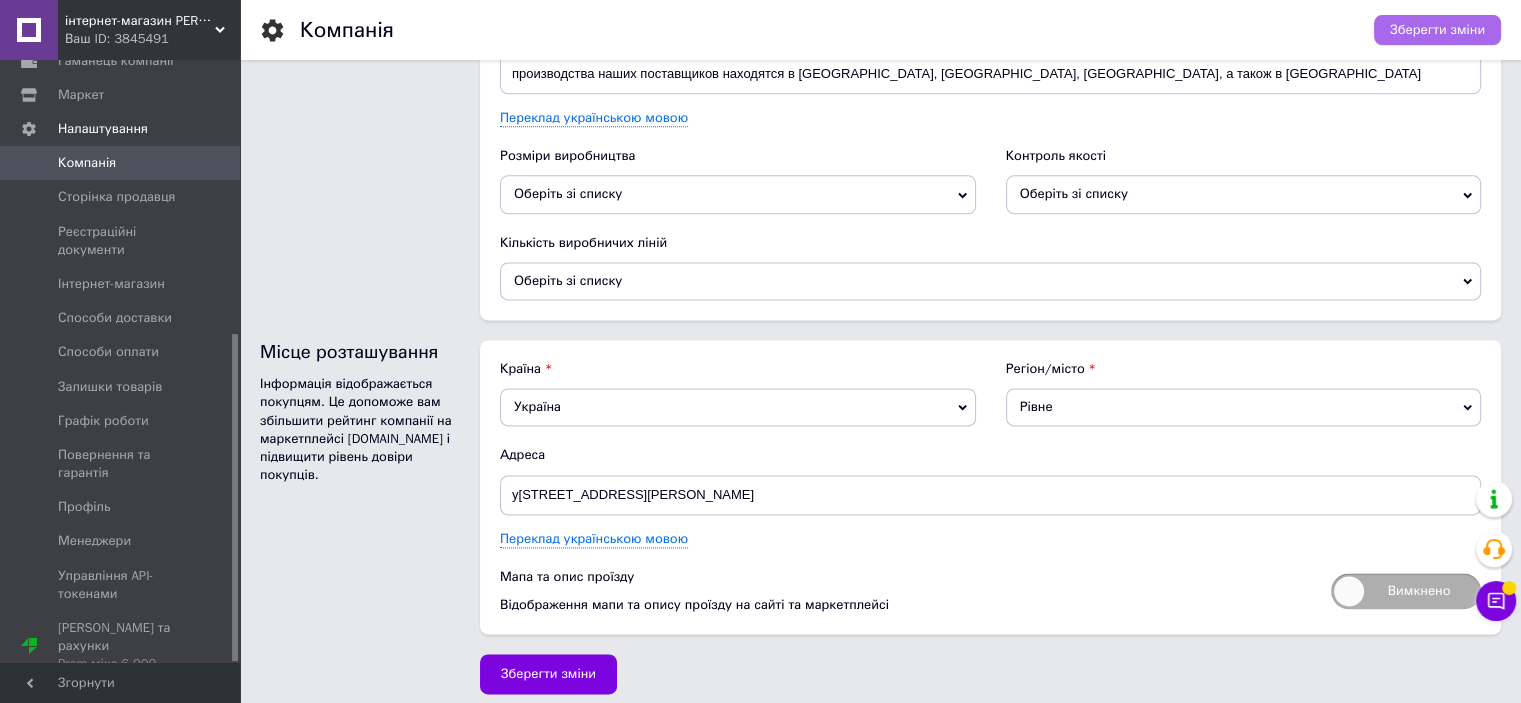 click on "Зберегти зміни" at bounding box center (1437, 30) 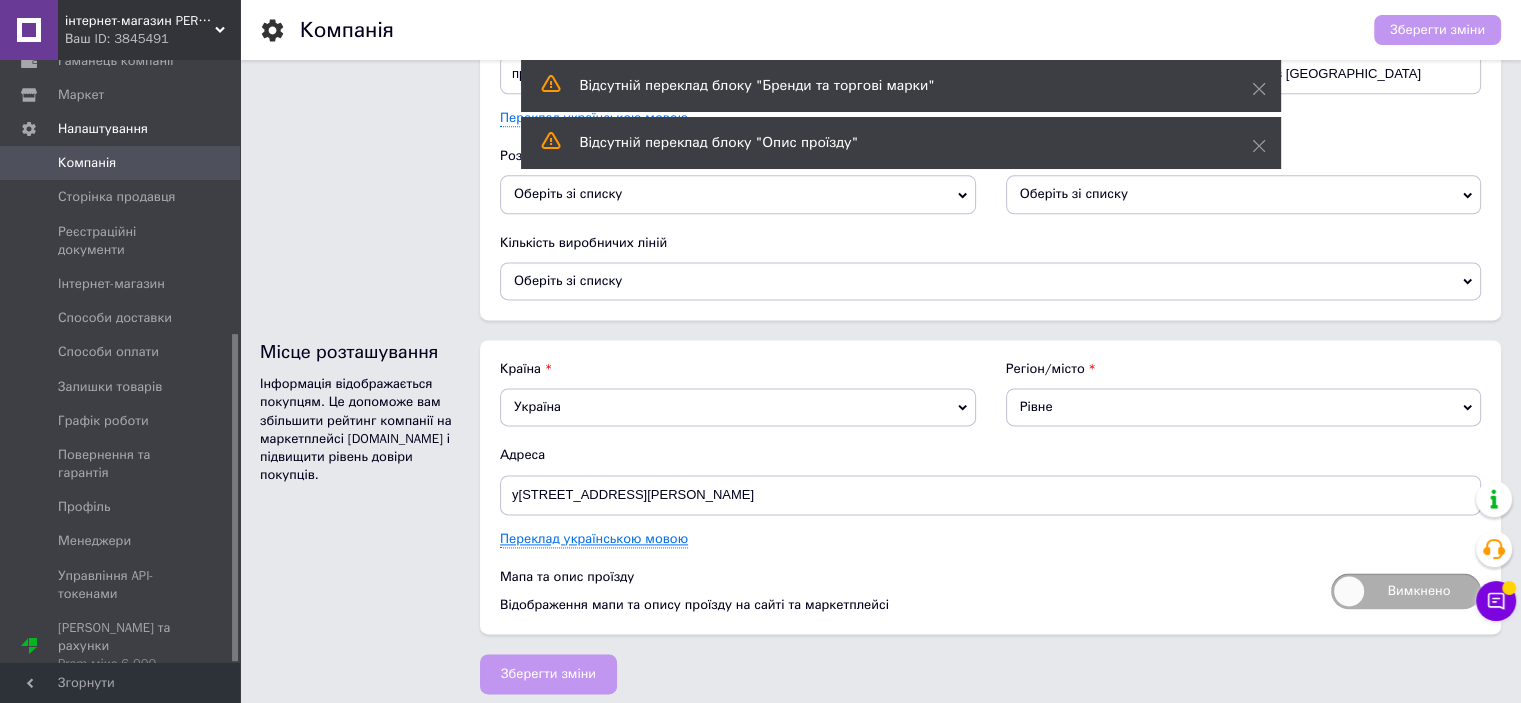 scroll, scrollTop: 2393, scrollLeft: 0, axis: vertical 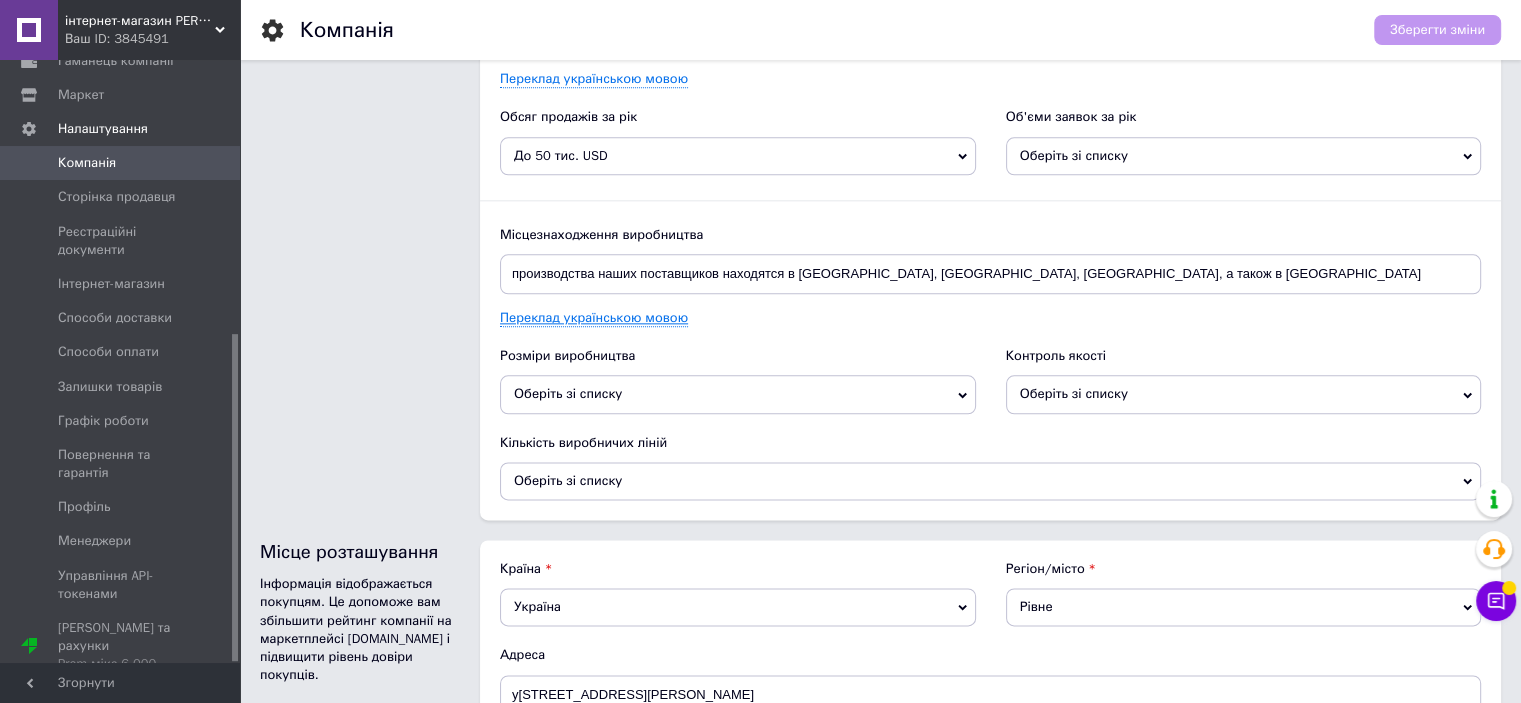 click on "Переклад українською мовою" at bounding box center [594, 318] 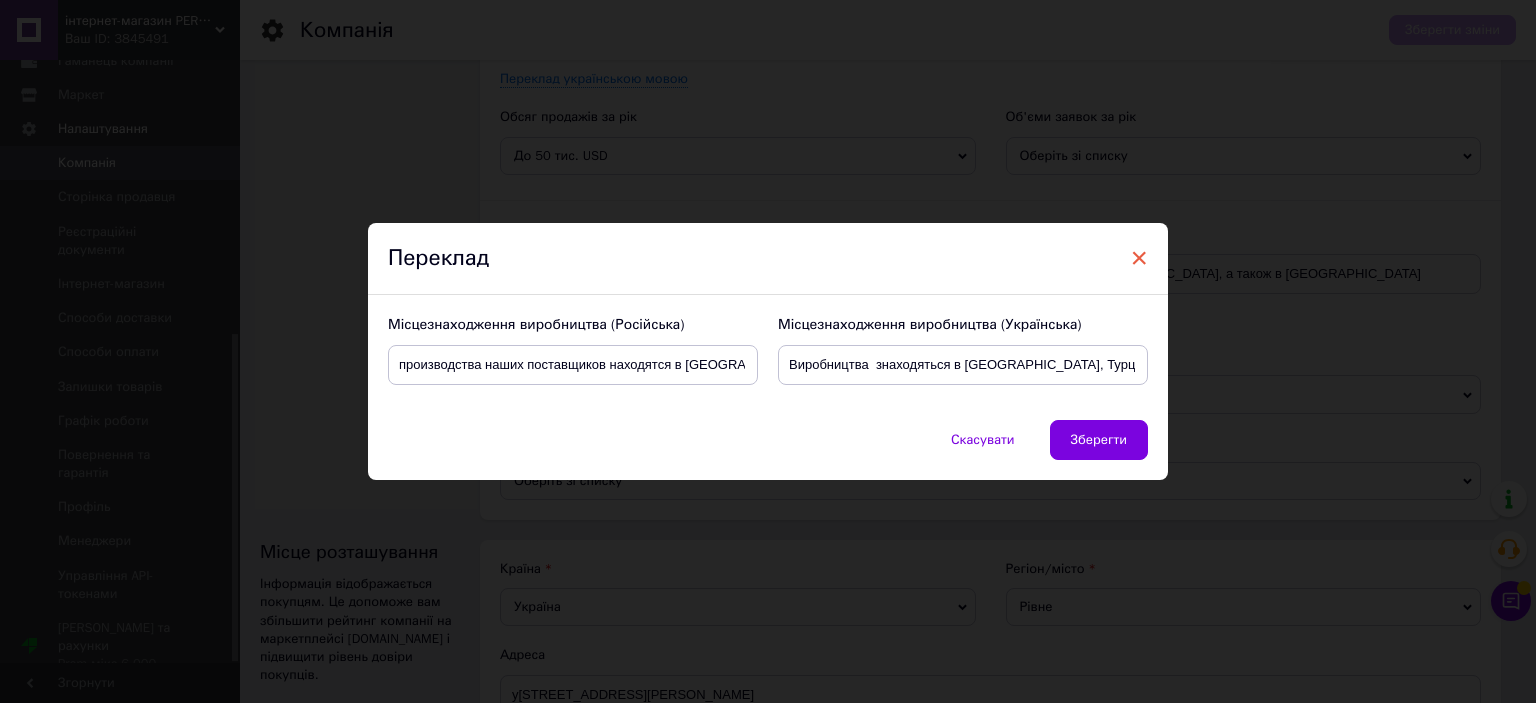 click on "×" at bounding box center [1139, 258] 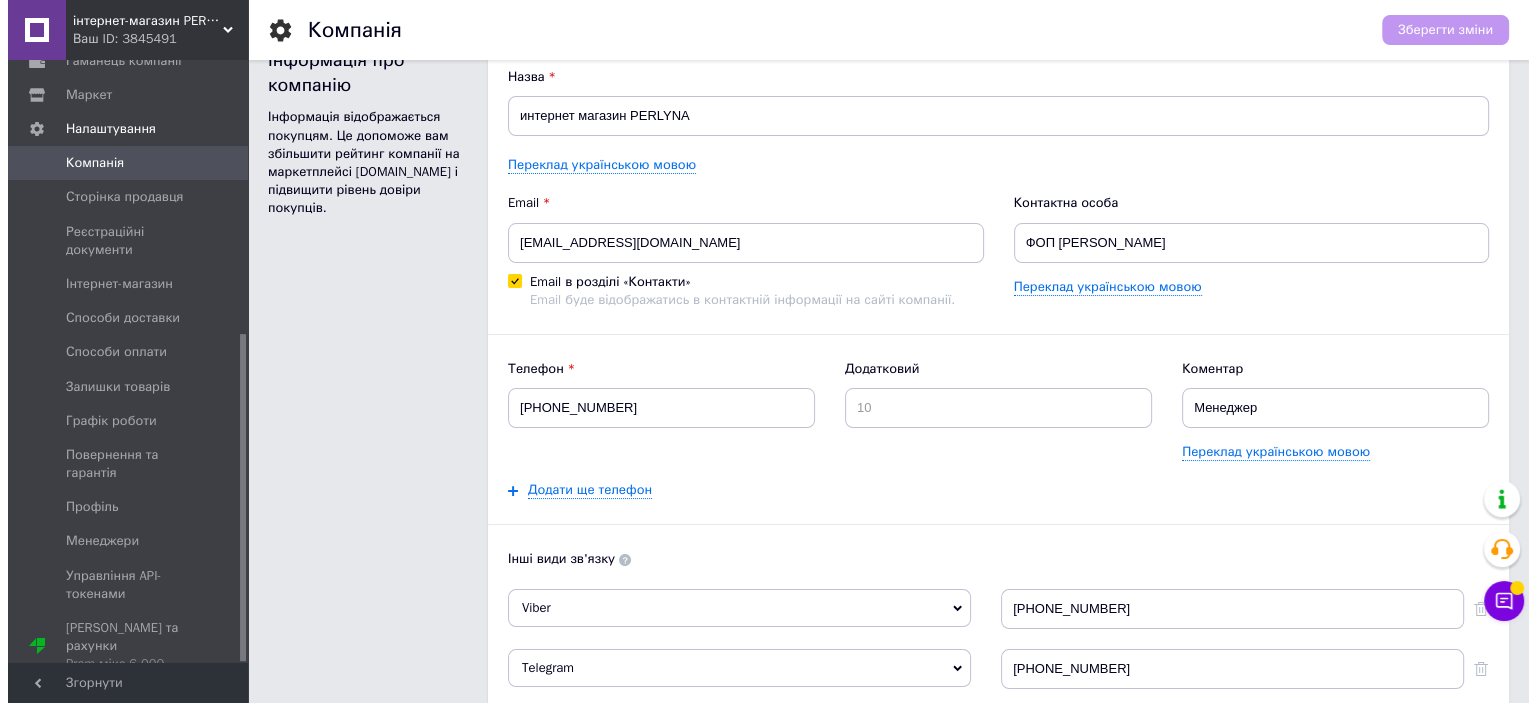 scroll, scrollTop: 0, scrollLeft: 0, axis: both 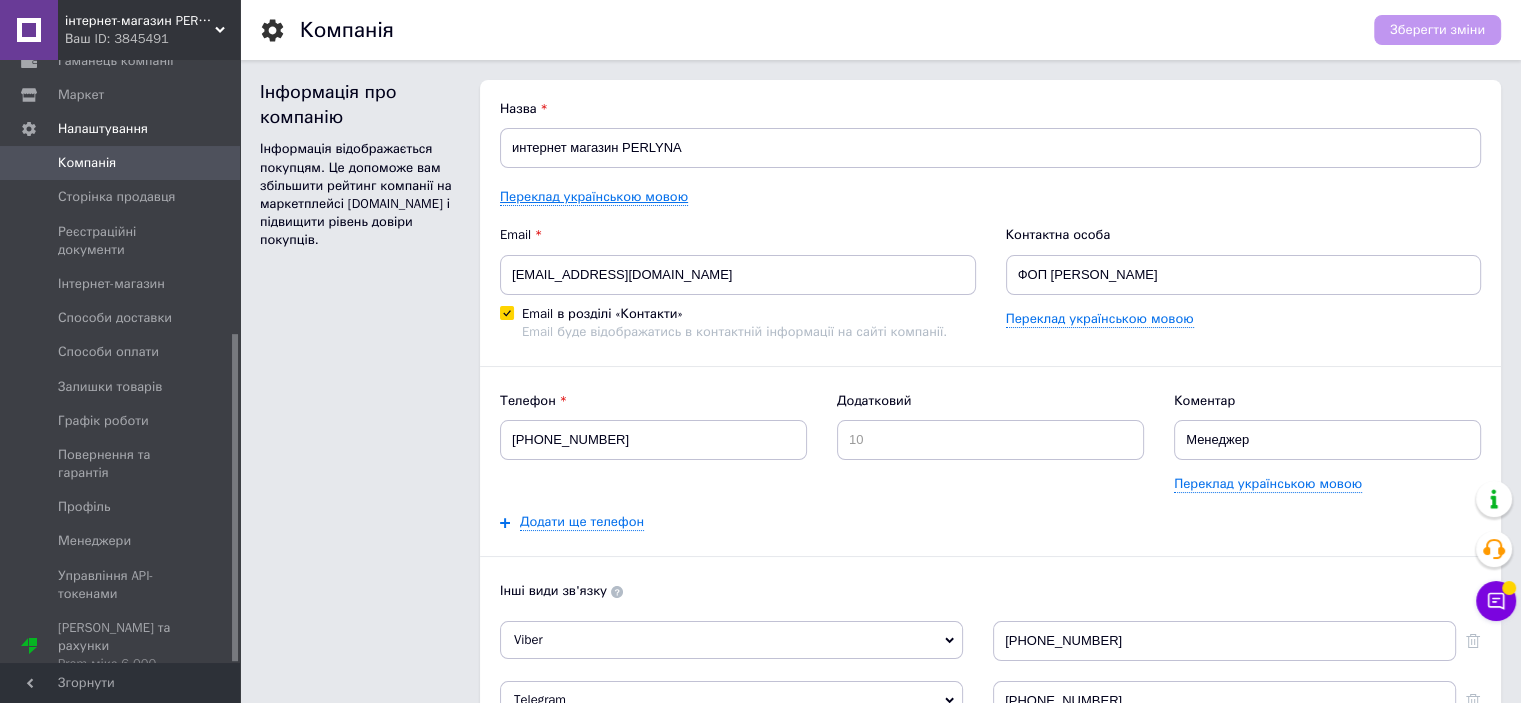 click on "Переклад українською мовою" at bounding box center [594, 197] 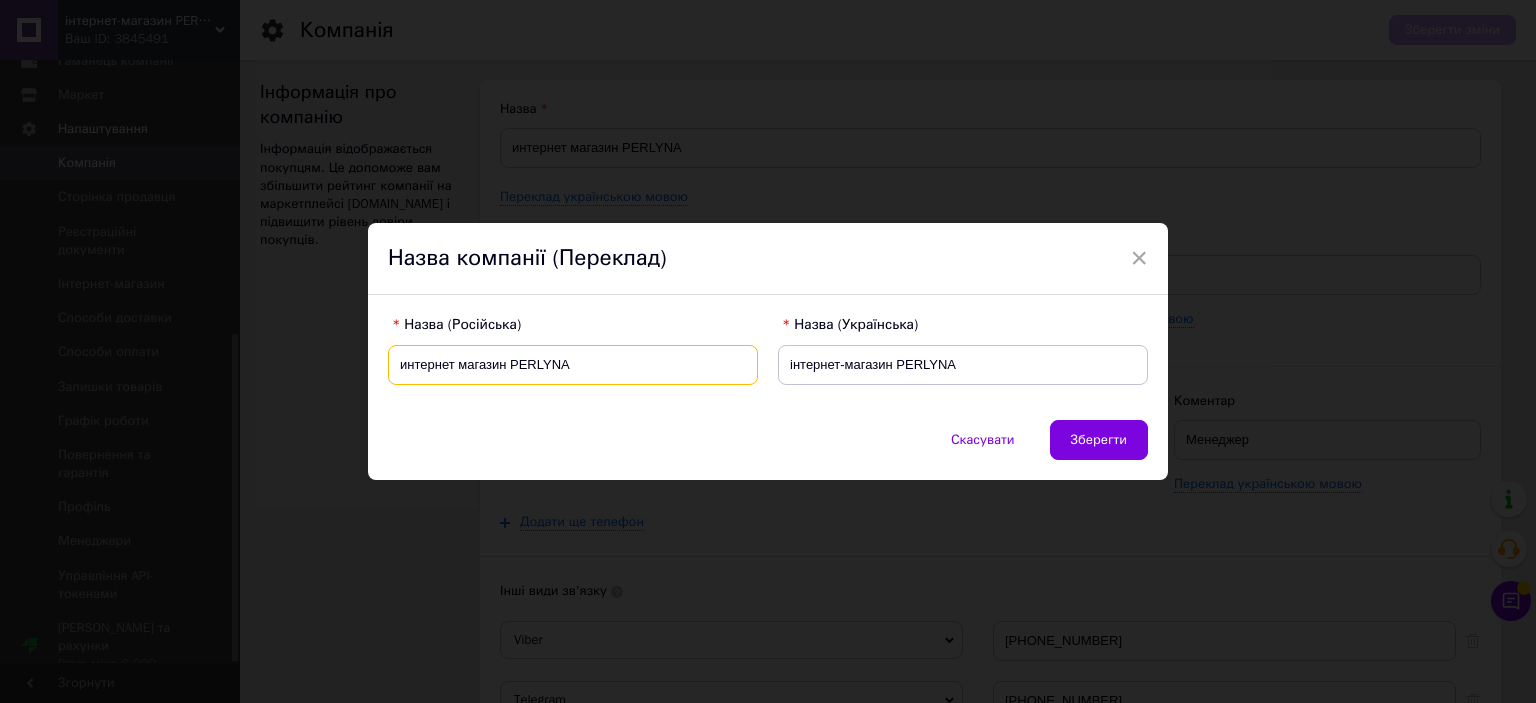click on "интернет магазин PERLYNA" at bounding box center (573, 365) 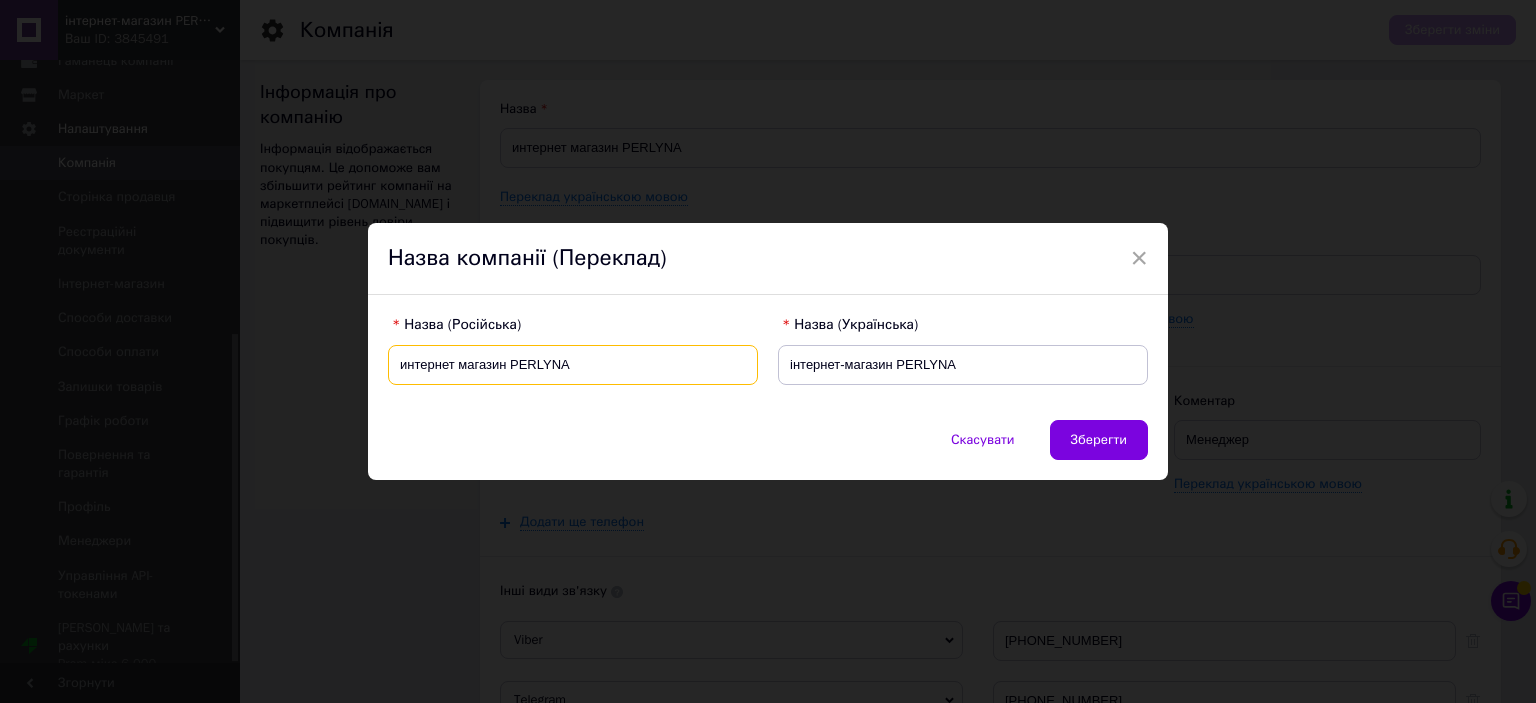 click on "интернет магазин PERLYNA" at bounding box center (573, 365) 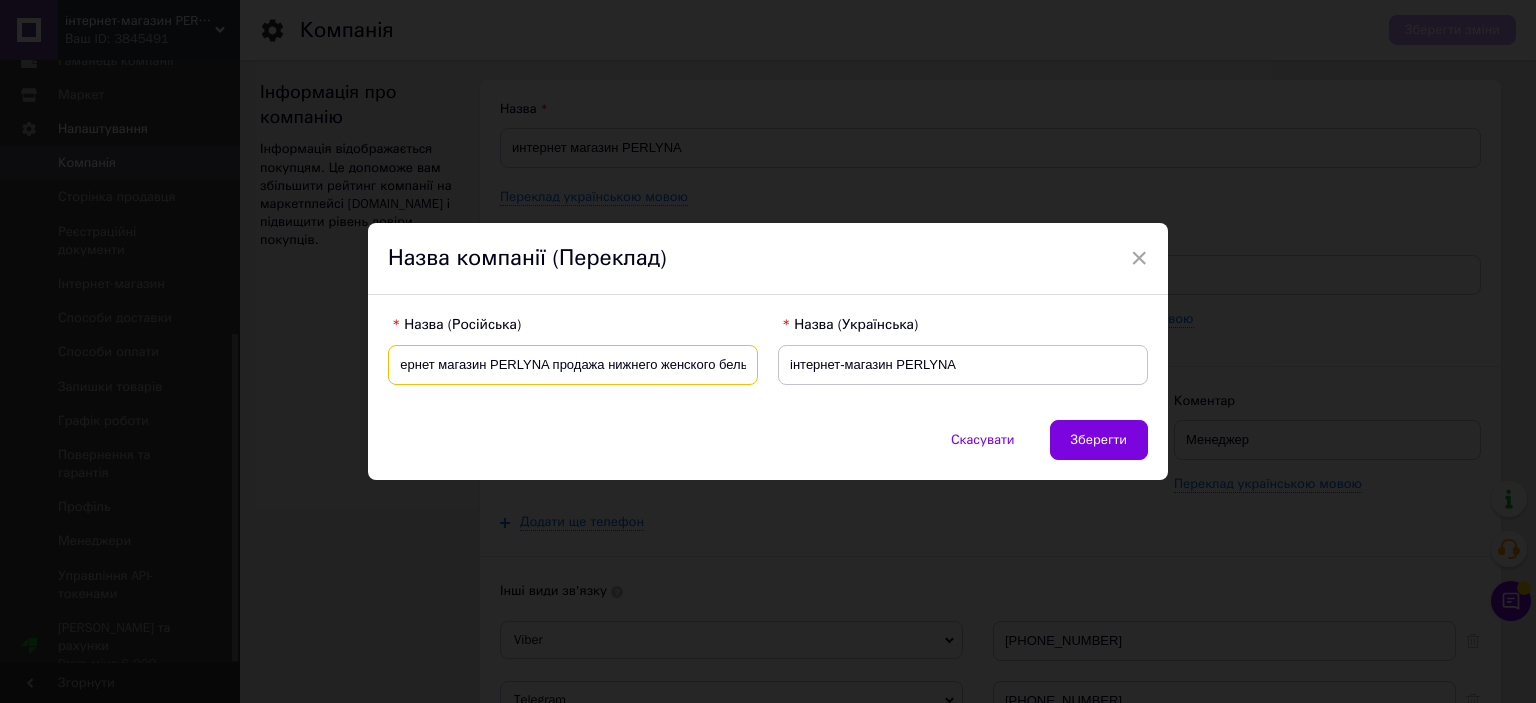 scroll, scrollTop: 0, scrollLeft: 28, axis: horizontal 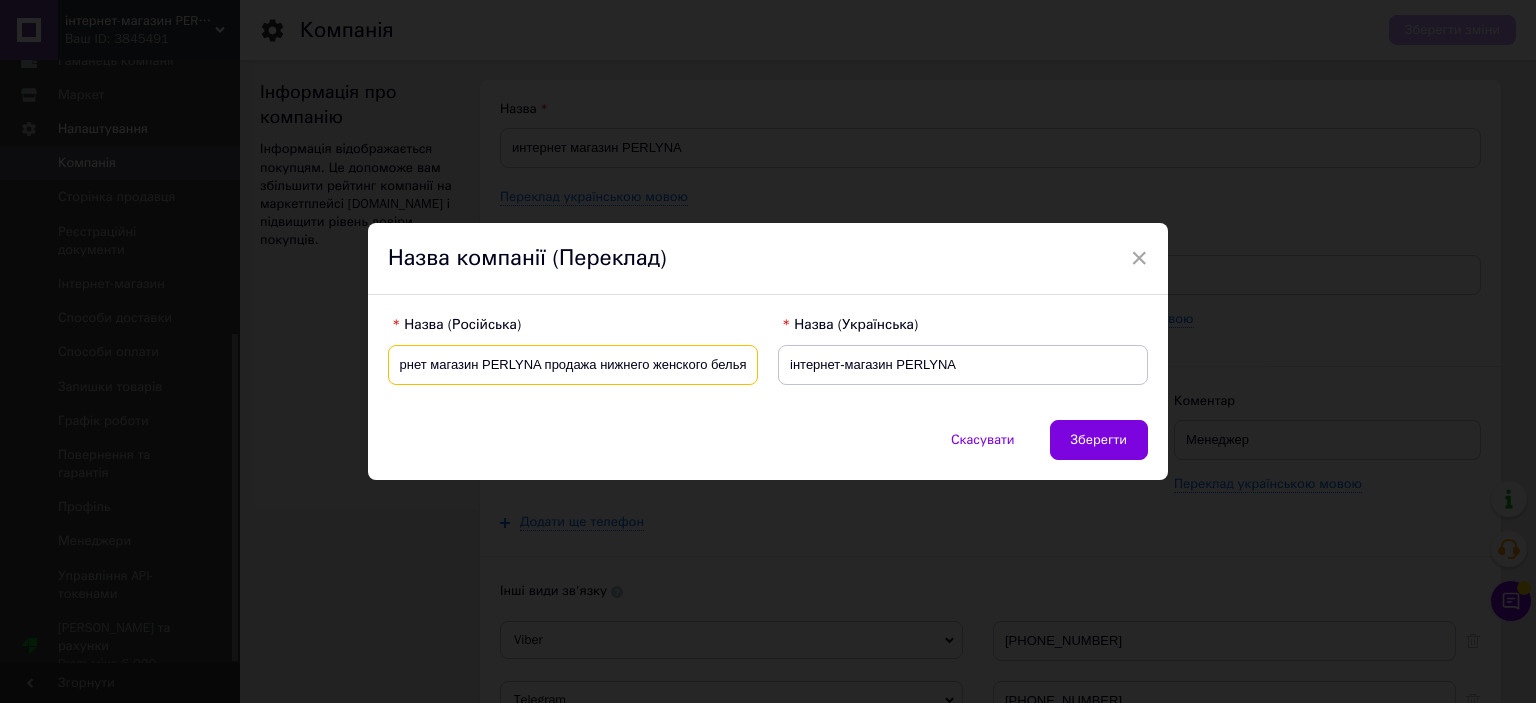 type on "интернет магазин PERLYNA продажа нижнего женского белья" 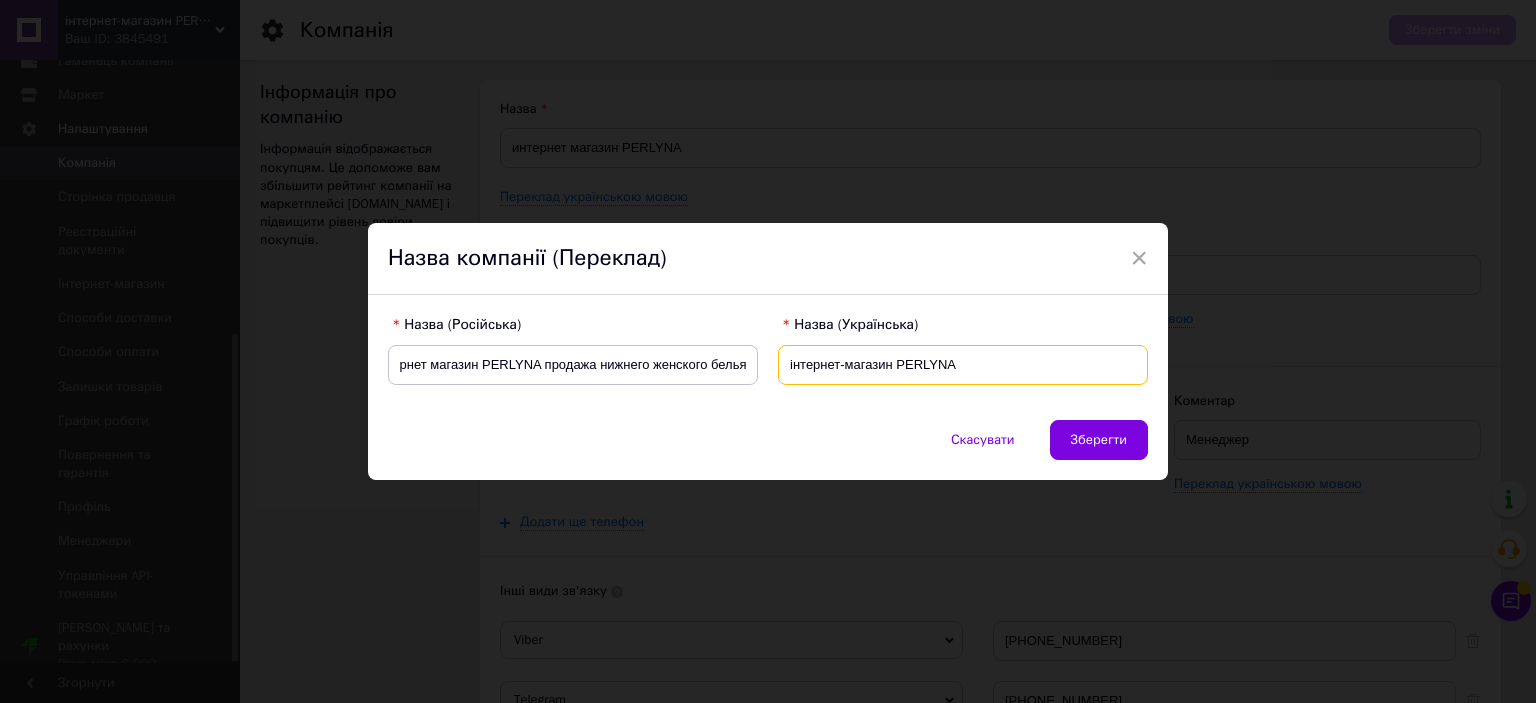 click on "інтернет-магазин PERLYNA" at bounding box center (963, 365) 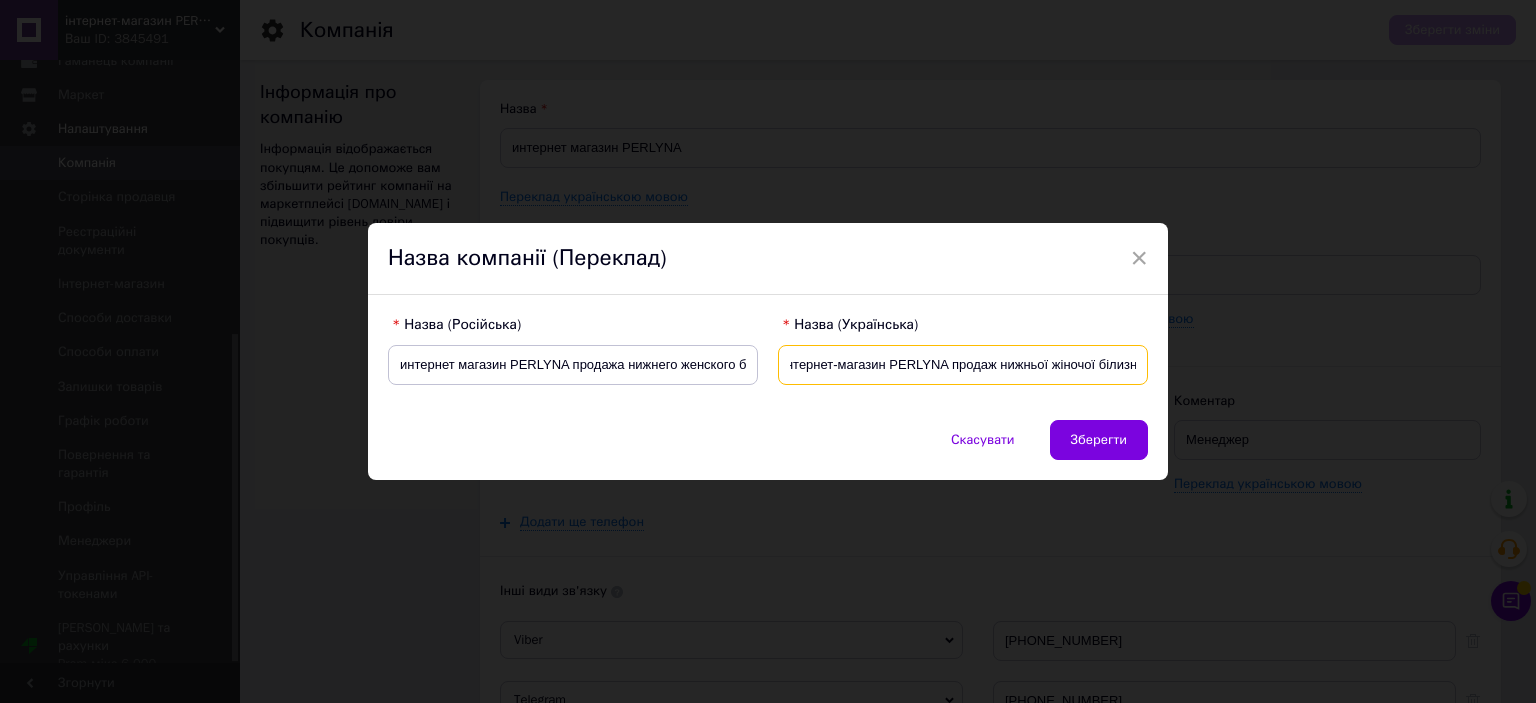 scroll, scrollTop: 0, scrollLeft: 14, axis: horizontal 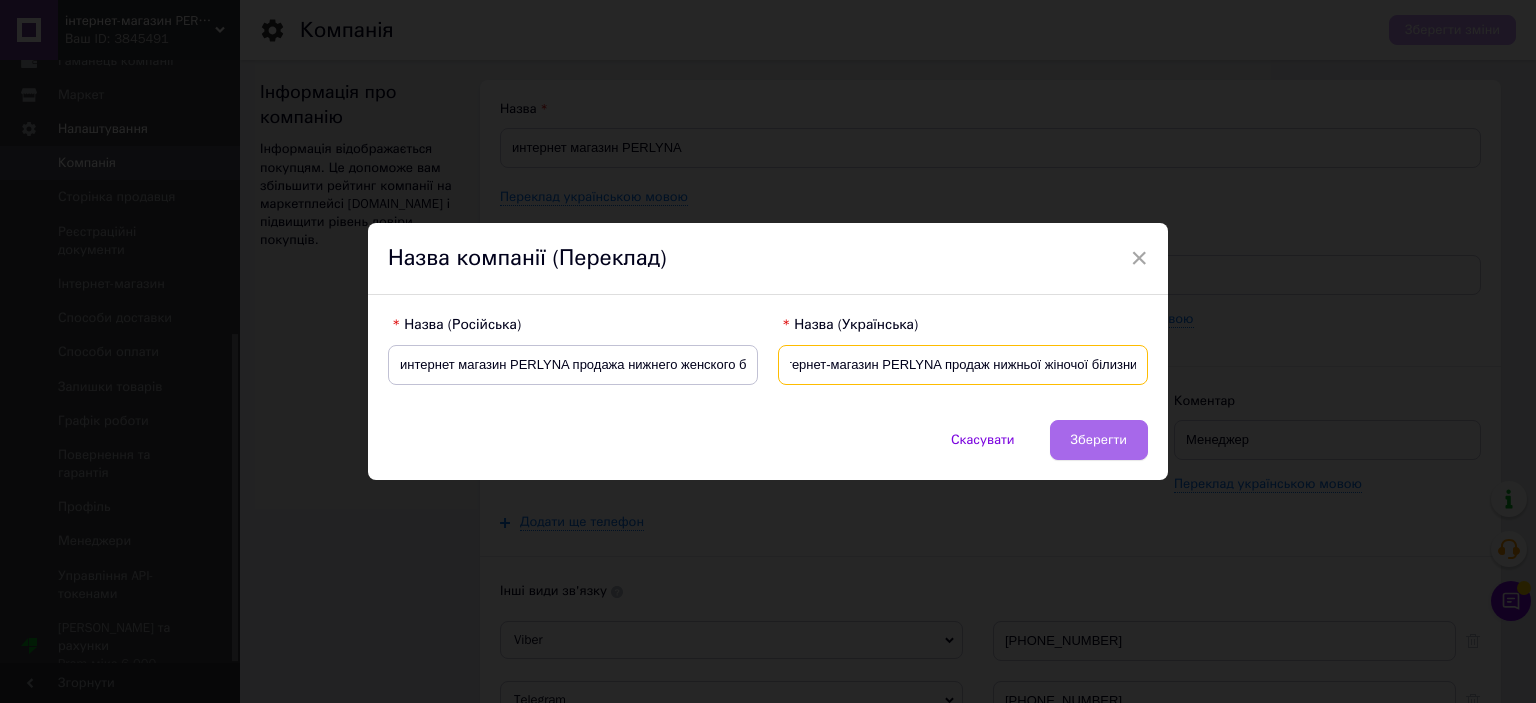 type on "інтернет-магазин PERLYNA продаж нижньої жіночої білизни" 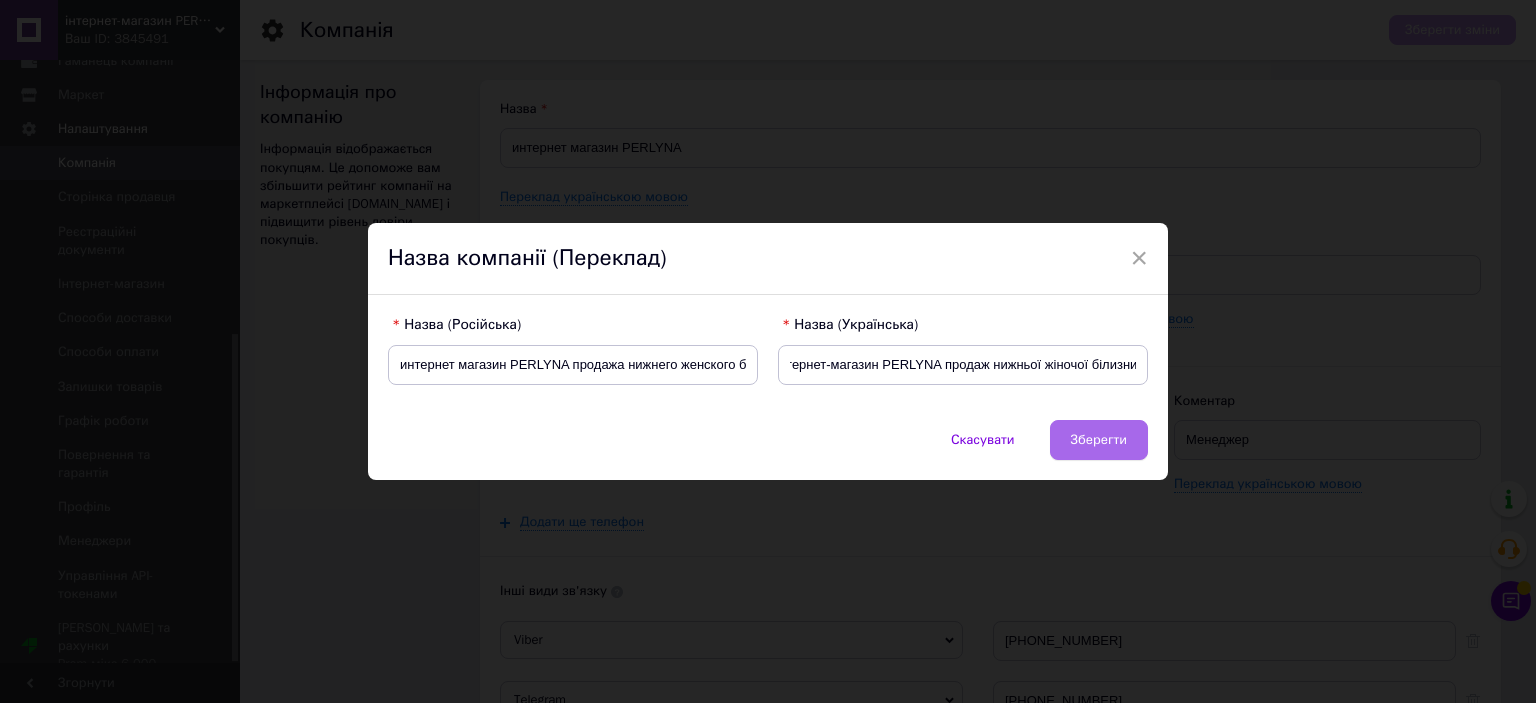 scroll, scrollTop: 0, scrollLeft: 0, axis: both 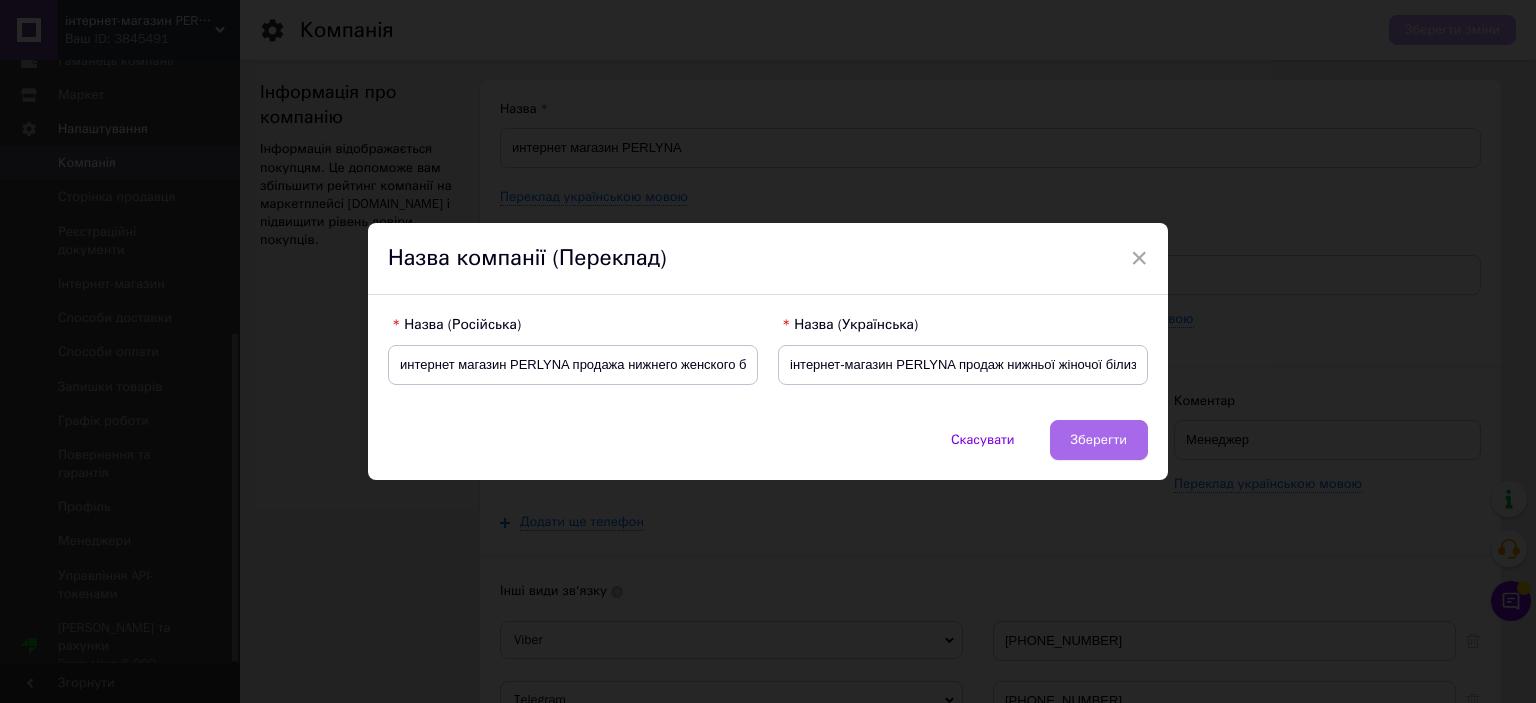 click on "Зберегти" at bounding box center (1099, 440) 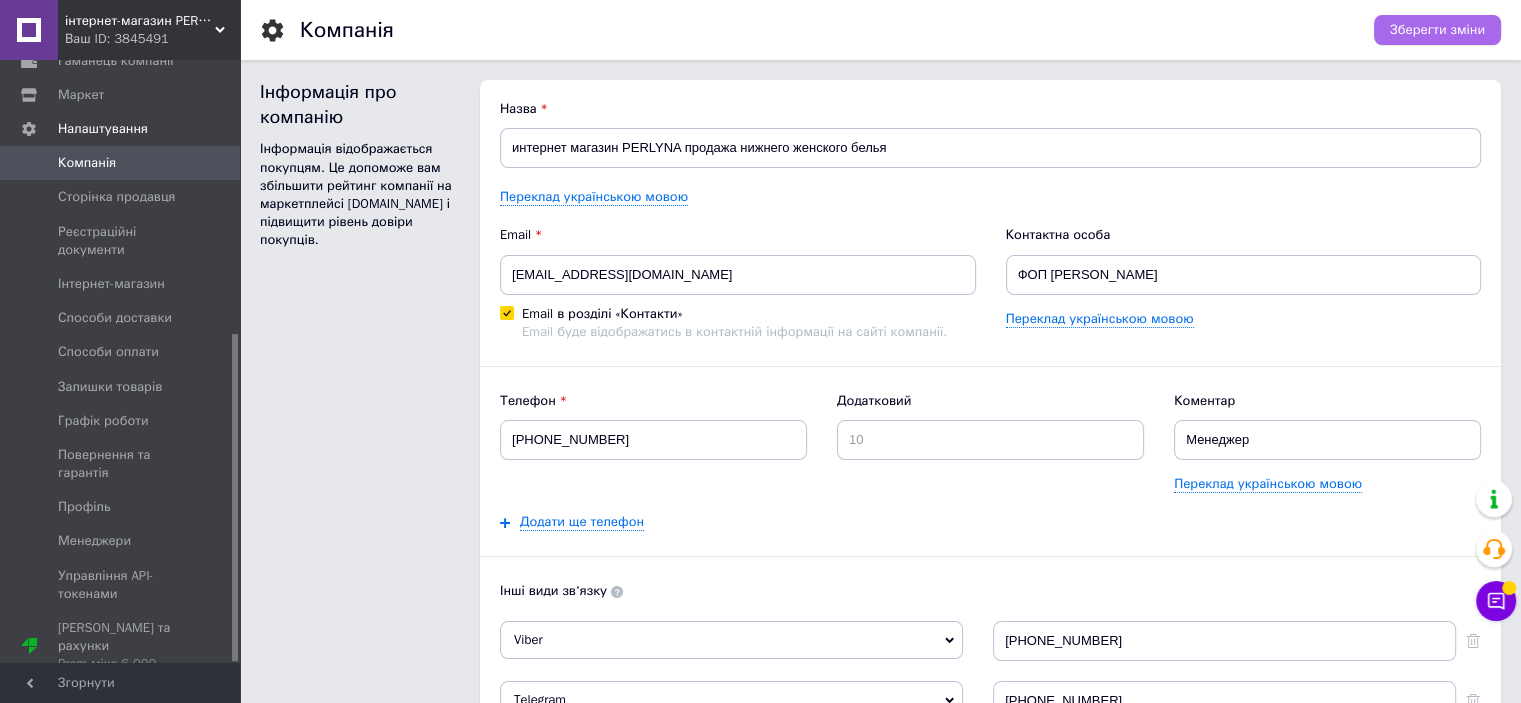 click on "Зберегти зміни" at bounding box center [1437, 30] 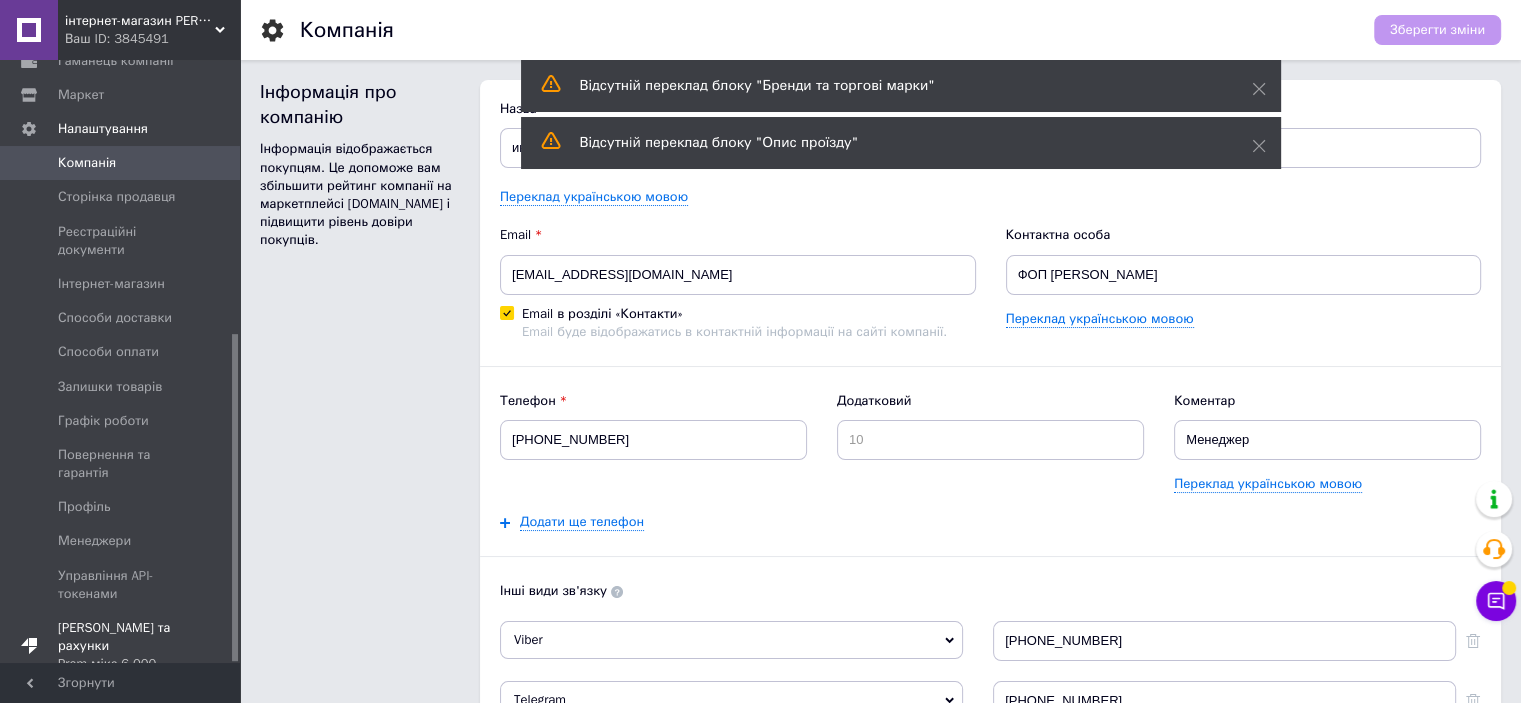 click on "[PERSON_NAME] та рахунки Prom мікс 6 000" at bounding box center (121, 646) 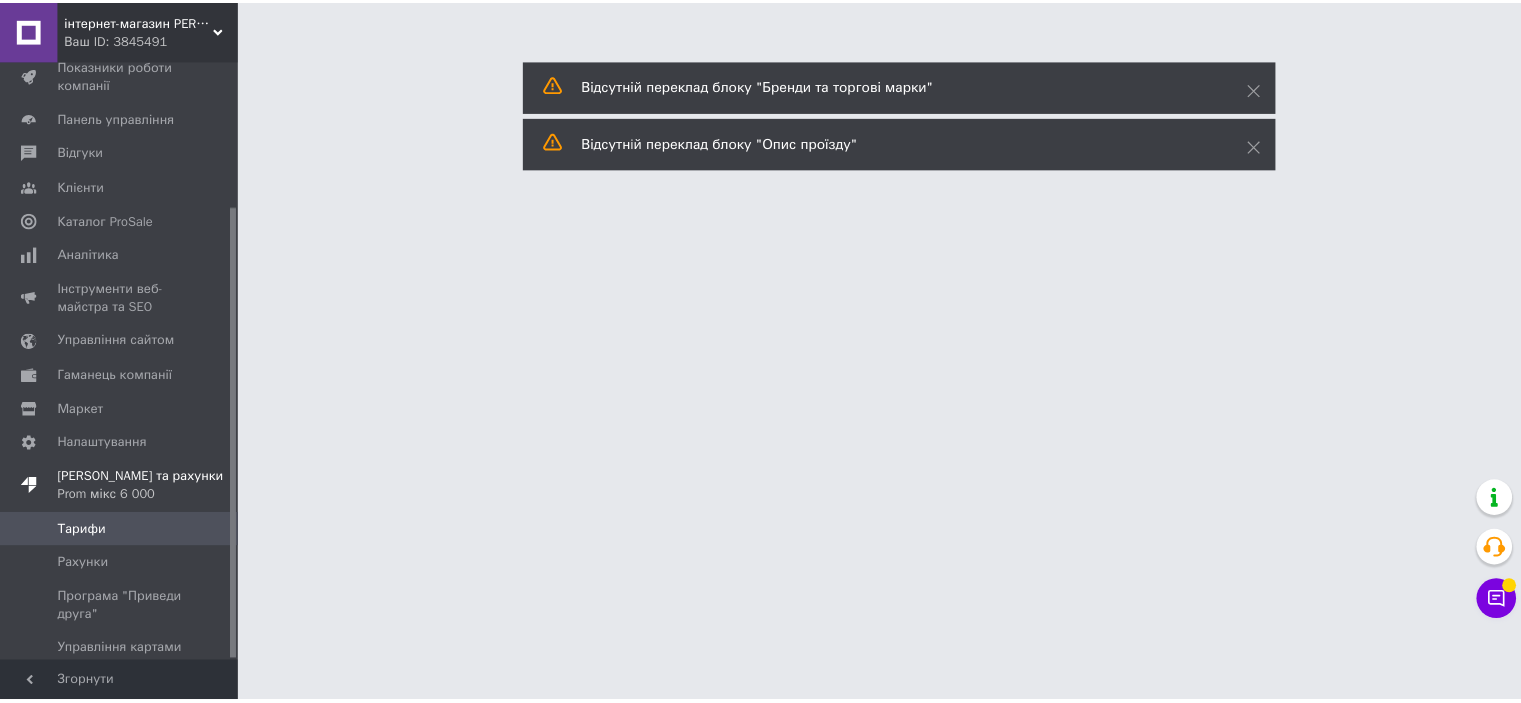 scroll, scrollTop: 192, scrollLeft: 0, axis: vertical 